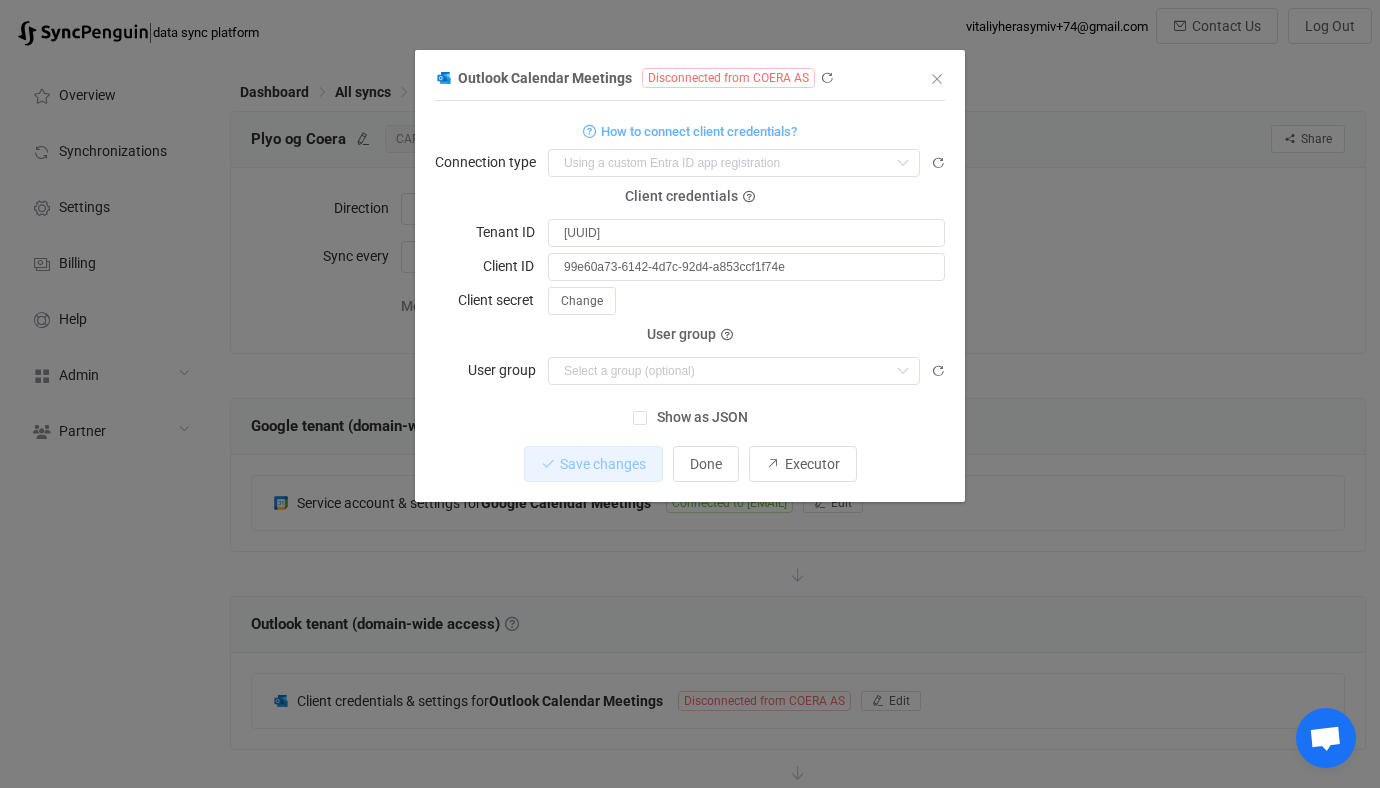 scroll, scrollTop: 321, scrollLeft: 0, axis: vertical 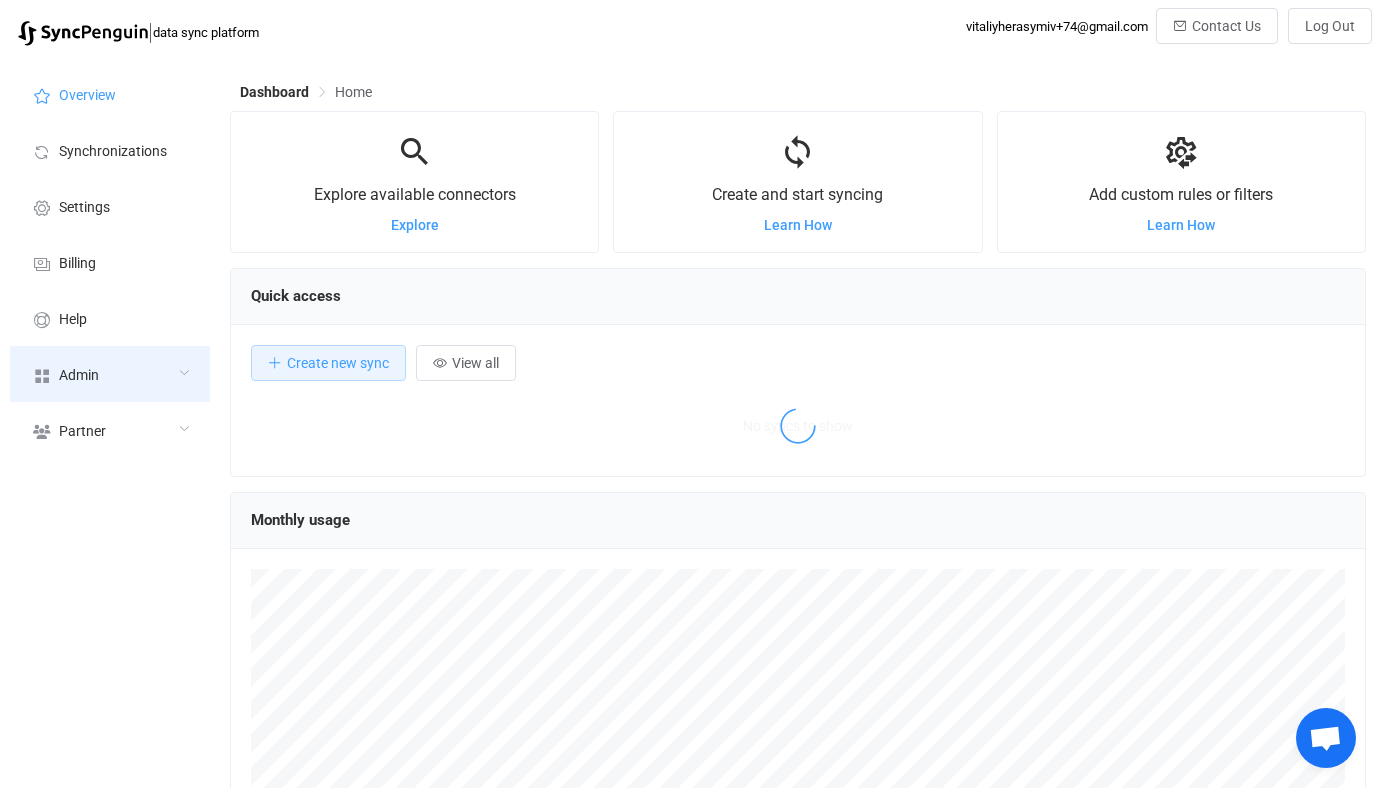click on "Admin" at bounding box center (110, 374) 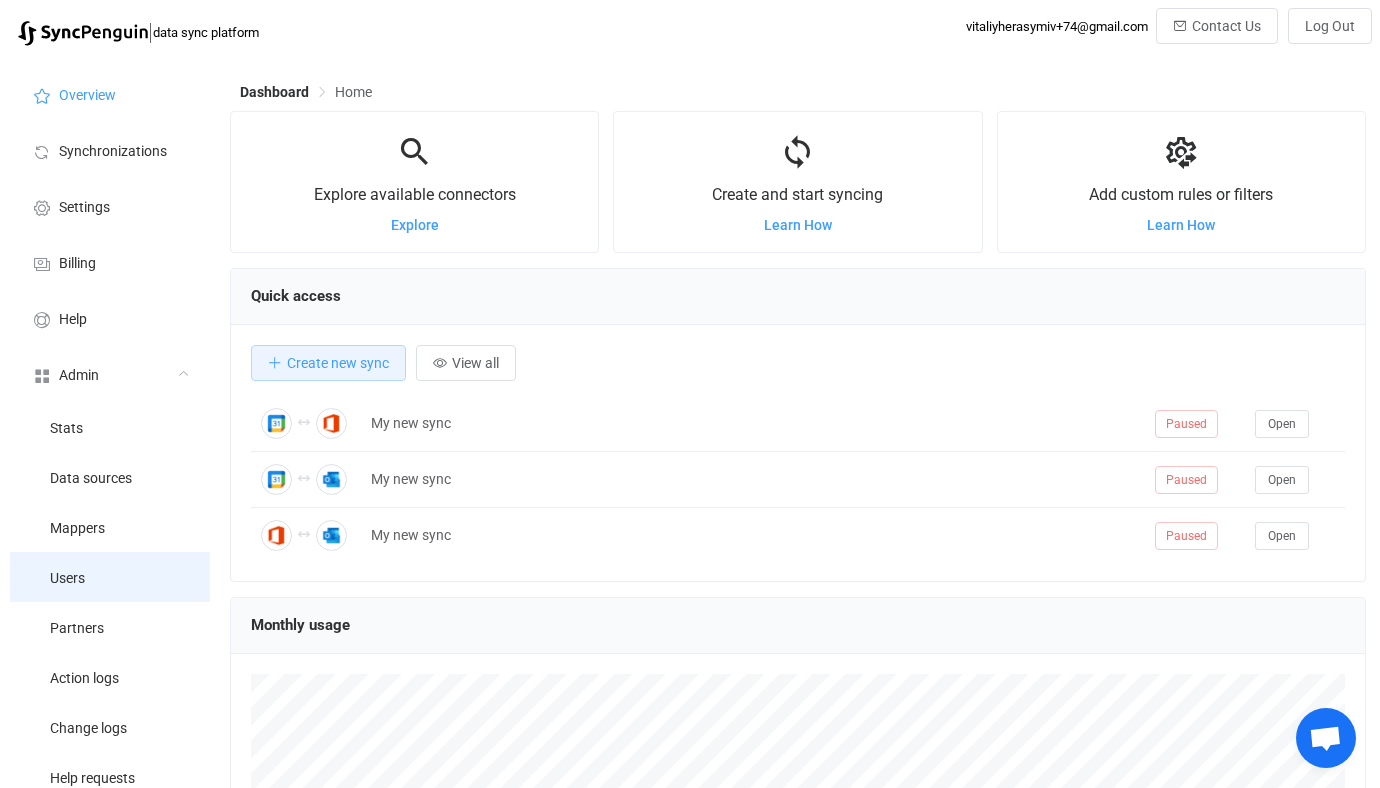 click on "Users" at bounding box center (110, 577) 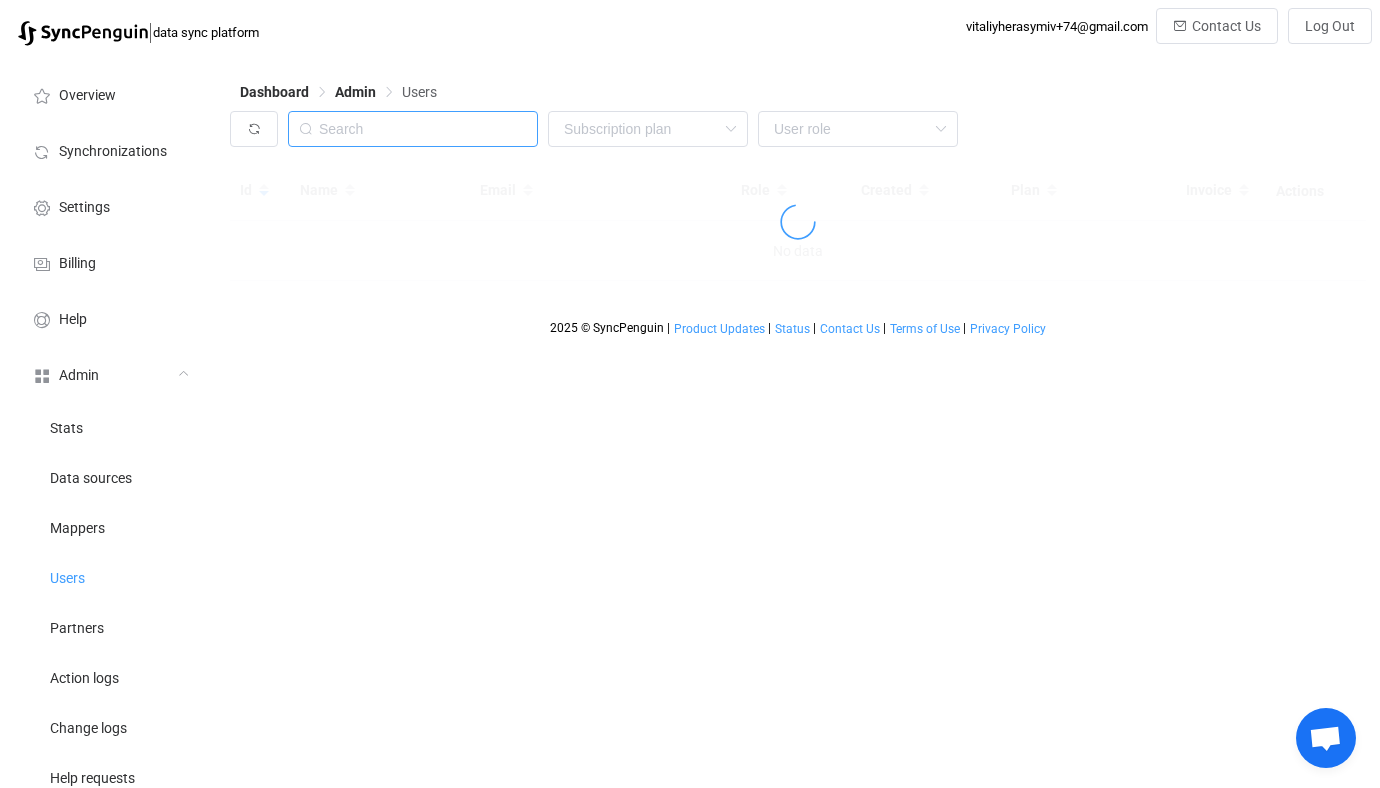 click at bounding box center [413, 129] 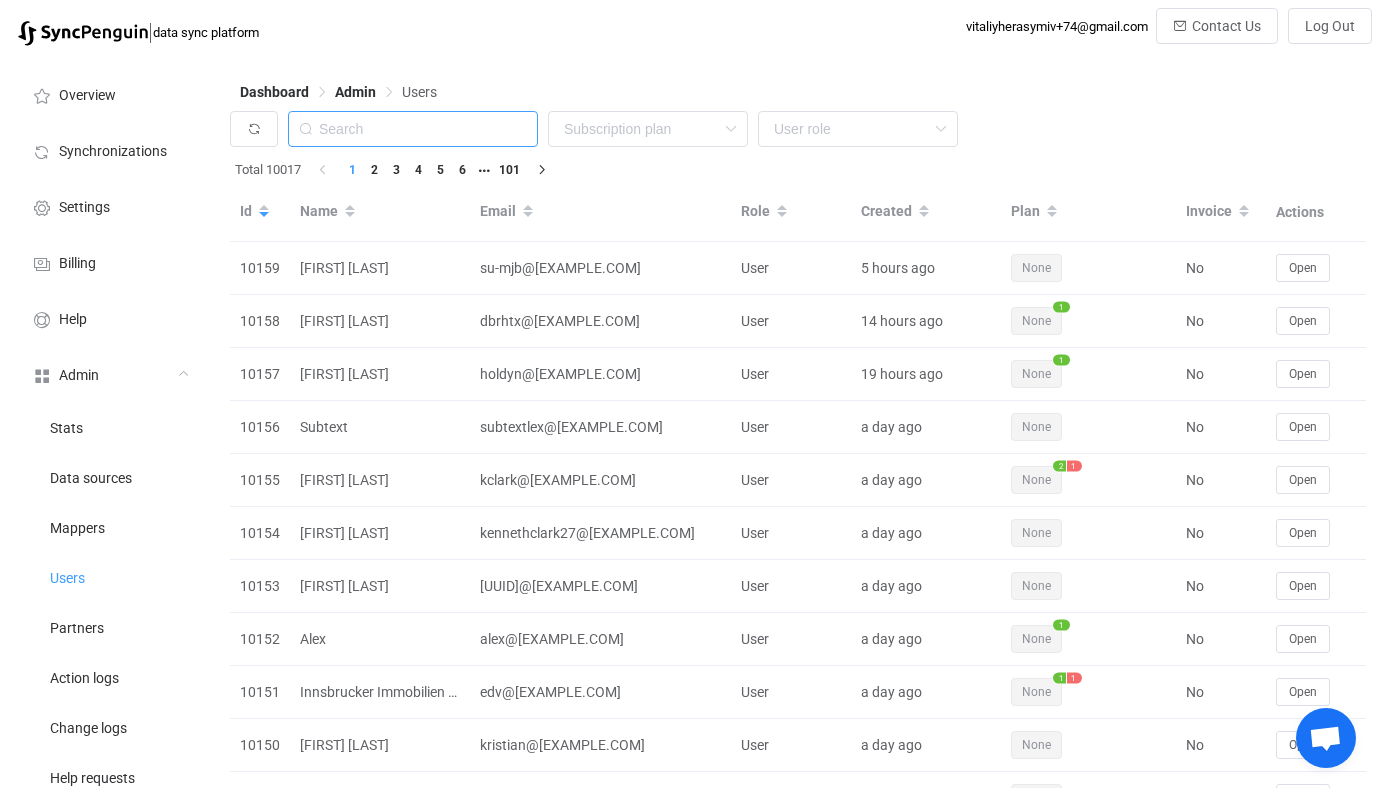 paste on "computers@martinsapples.com" 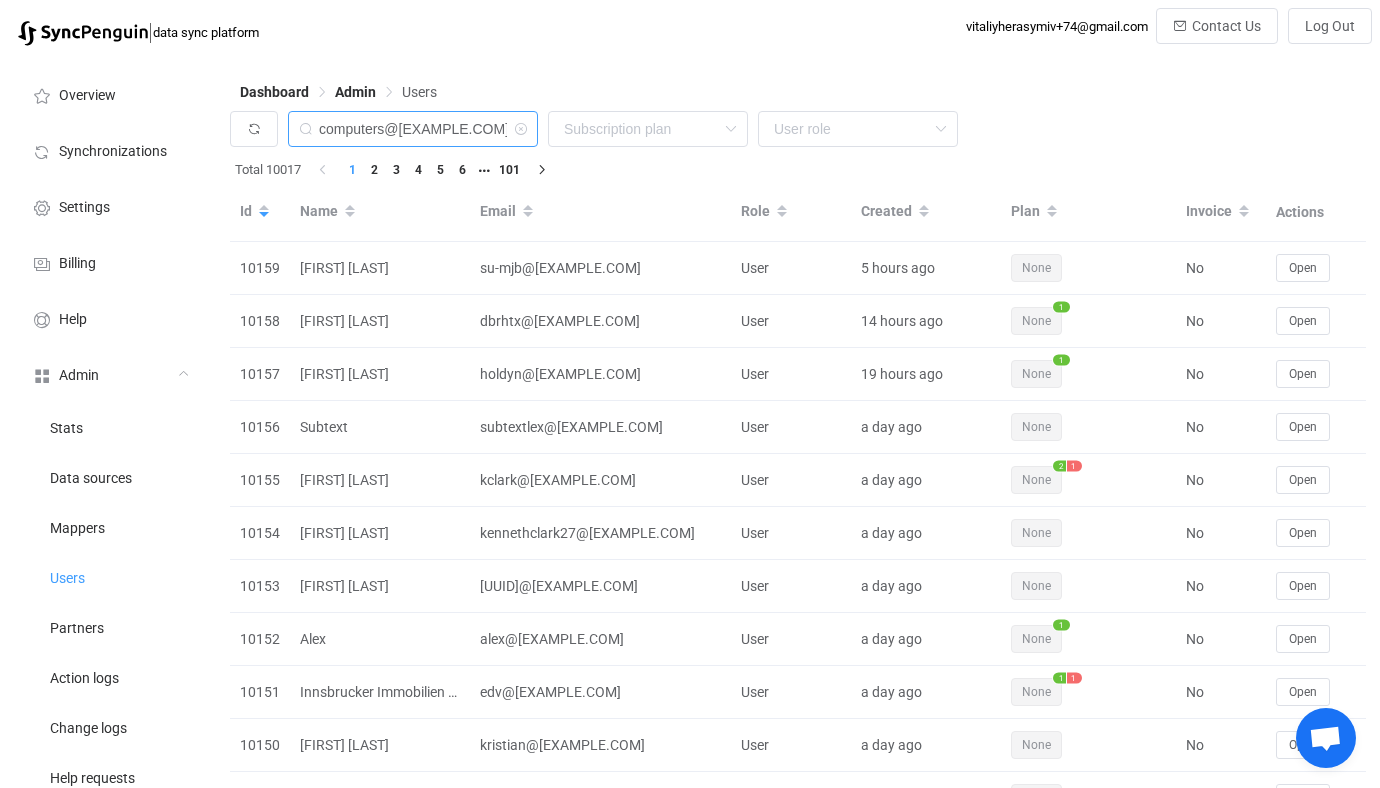 scroll, scrollTop: 0, scrollLeft: 9, axis: horizontal 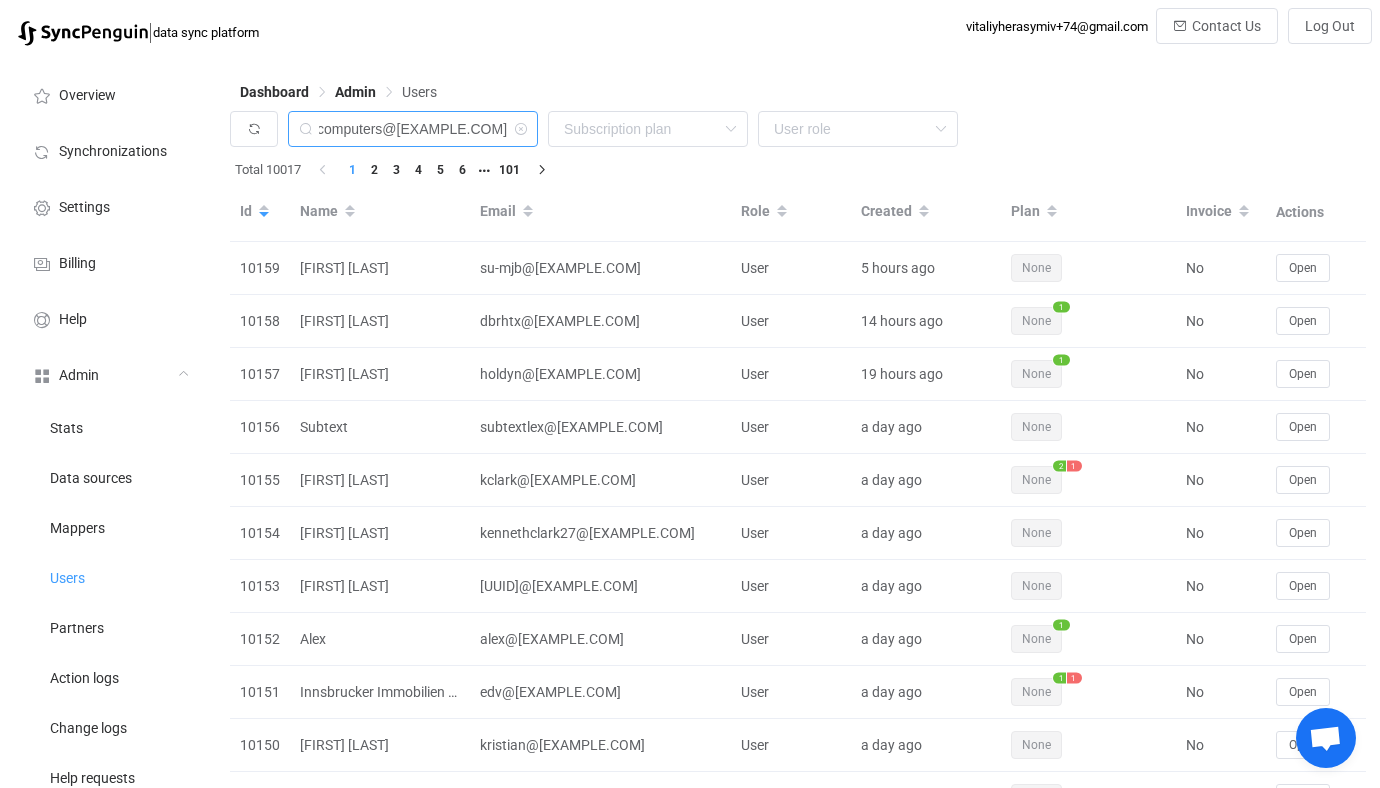 type on "computers@martinsapples.com" 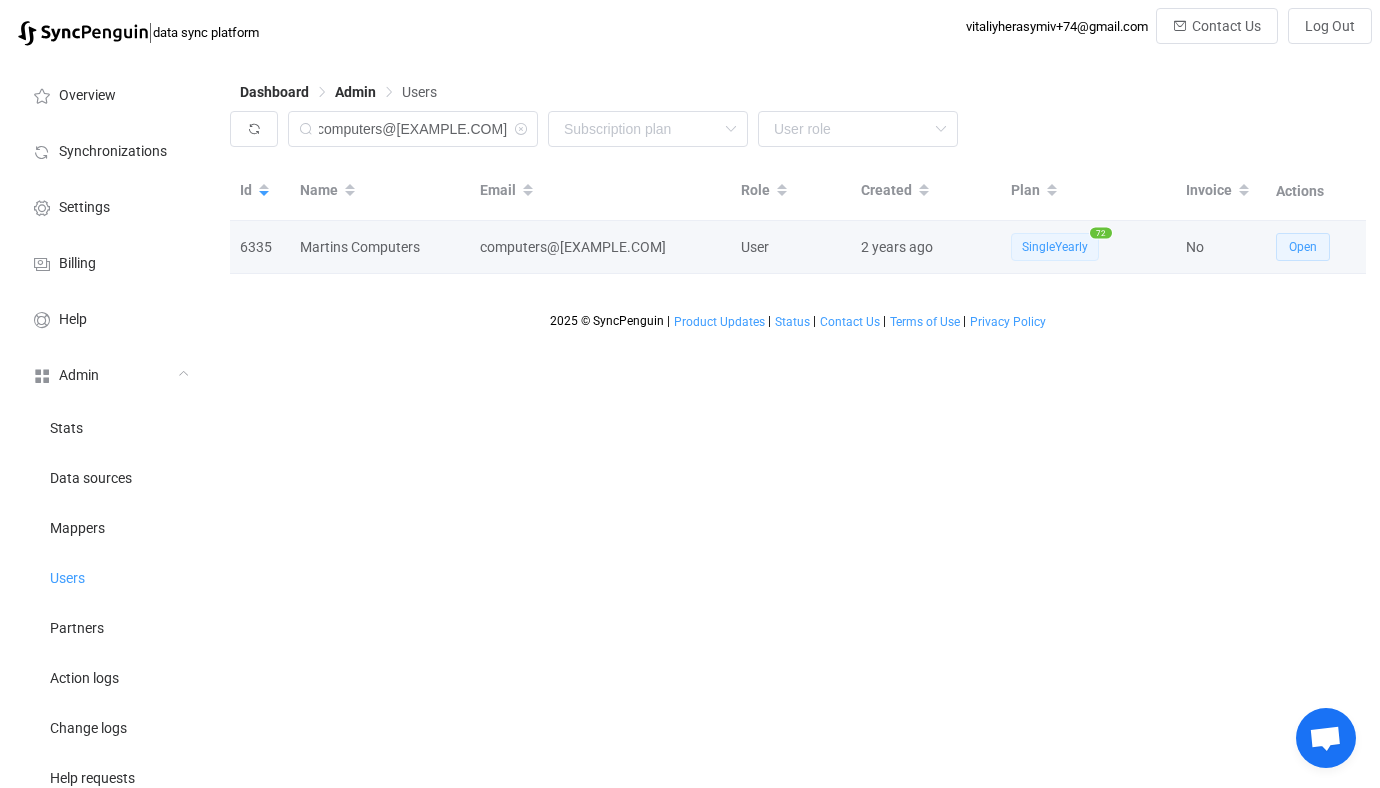 scroll, scrollTop: 0, scrollLeft: 0, axis: both 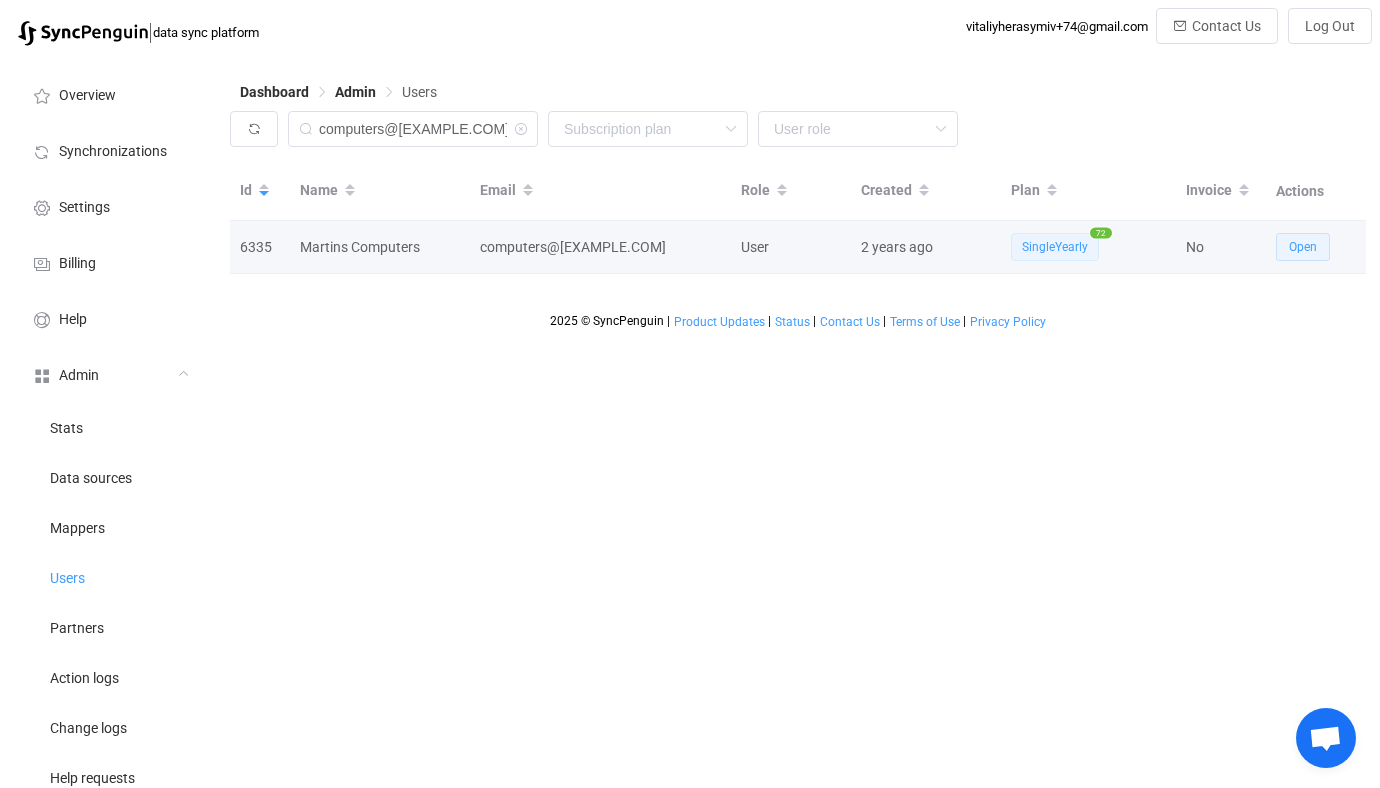 click on "Open" at bounding box center [1303, 247] 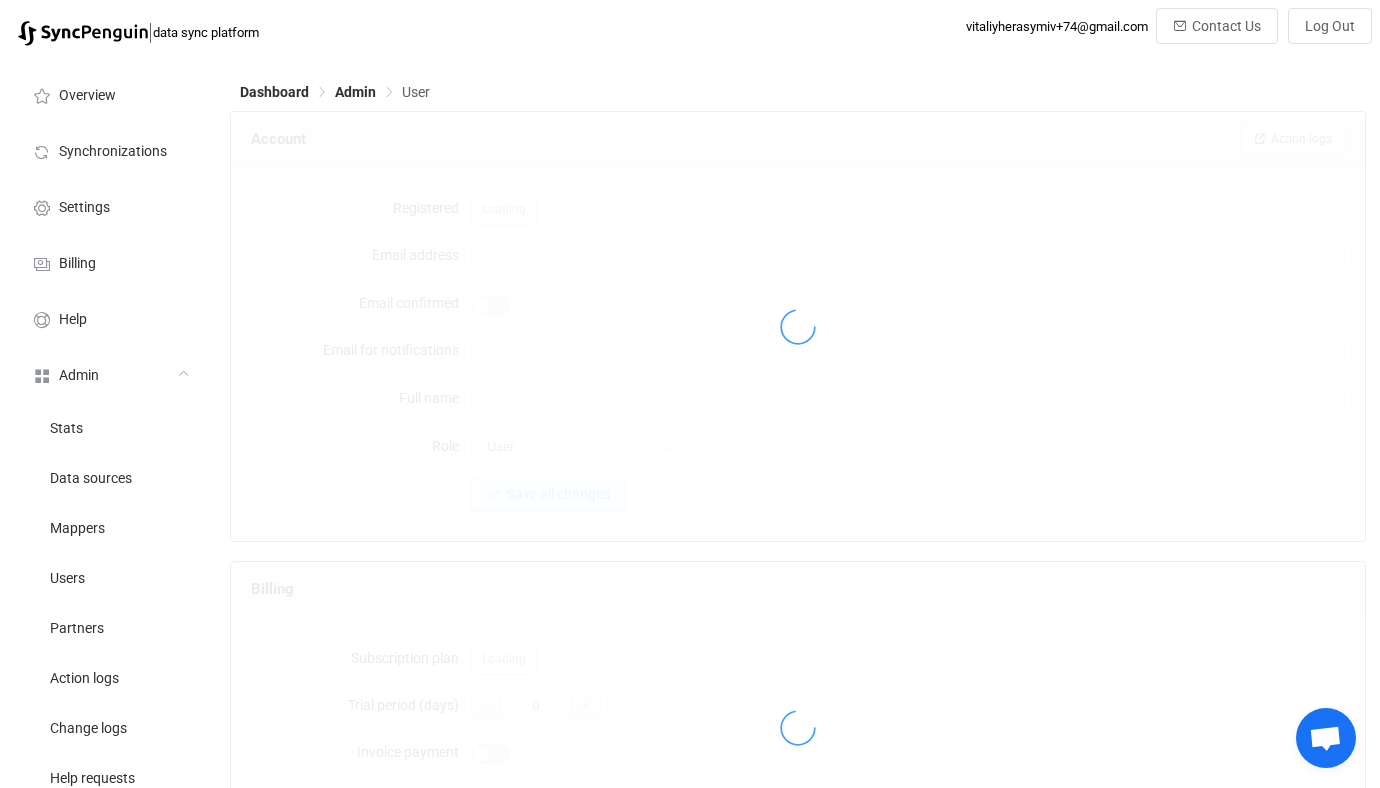 type on "computers@martinsapples.com" 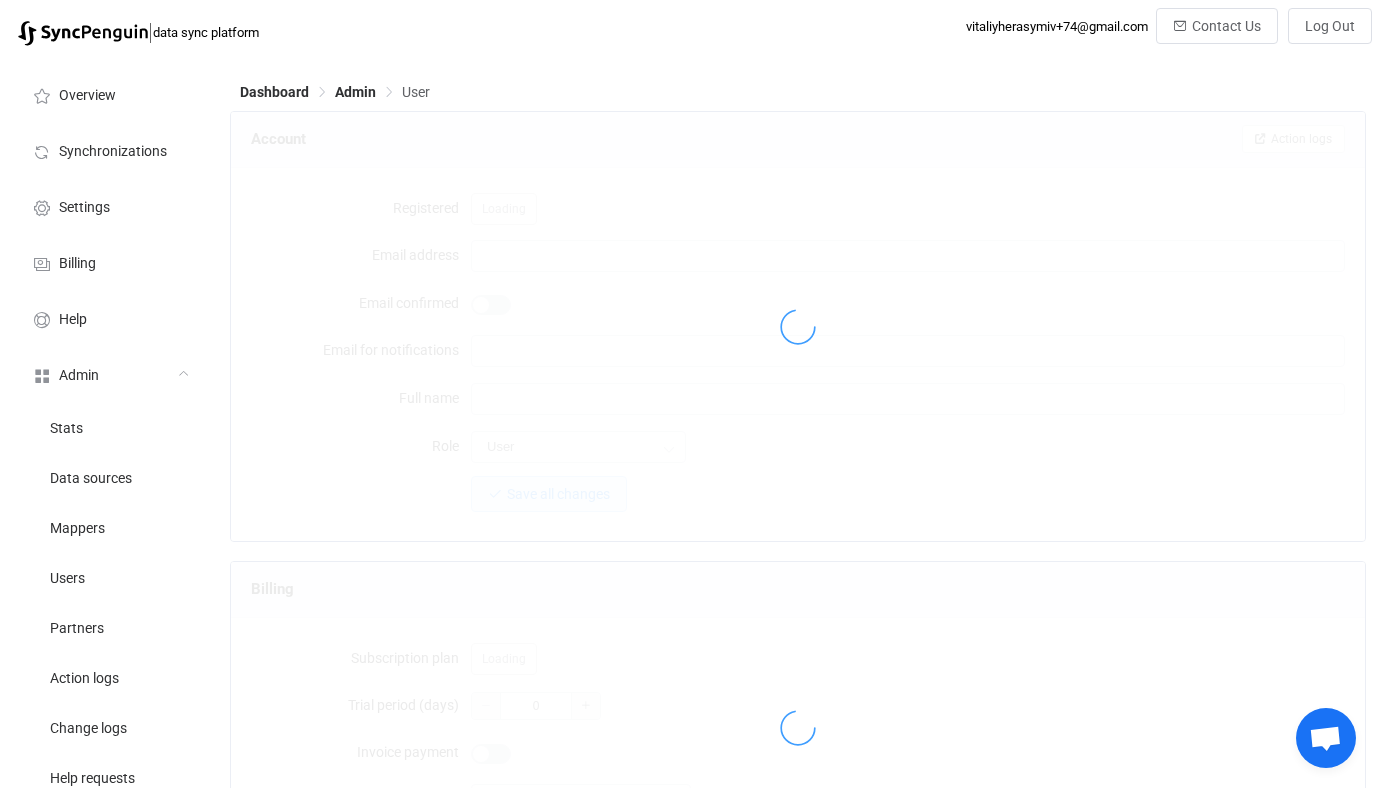 type on "computers@martinsapples.com" 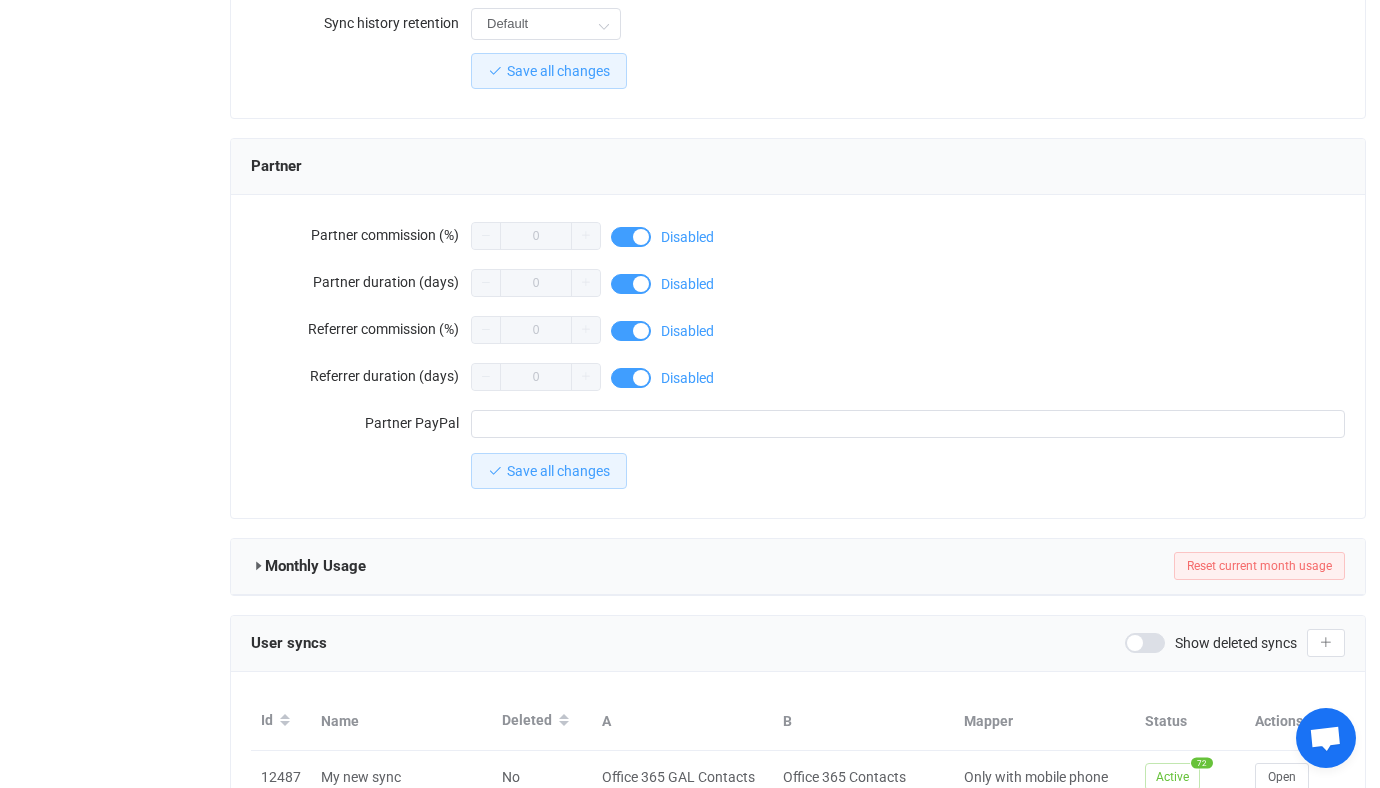 scroll, scrollTop: 1742, scrollLeft: 0, axis: vertical 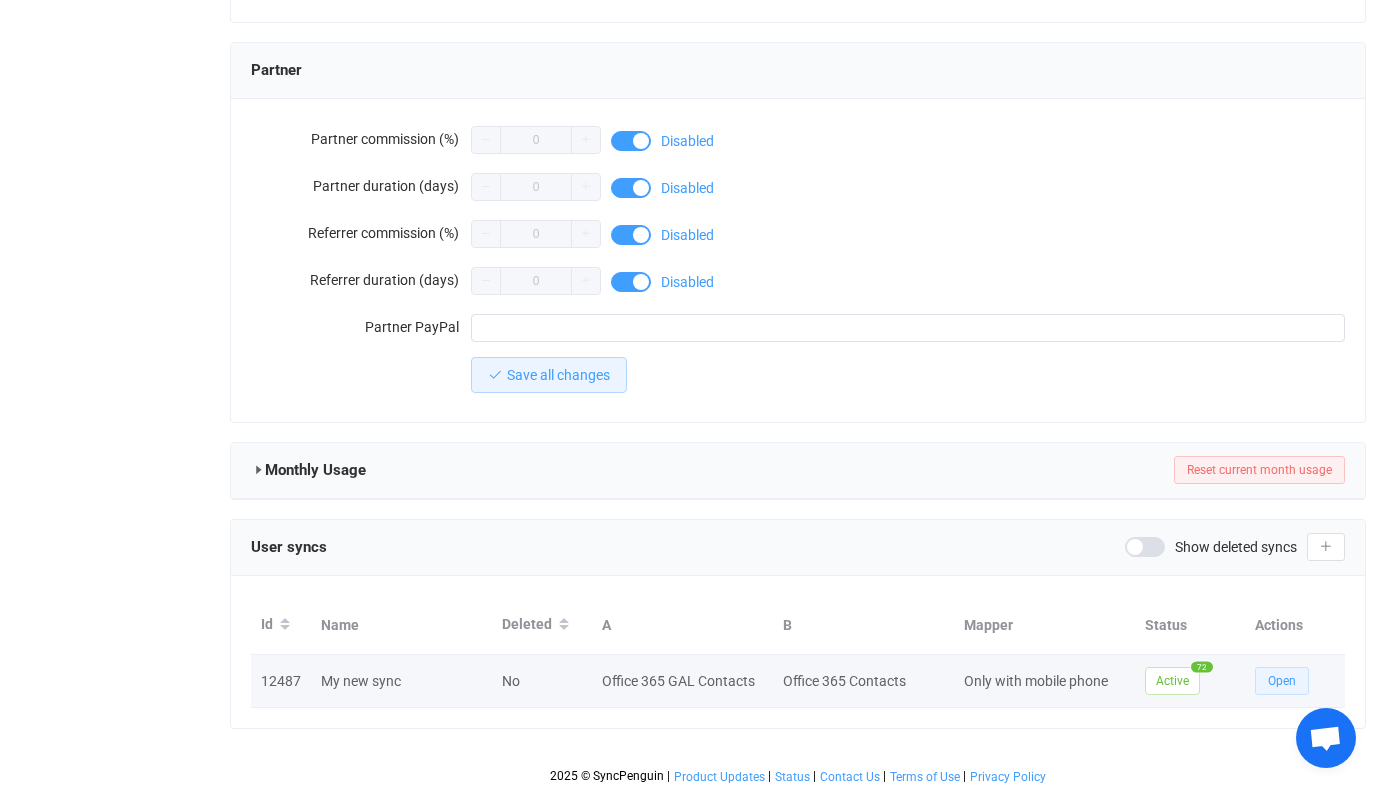 click on "Open" at bounding box center [1282, 681] 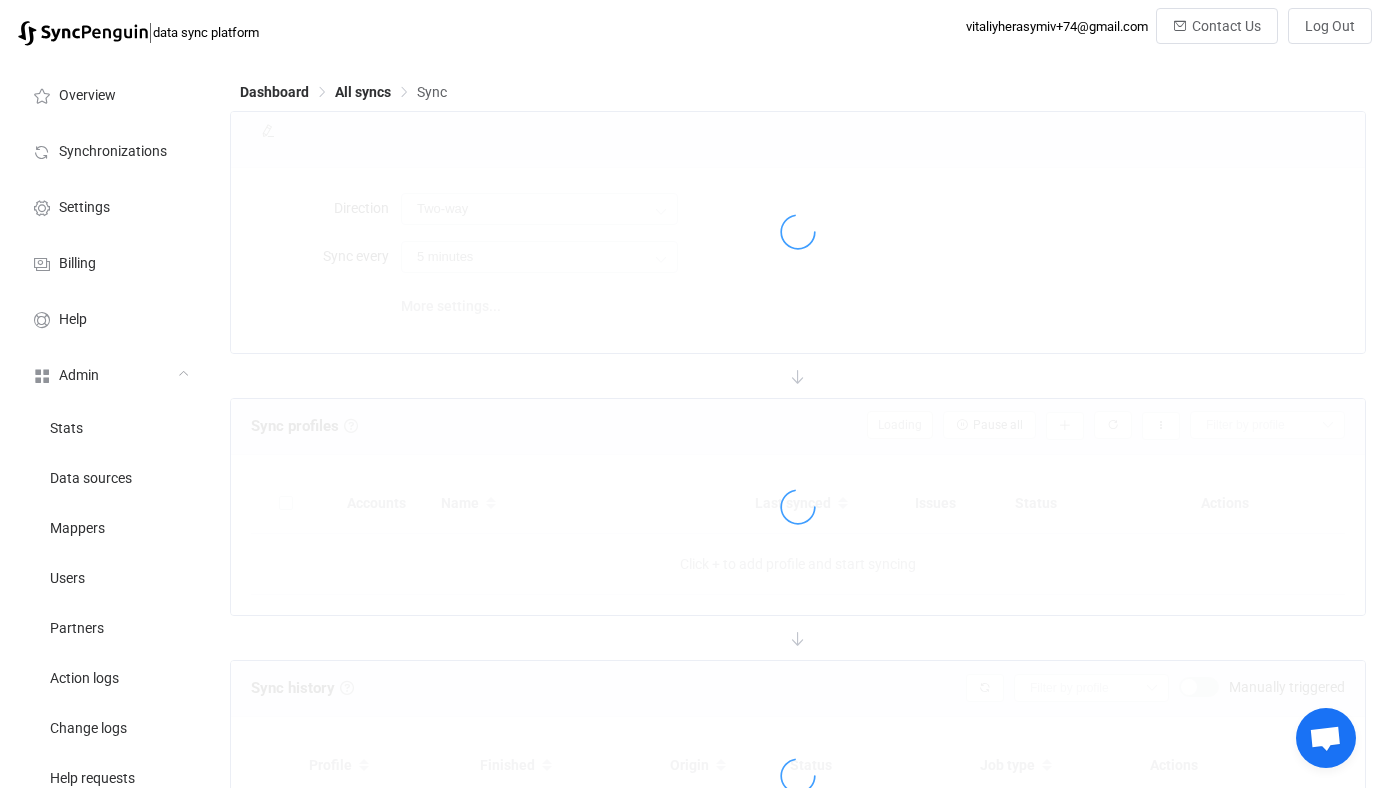 type on "Office 365 GAL → Office 365 (one to many)" 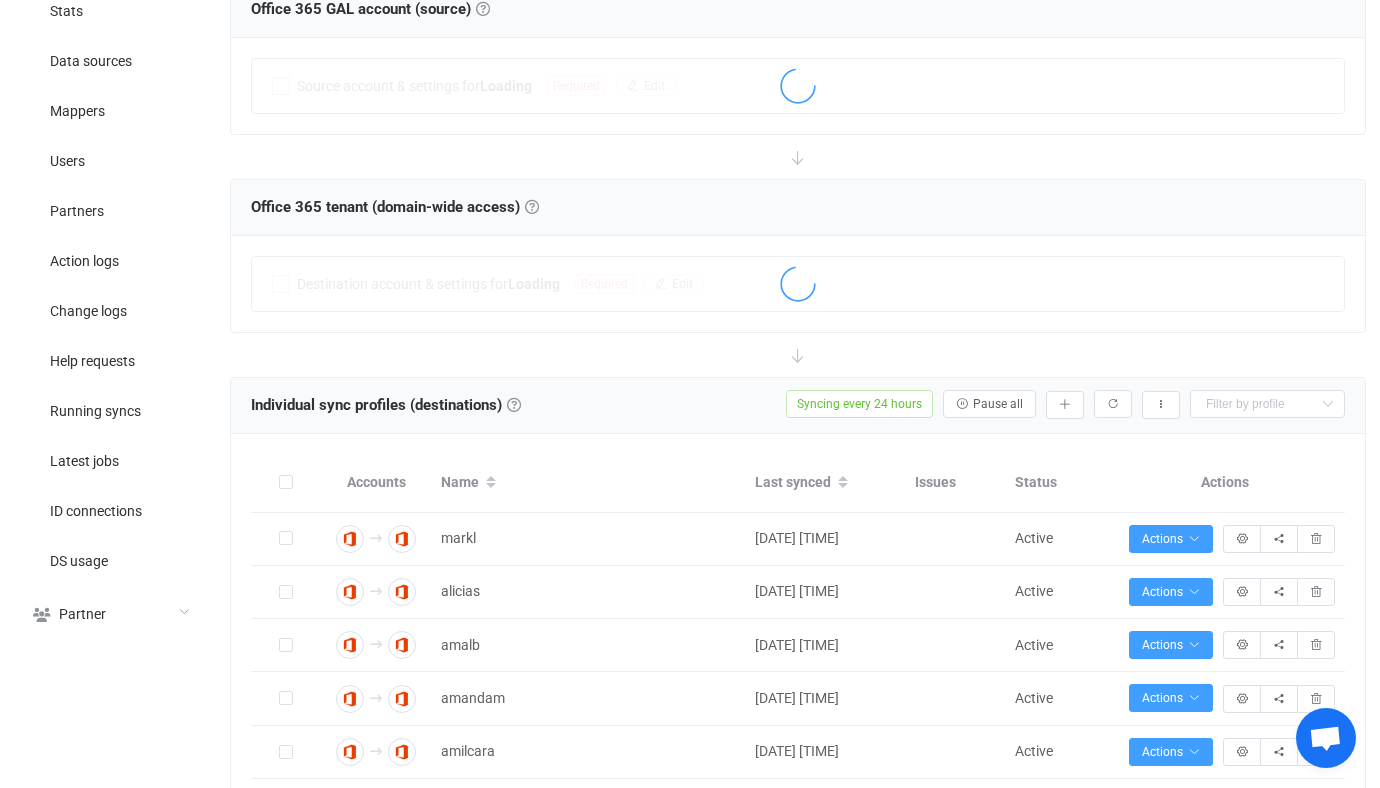 scroll, scrollTop: 418, scrollLeft: 0, axis: vertical 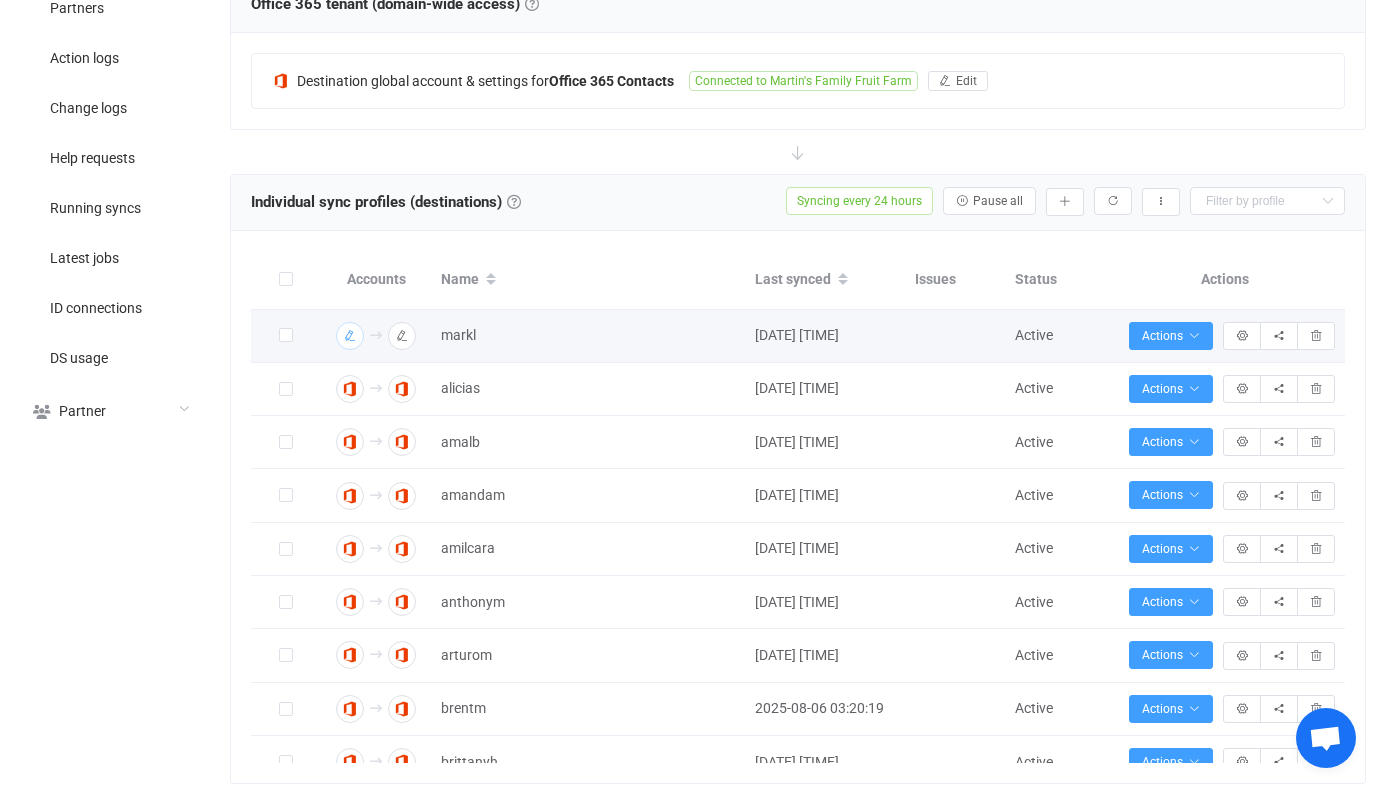 click at bounding box center [350, 336] 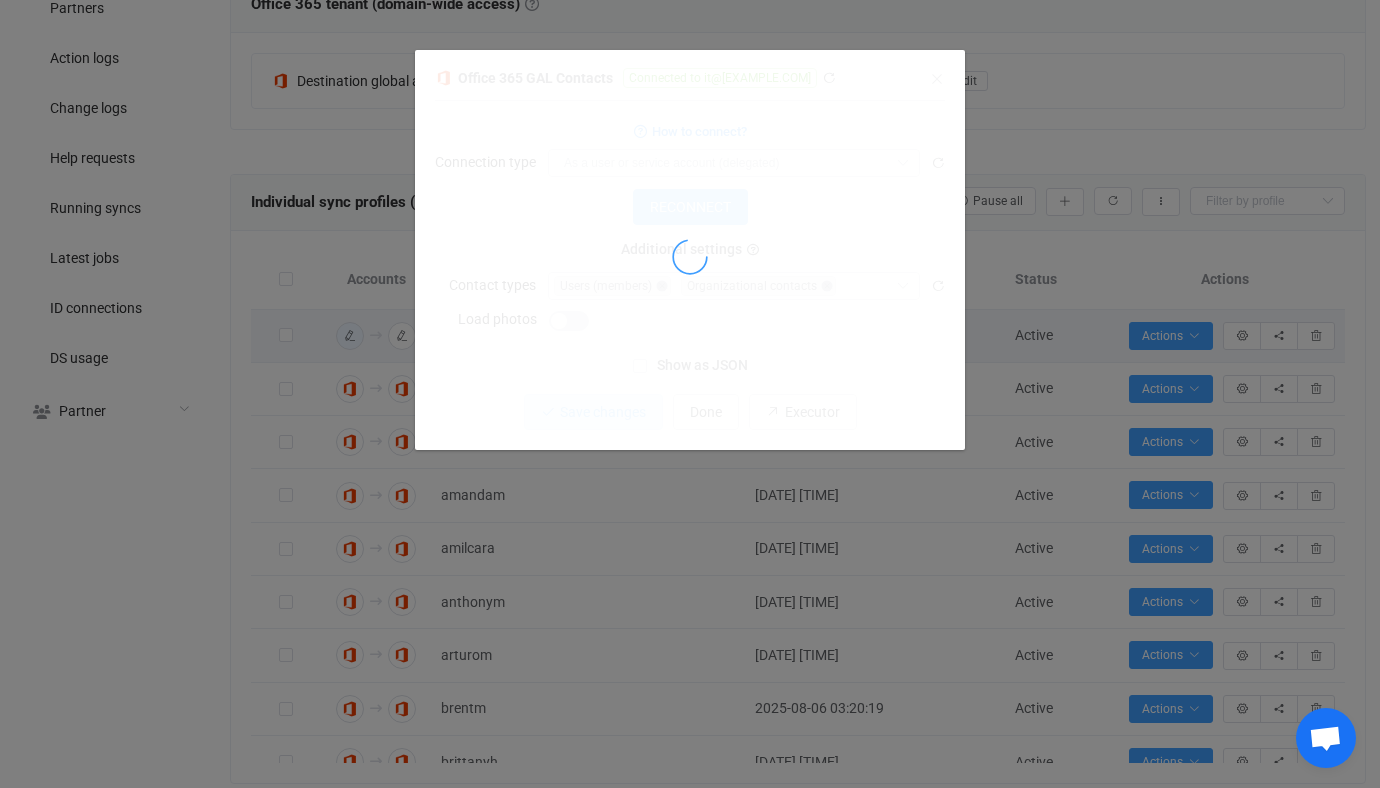 click on "Office 365 GAL Contacts Connected  to it@martinsapples.com 1 { {
"refreshToken": "***",
"accessToken": "***",
"contactTypes": [
"user",
"orgContact"
],
"userPrincipalName": "it@martinsapples.com",
"accessTokenExchange": "***"
} Standard output:
Access token refresh (Graph, delegated)
Output saved to the file
How to connect?
Connection type As a user or service account (delegated) As an application RECONNECT Client credentials Tenant ID Client credentials Client ID Client credentials Client secret Additional settings Contact types Users (members) Organizational contacts Users (members) Users (guests) Organizational contacts Groups (without members) Load photos Show as JSON Save changes Done Executor" at bounding box center (690, 394) 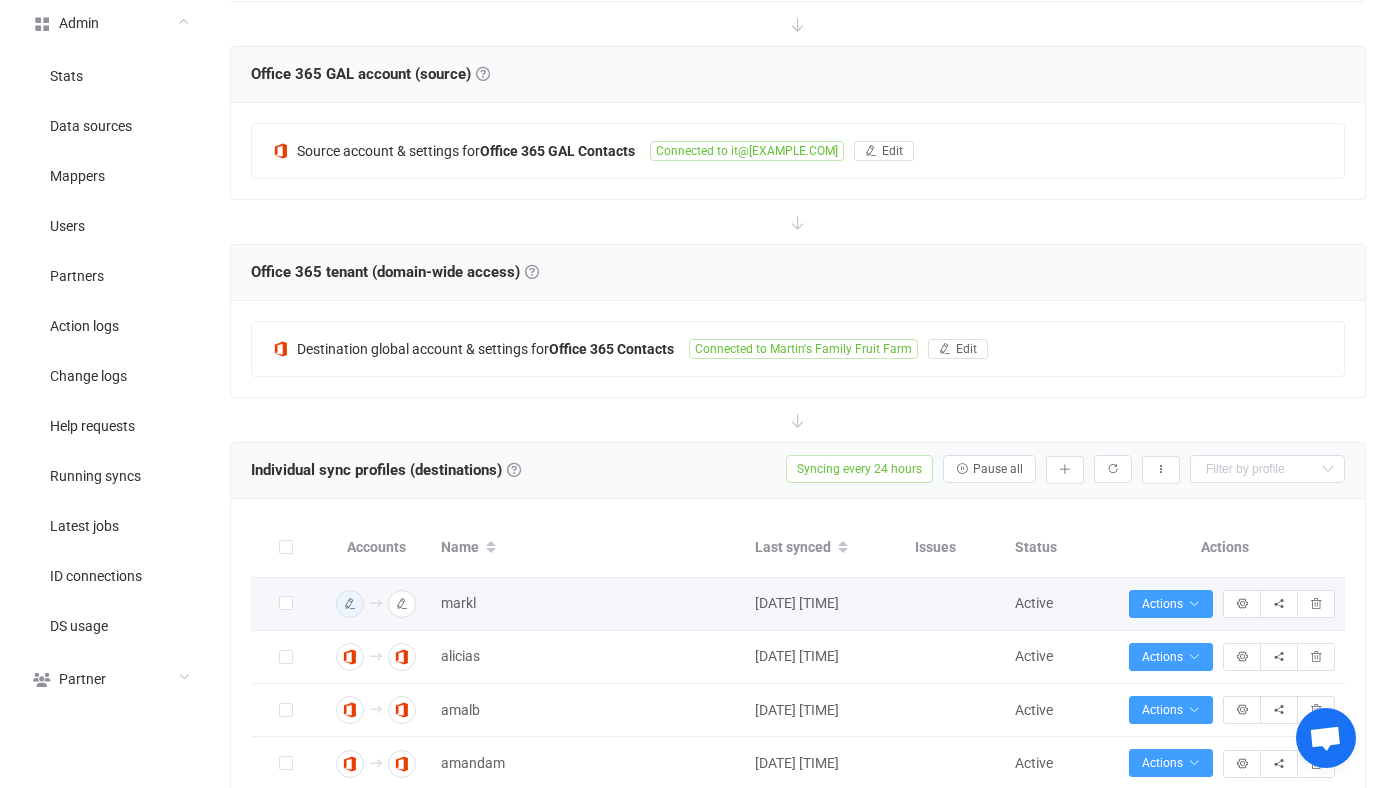 scroll, scrollTop: 293, scrollLeft: 0, axis: vertical 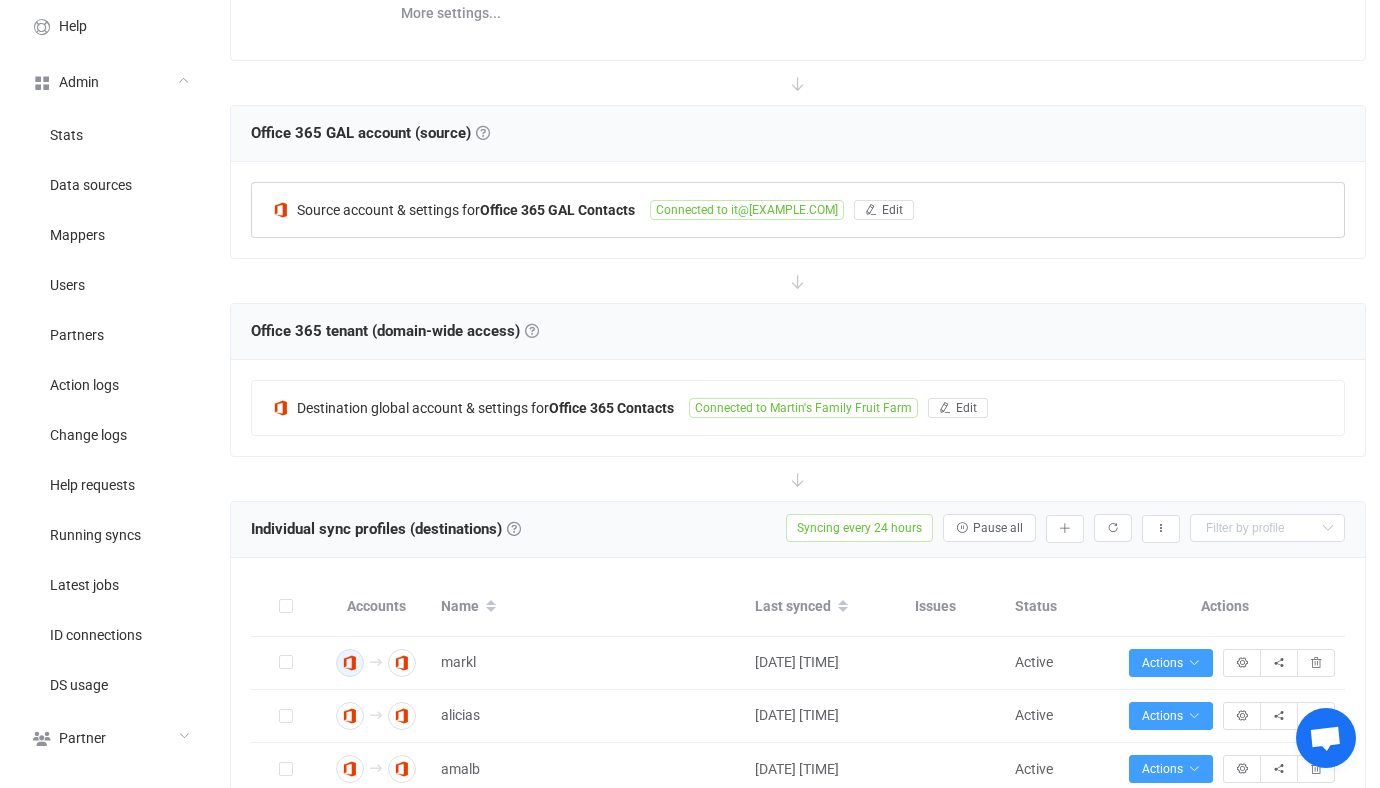 click on "Source account & settings for  Office 365 GAL Contacts
Connected  to it@martinsapples.com Edit" at bounding box center (798, 210) 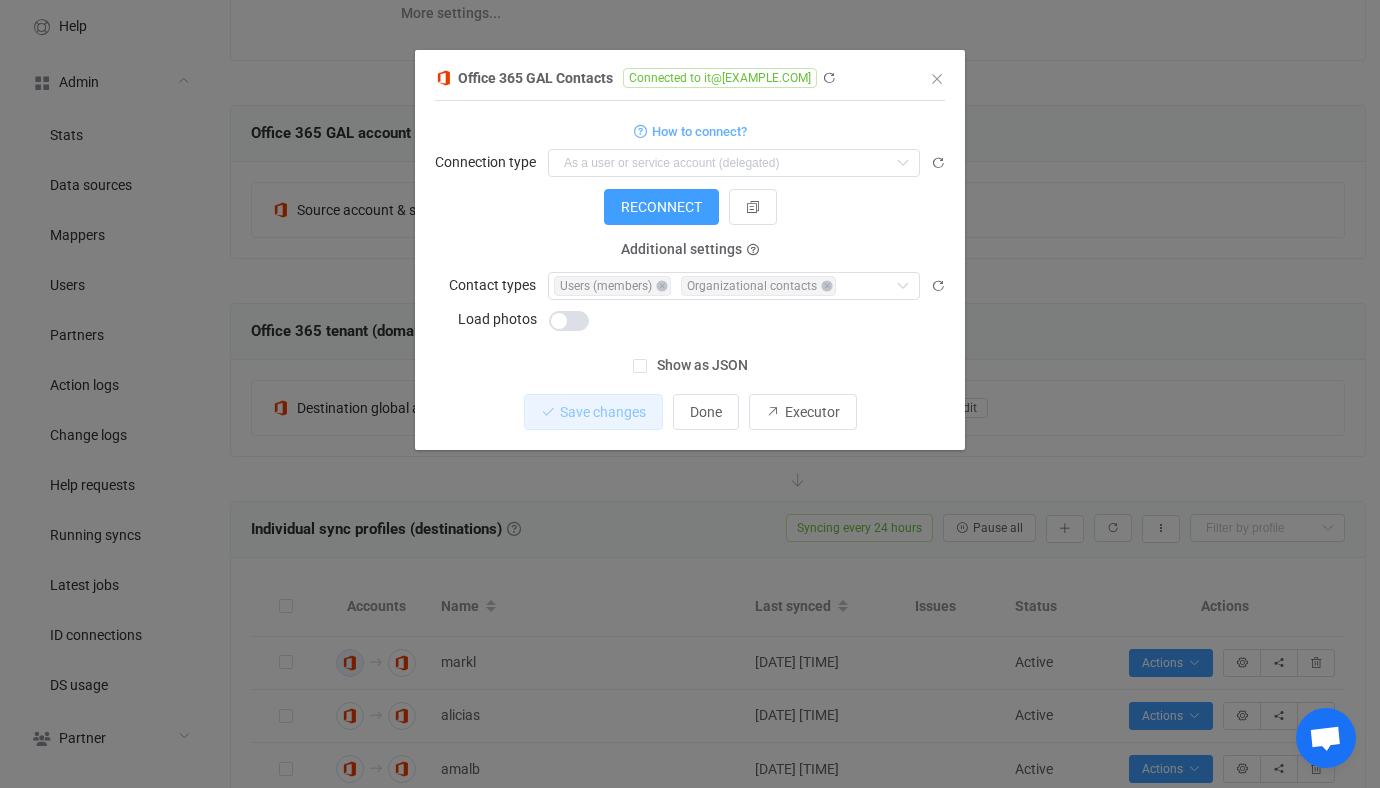 click on "Office 365 GAL Contacts Connected  to it@martinsapples.com 1 { {
"refreshToken": "***",
"accessToken": "***",
"contactTypes": [
"user",
"orgContact"
],
"userPrincipalName": "it@martinsapples.com",
"accessTokenExchange": "***"
} Standard output:
Access token refresh (Graph, delegated)
Output saved to the file
How to connect?
Connection type As a user or service account (delegated) As an application RECONNECT Client credentials Tenant ID Client credentials Client ID Client credentials Client secret Additional settings Contact types Users (members) Organizational contacts Users (members) Users (guests) Organizational contacts Groups (without members) Load photos Show as JSON Save changes Done Executor" at bounding box center (690, 394) 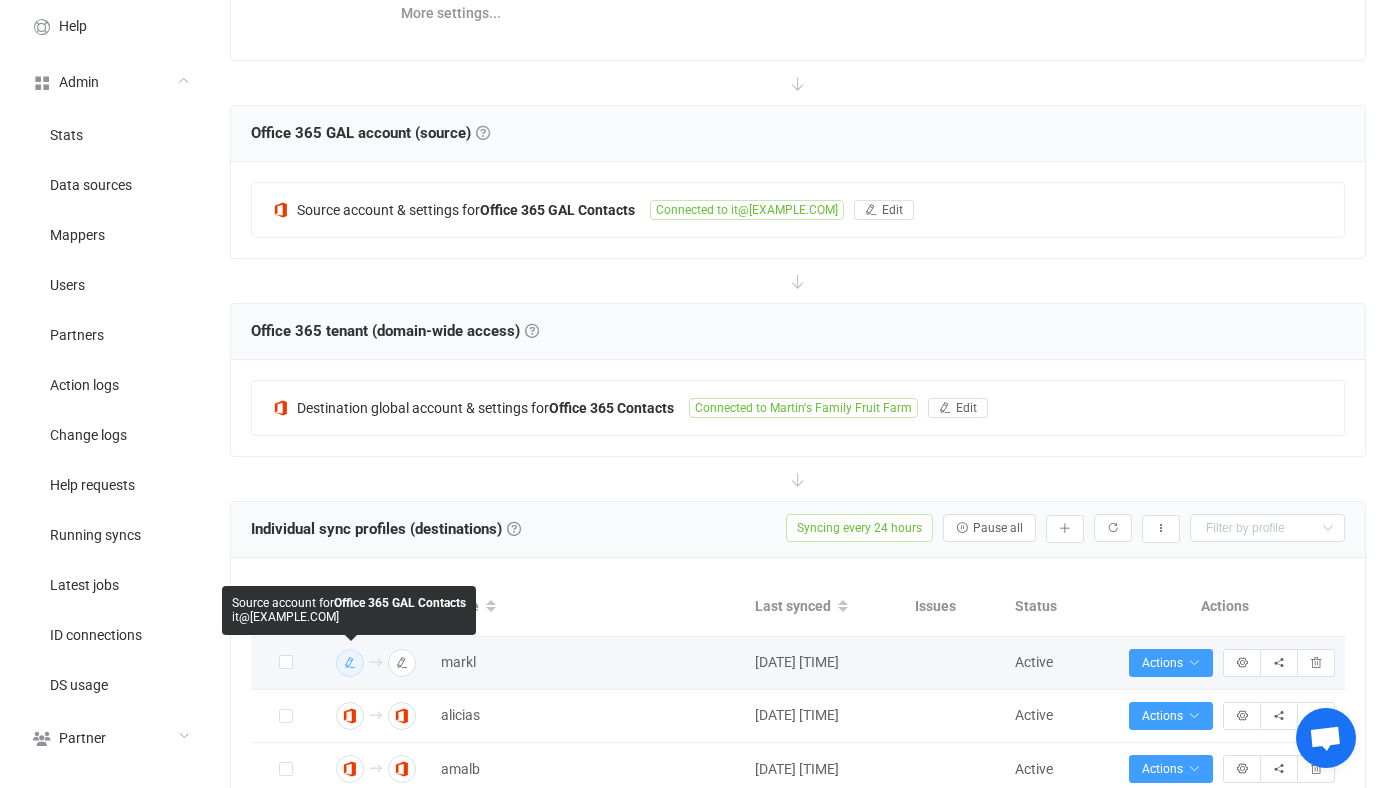 click at bounding box center (350, 663) 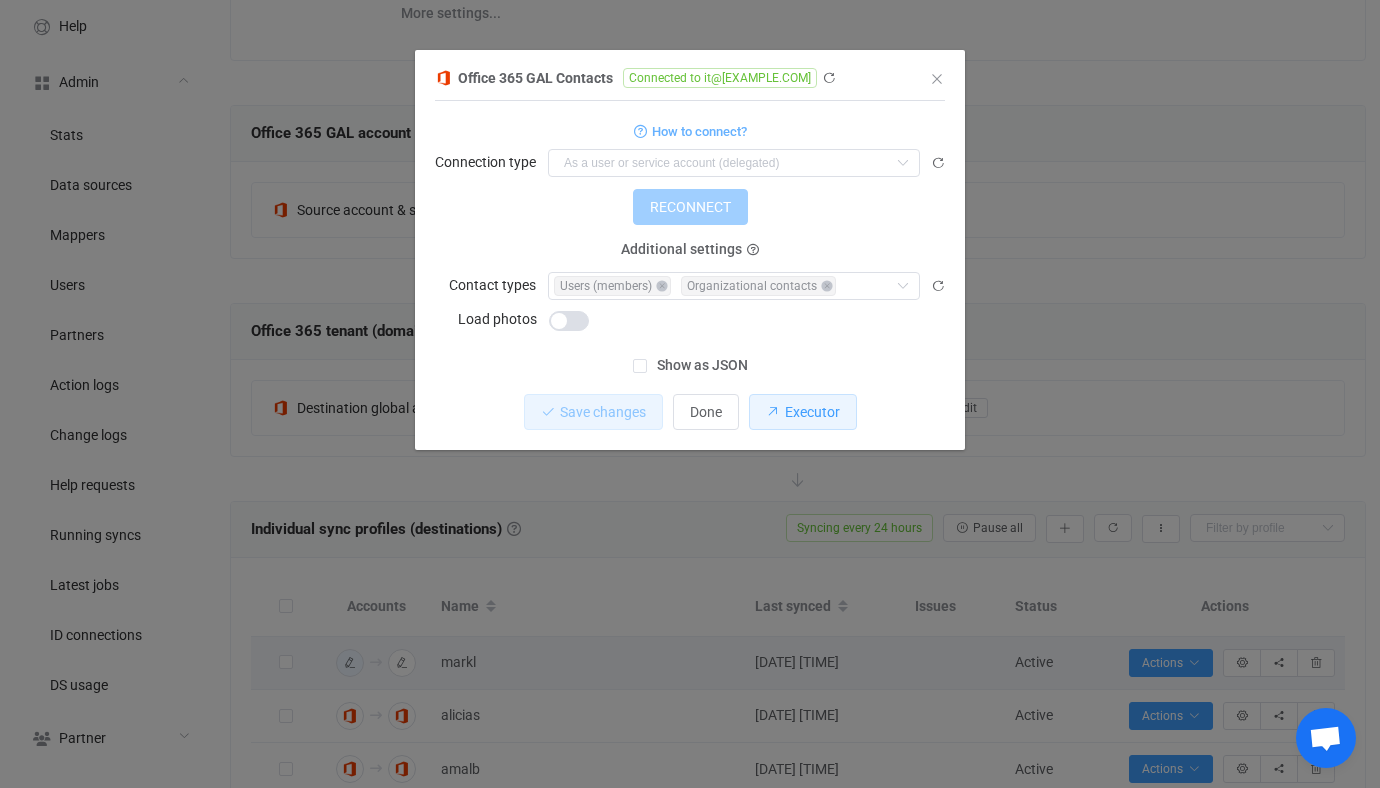 click on "Executor" at bounding box center (803, 412) 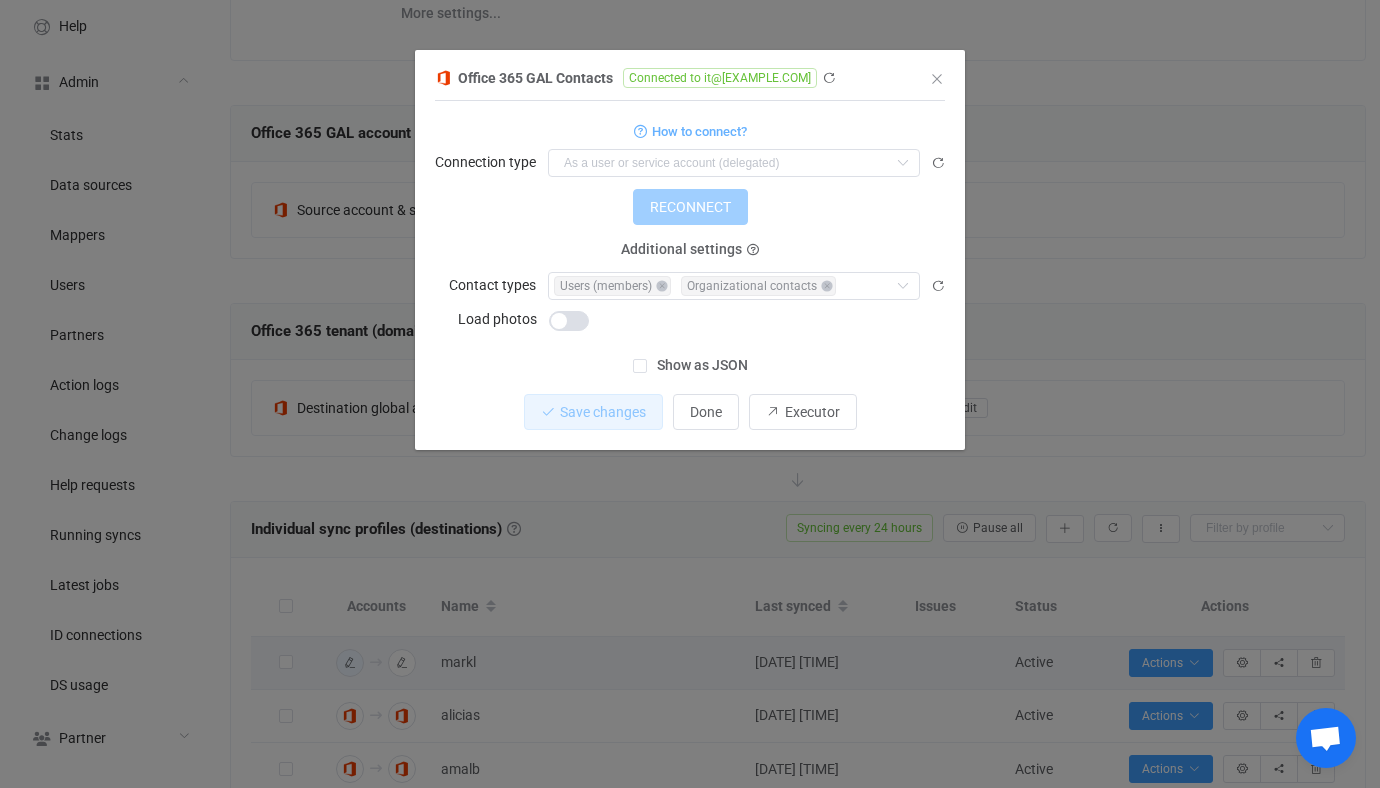 click on "Office 365 GAL Contacts Connected  to it@martinsapples.com 1 { {
"refreshToken": "***",
"accessToken": "***",
"contactTypes": [
"user",
"orgContact"
],
"userPrincipalName": "it@martinsapples.com",
"accessTokenExchange": "***"
} Standard output:
Output saved to the file
How to connect?
Connection type As a user or service account (delegated) As an application RECONNECT Client credentials Tenant ID Client credentials Client ID Client credentials Client secret Additional settings Contact types Users (members) Organizational contacts Users (members) Users (guests) Organizational contacts Groups (without members) Load photos Show as JSON Save changes Done Executor" at bounding box center (690, 394) 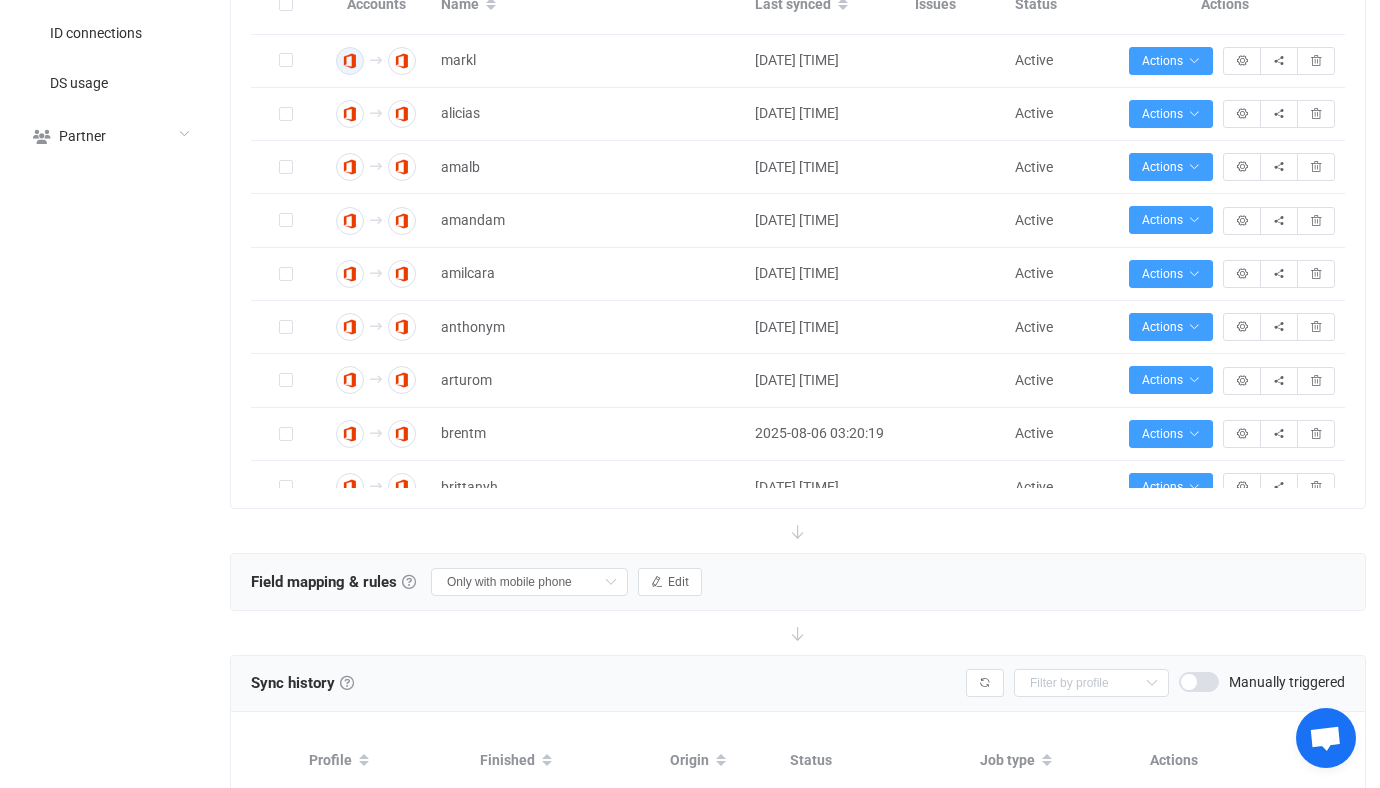 scroll, scrollTop: 1217, scrollLeft: 0, axis: vertical 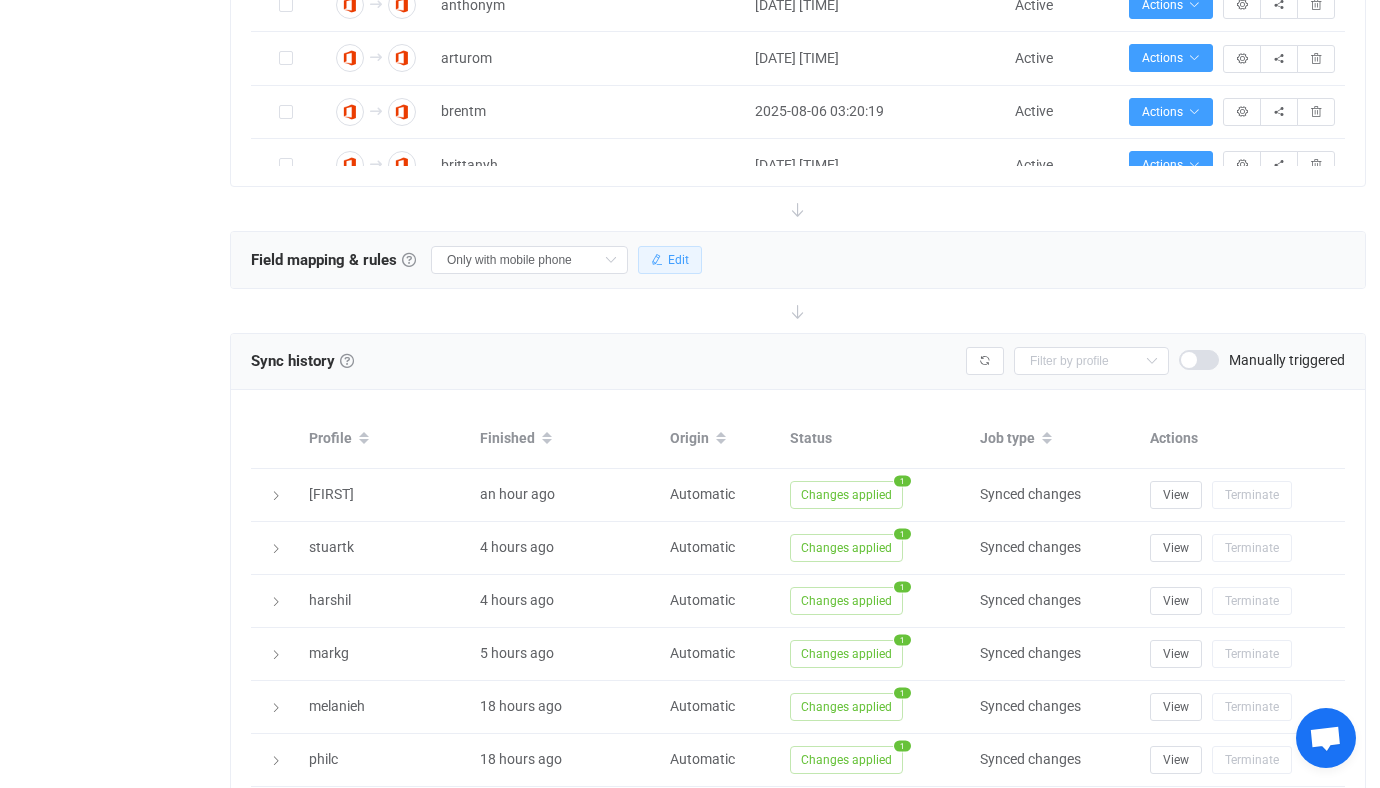 click at bounding box center (657, 260) 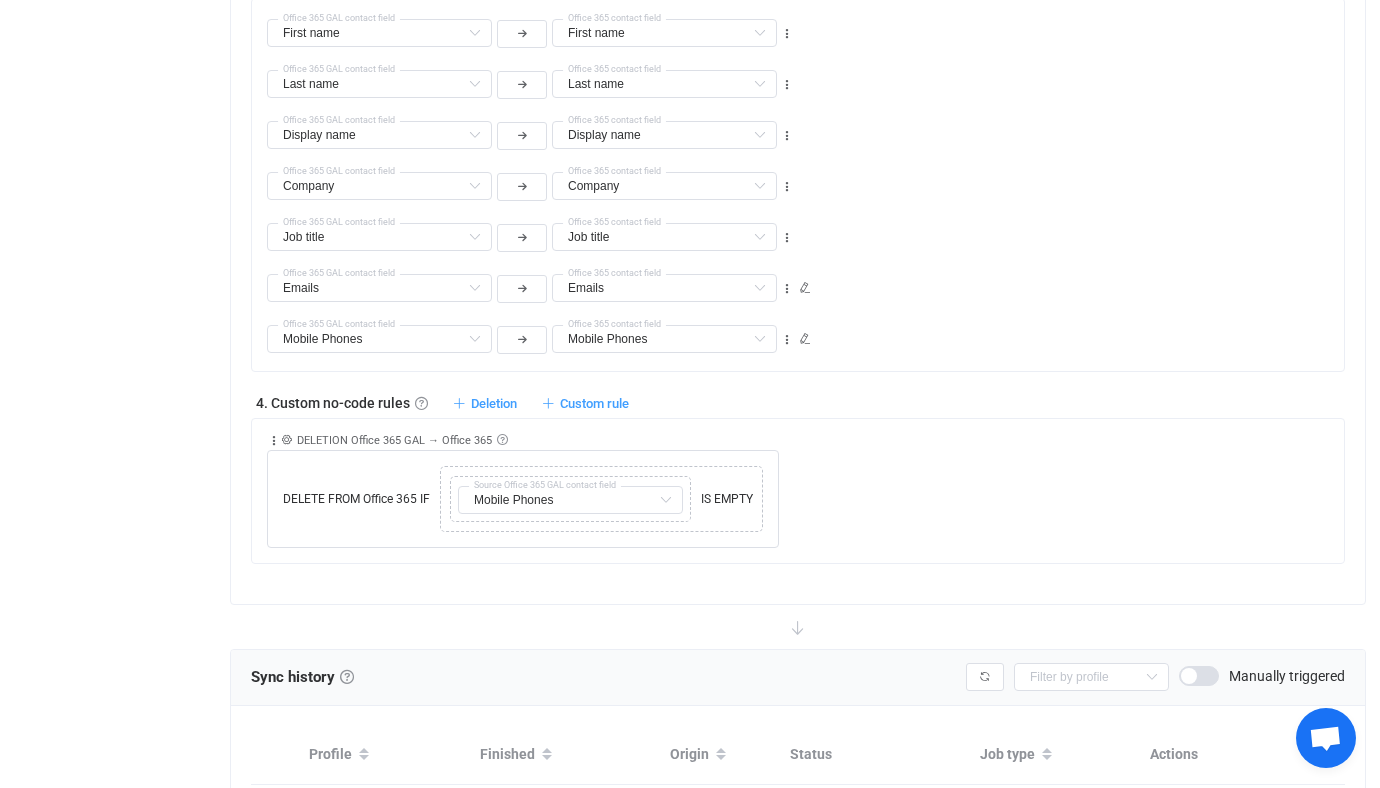 scroll, scrollTop: 2020, scrollLeft: 0, axis: vertical 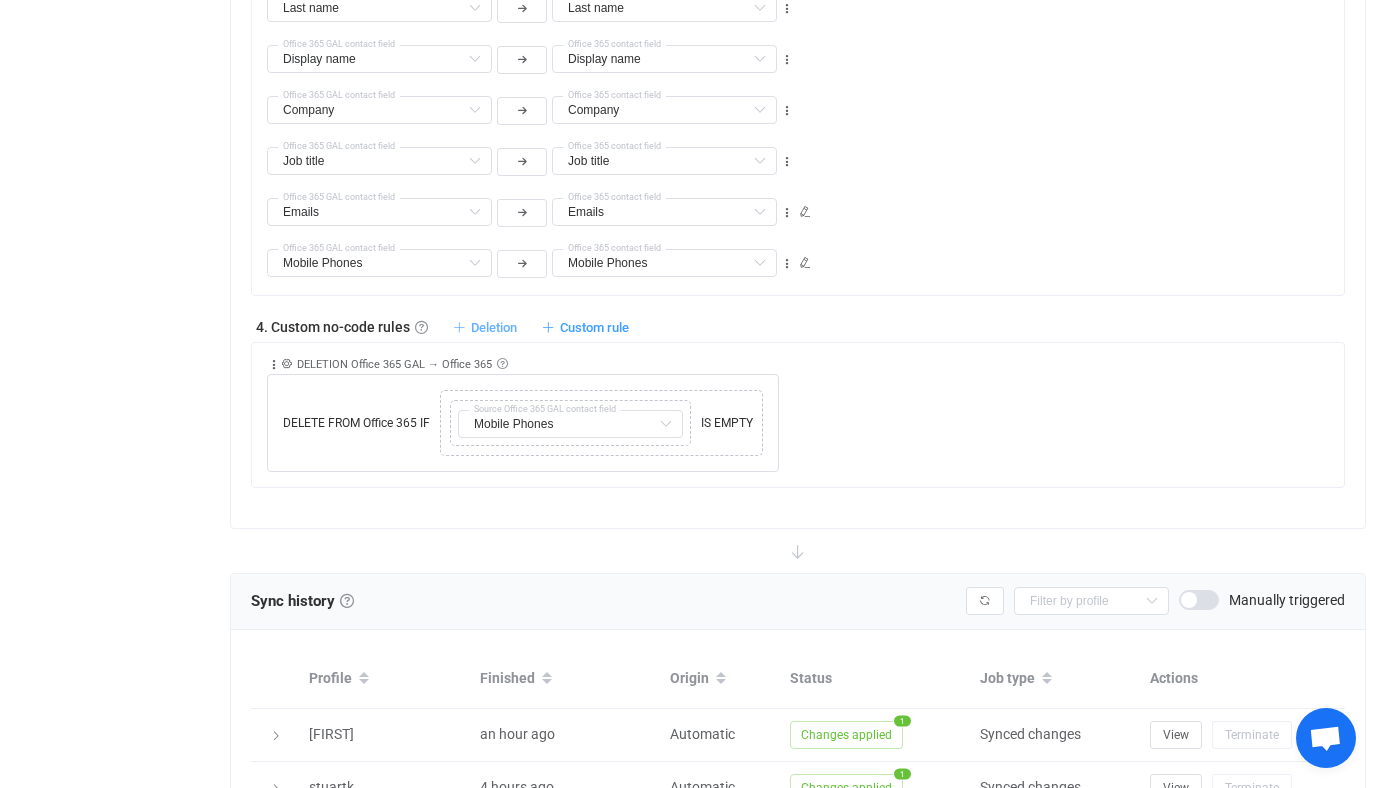 click on "Deletion" at bounding box center (494, 327) 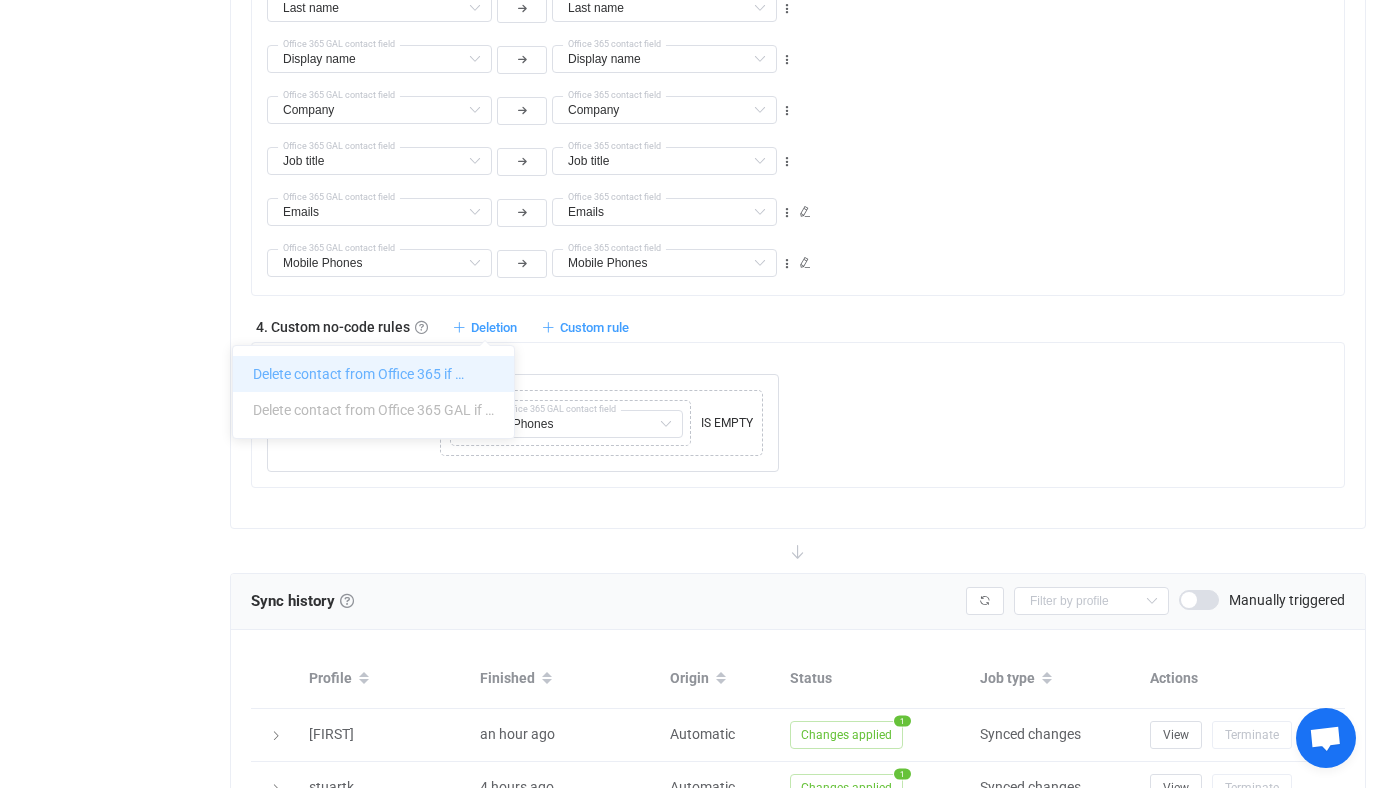 click on "Delete contact from Office 365 if …" at bounding box center (373, 374) 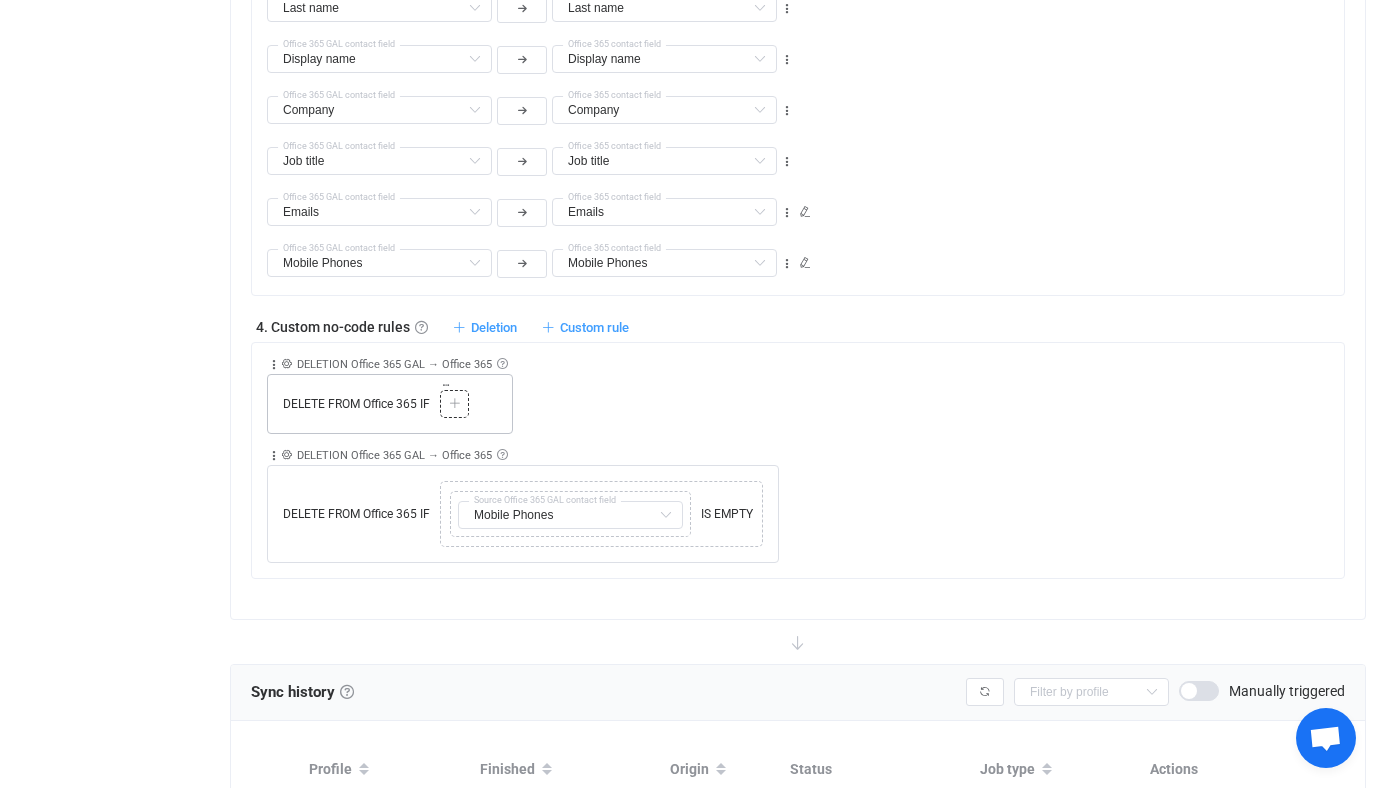 click on "DELETE FROM Office 365 IF Copy Cut Paste TYPE MISMATCH Select value" at bounding box center [390, 404] 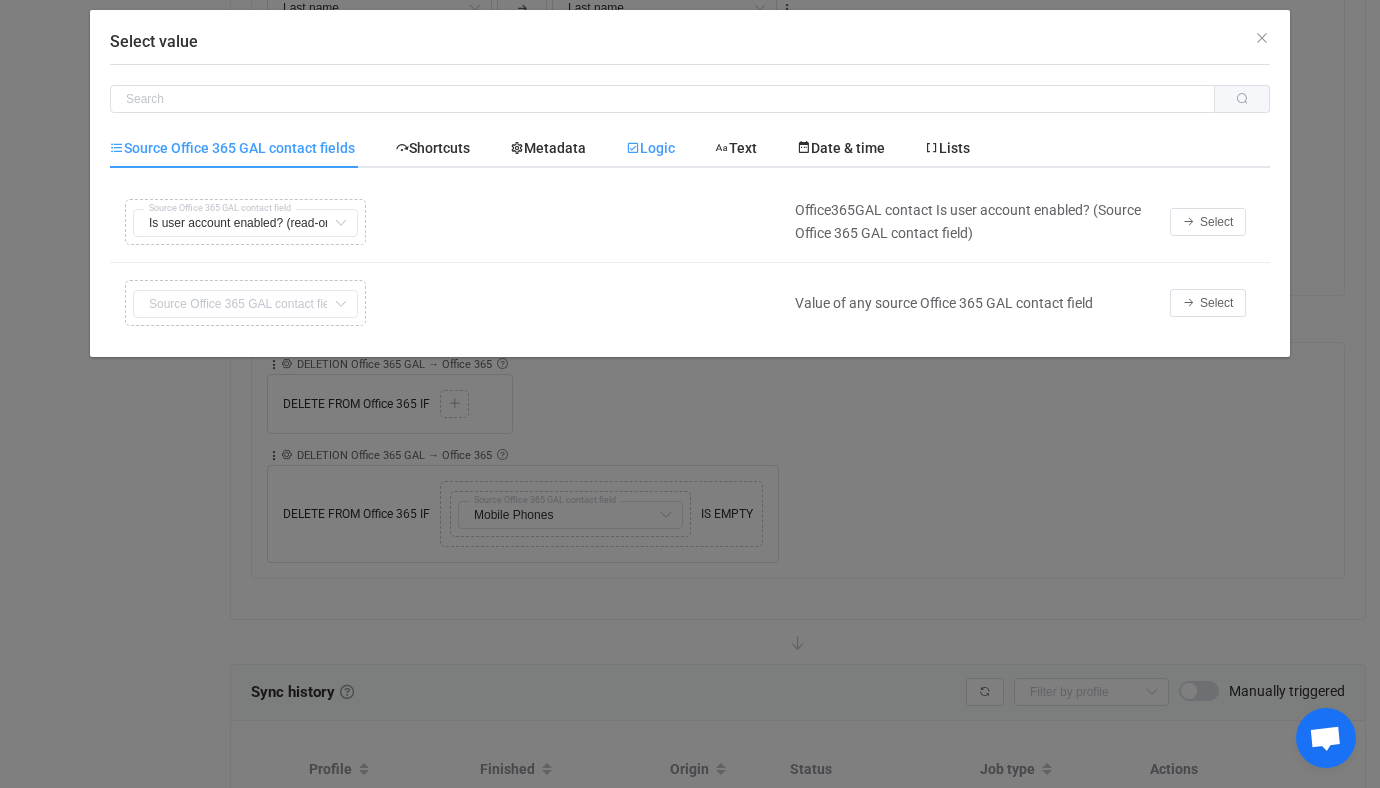 click on "Logic" at bounding box center (650, 148) 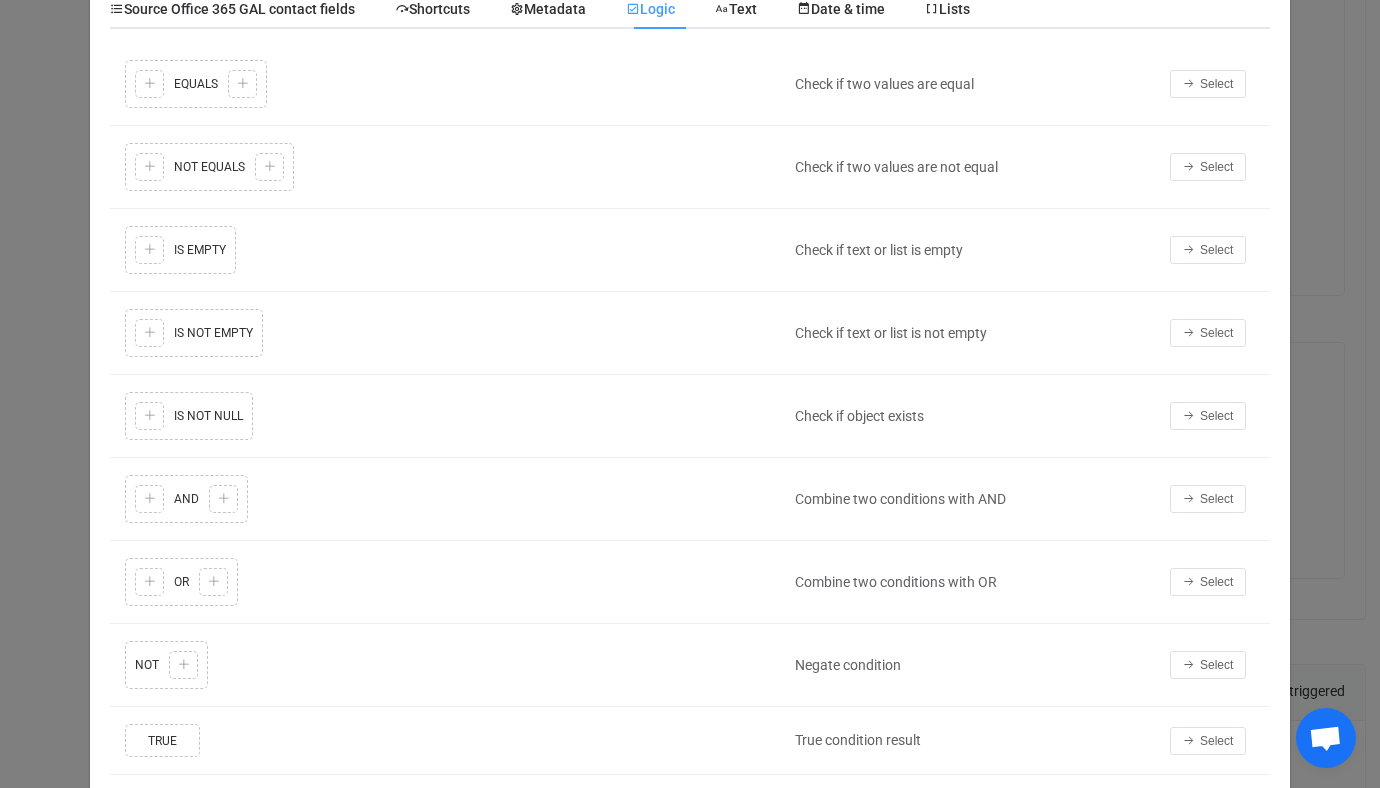 scroll, scrollTop: 194, scrollLeft: 0, axis: vertical 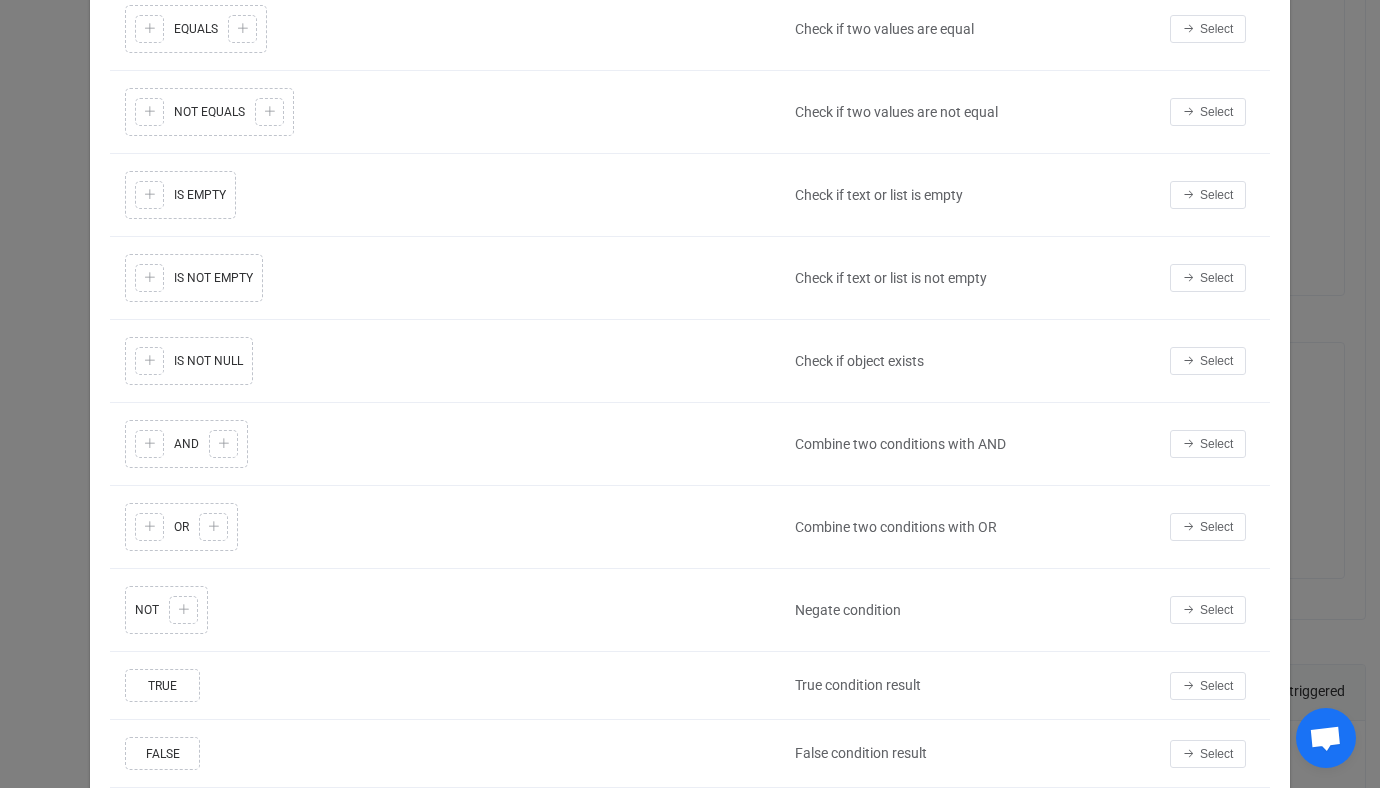 click on "Select" at bounding box center [1215, 610] 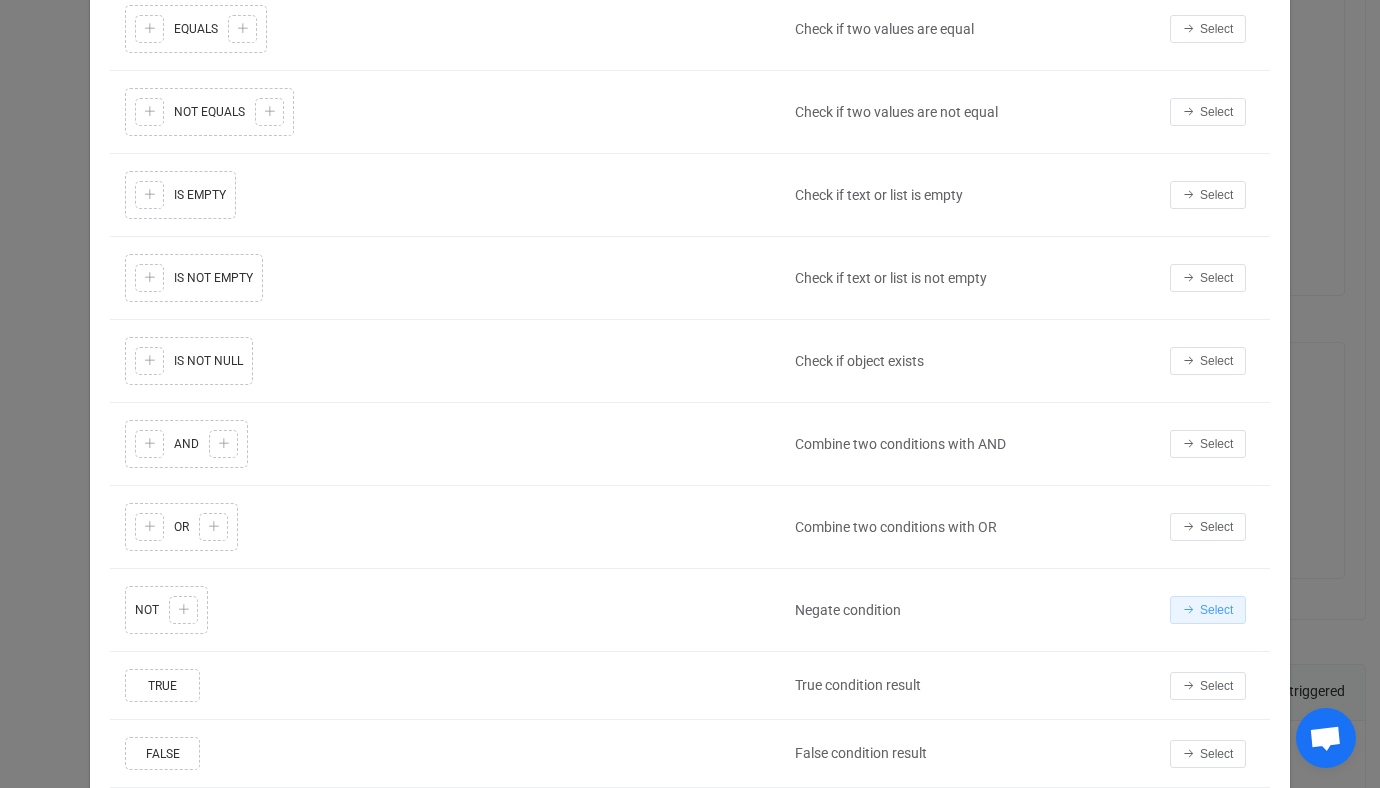click on "Select" at bounding box center (1208, 610) 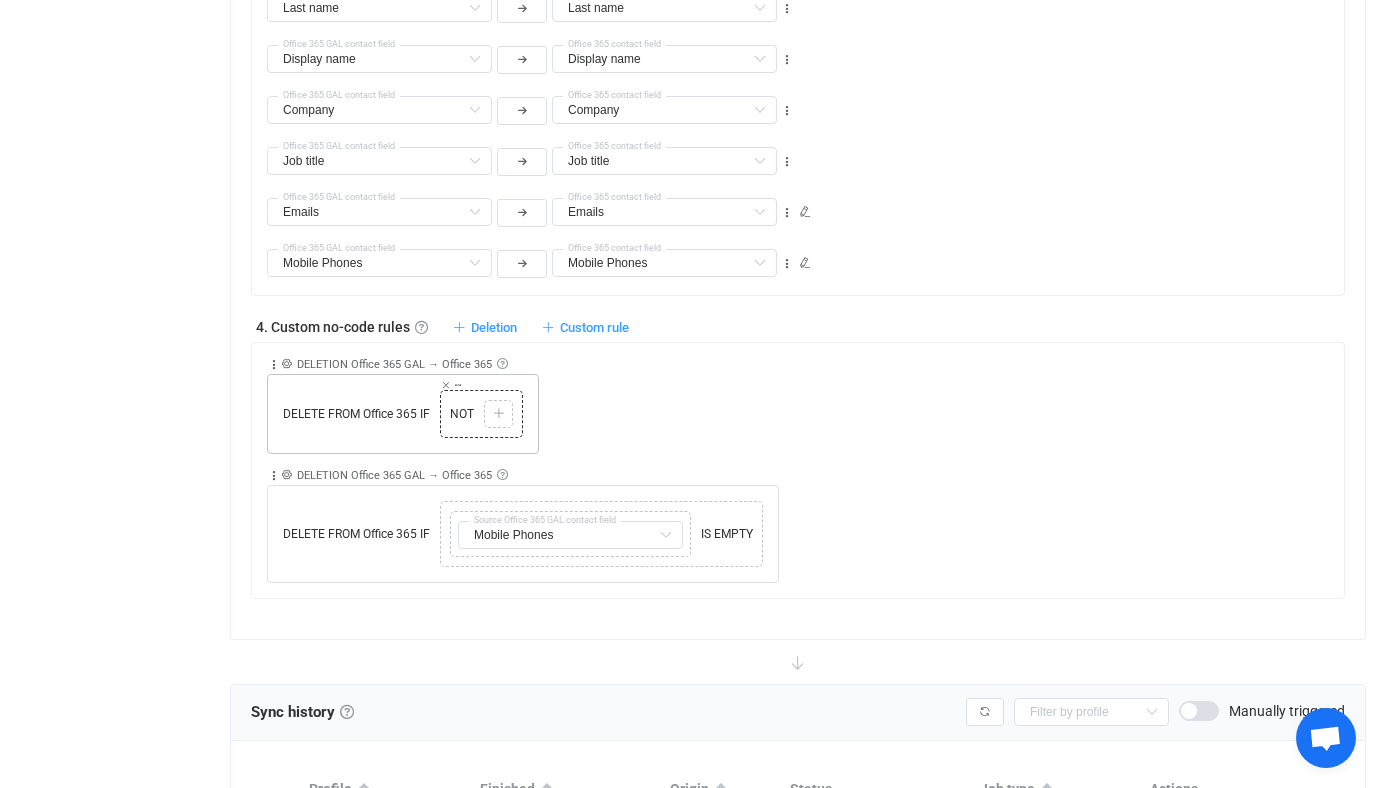 click on "NOT Copy Cut Paste TYPE MISMATCH Select value" at bounding box center [481, 414] 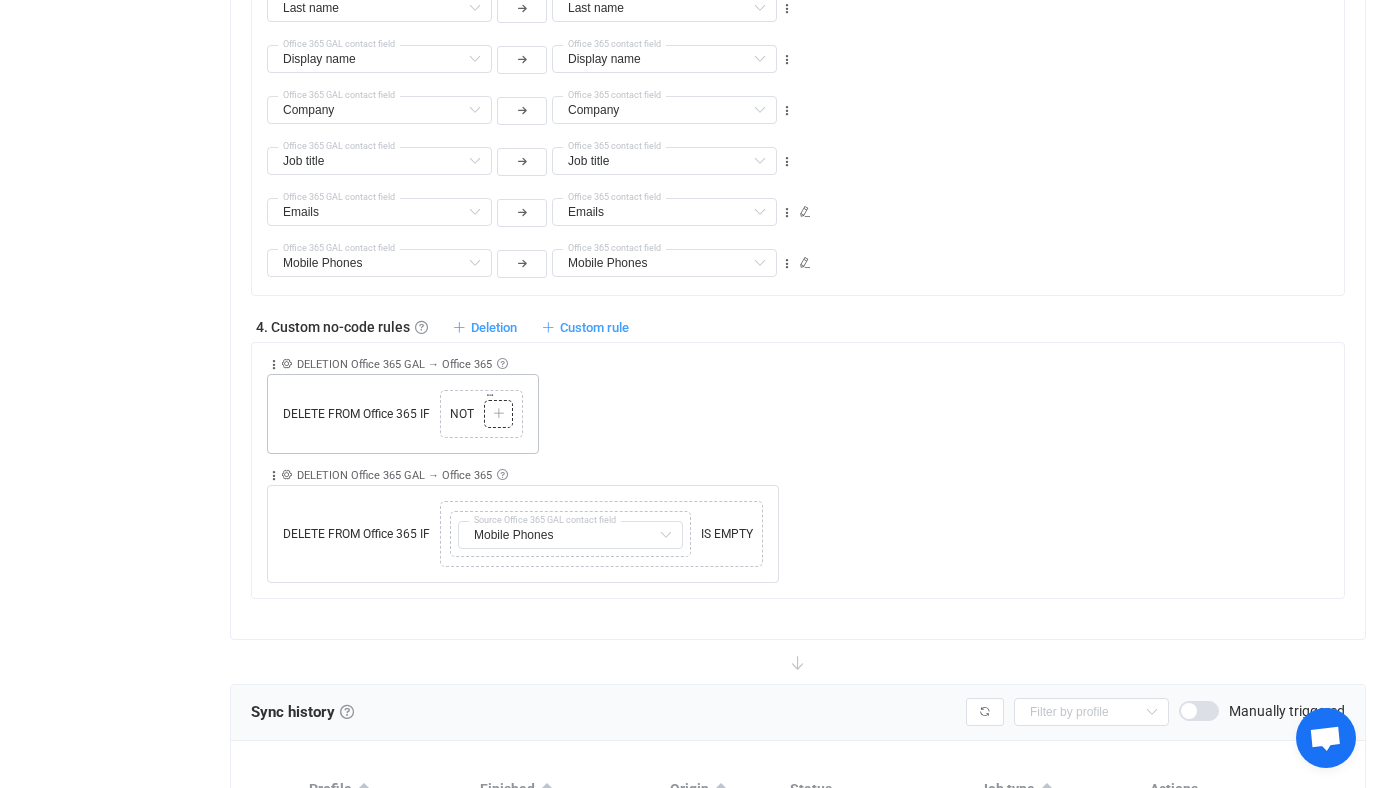 click on "Copy Cut Paste TYPE MISMATCH Select value" at bounding box center (498, 414) 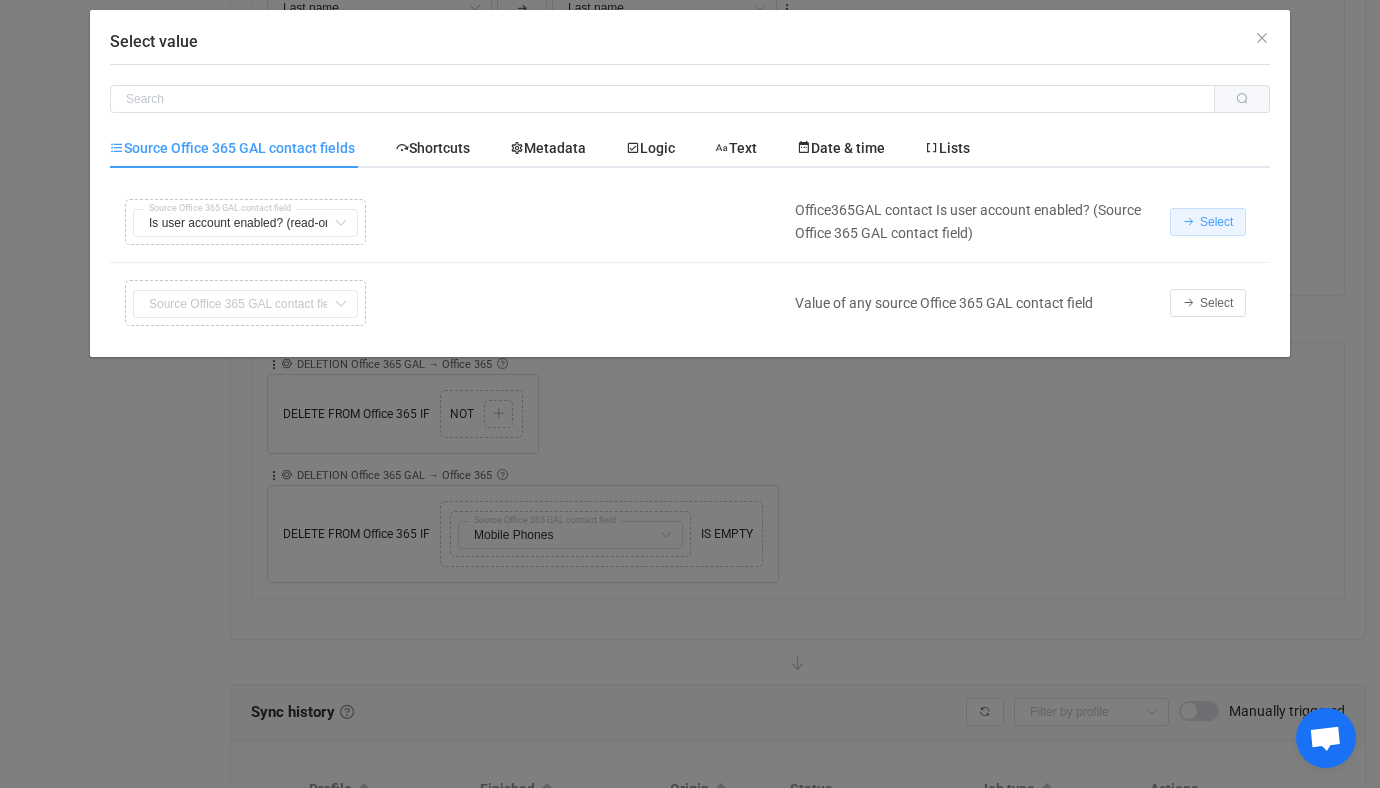 click on "Select" at bounding box center (1208, 222) 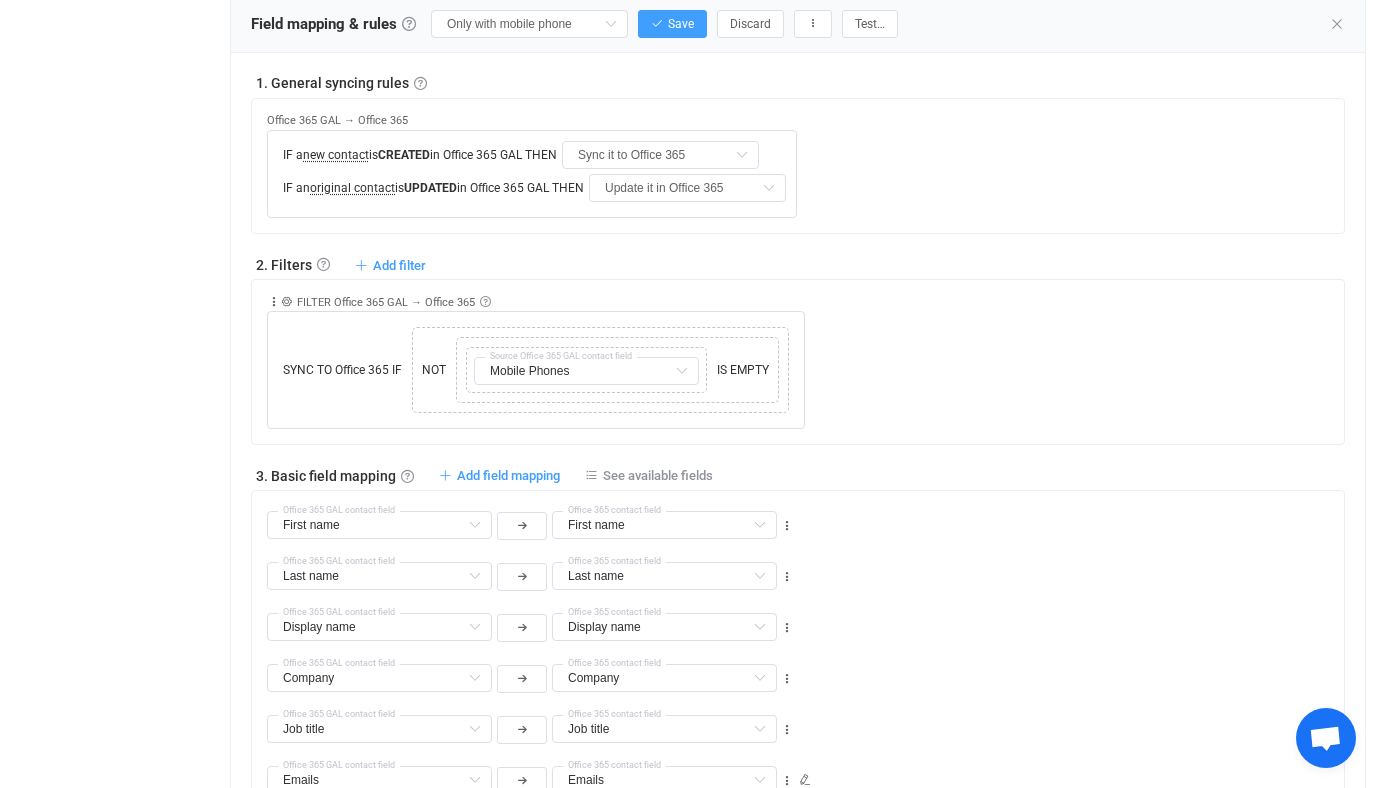 scroll, scrollTop: 1451, scrollLeft: 0, axis: vertical 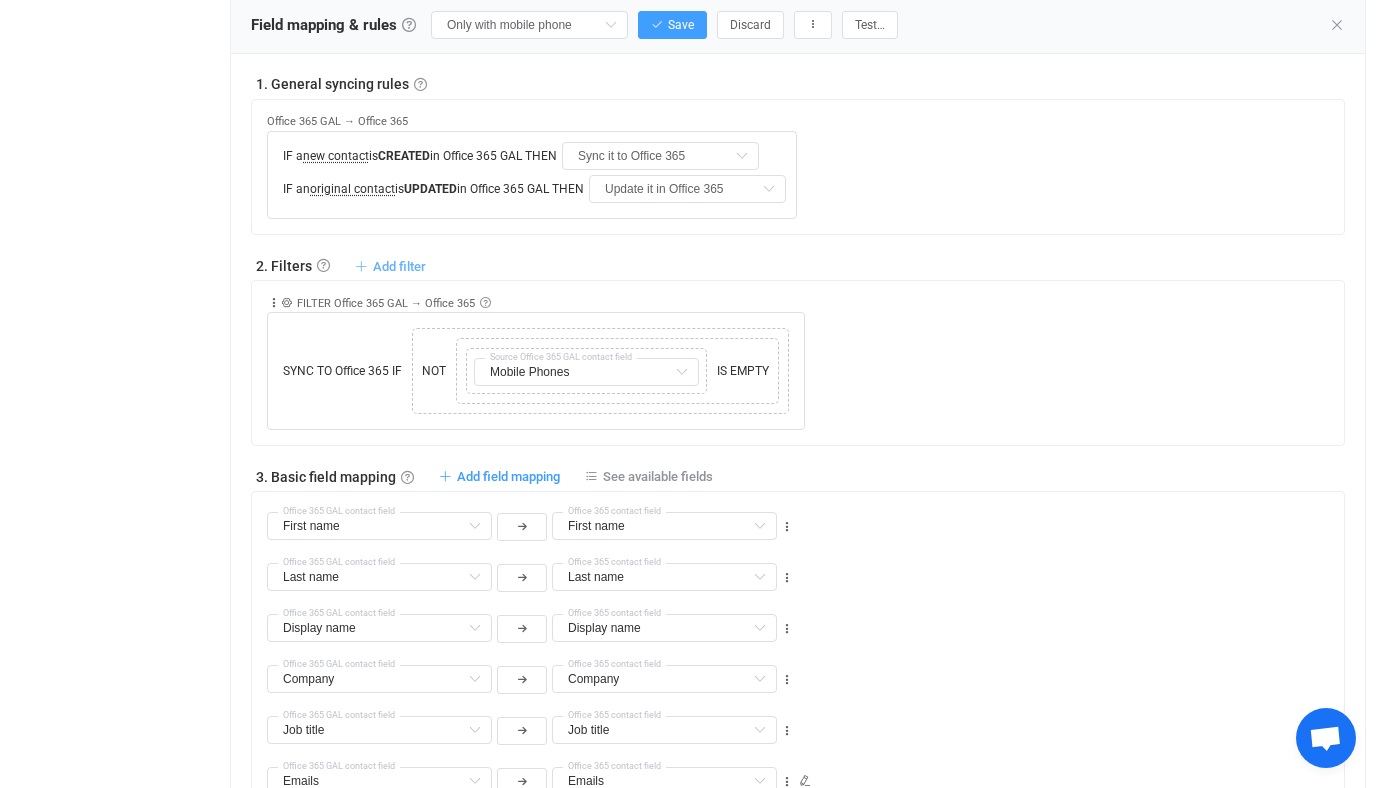 click on "Add filter" at bounding box center [399, 266] 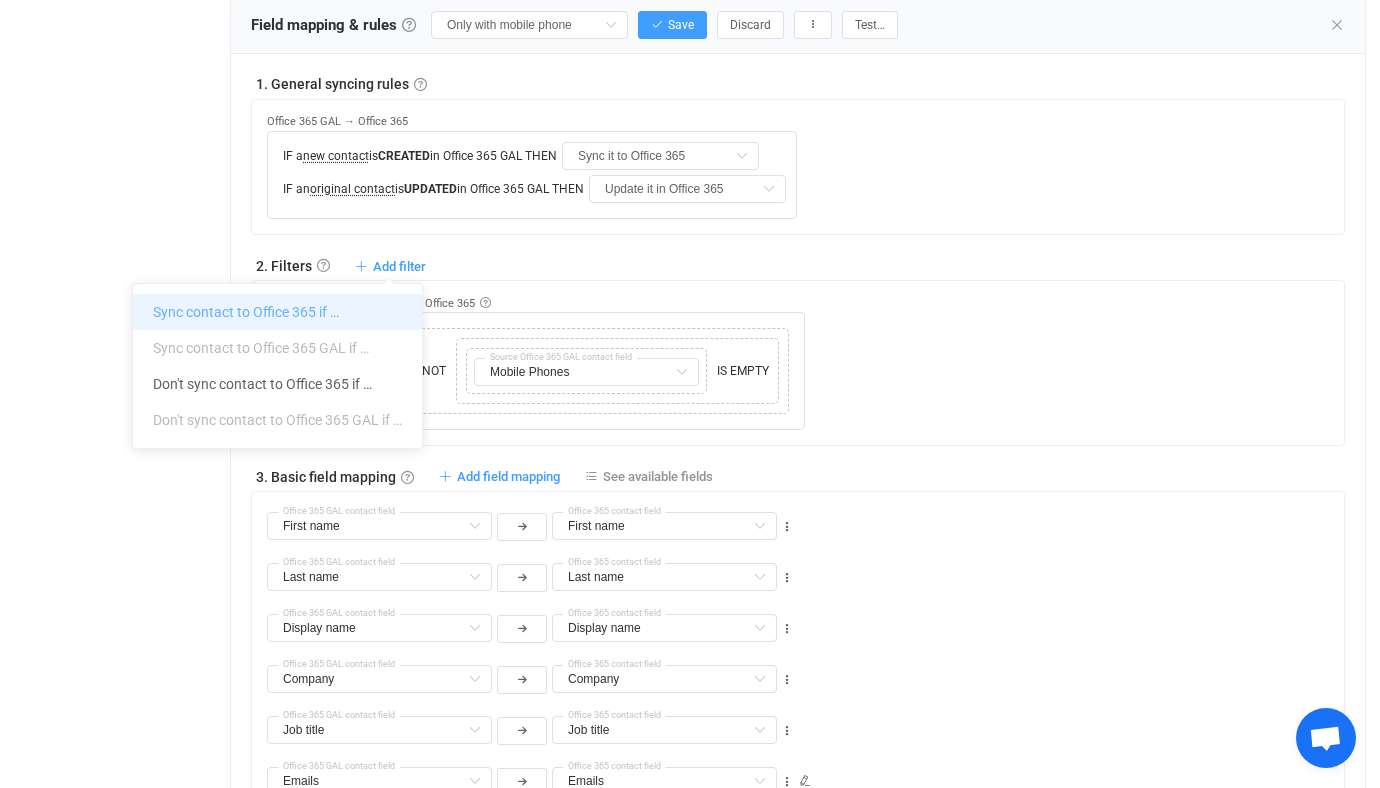 click on "Sync contact to Office 365 if …" at bounding box center (277, 312) 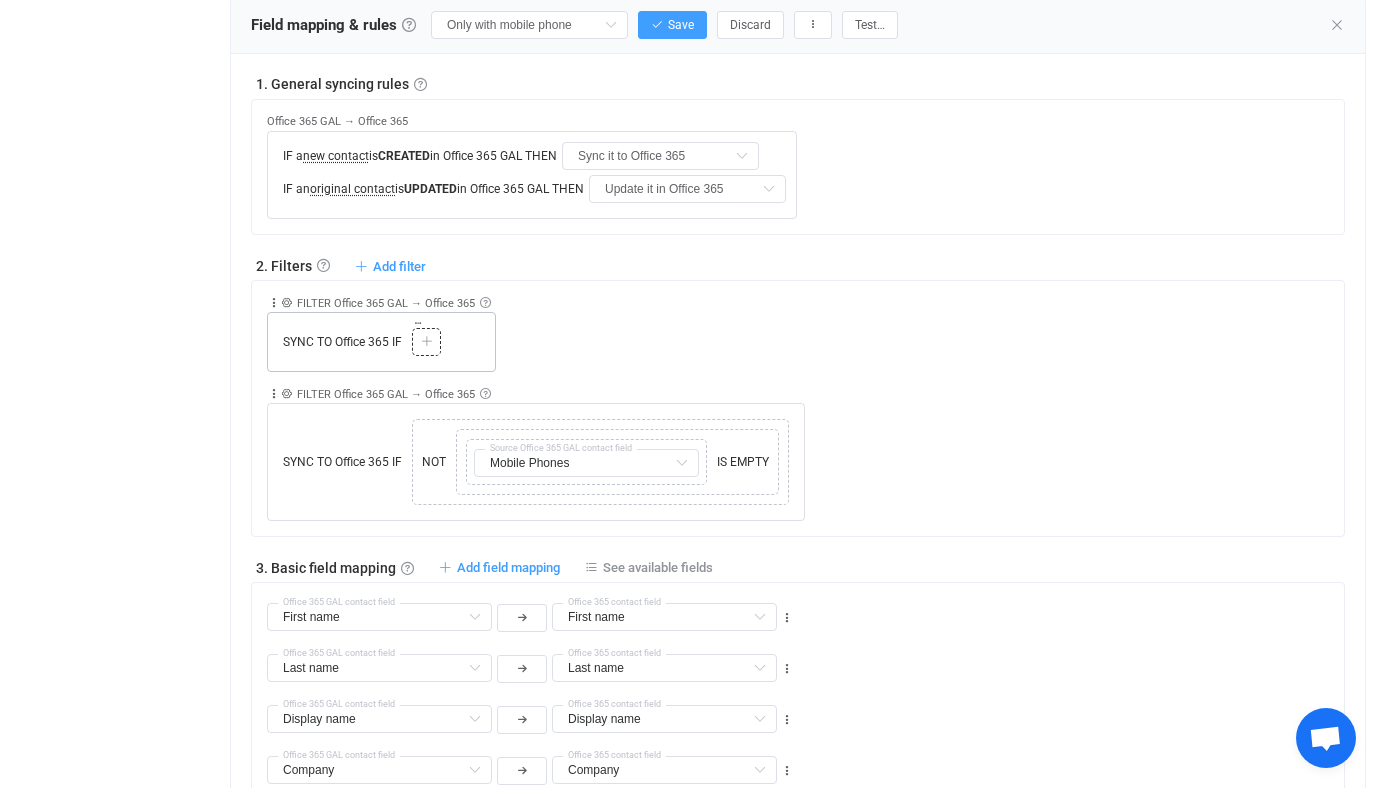 click on "Copy Cut Paste TYPE MISMATCH Select value" at bounding box center (426, 342) 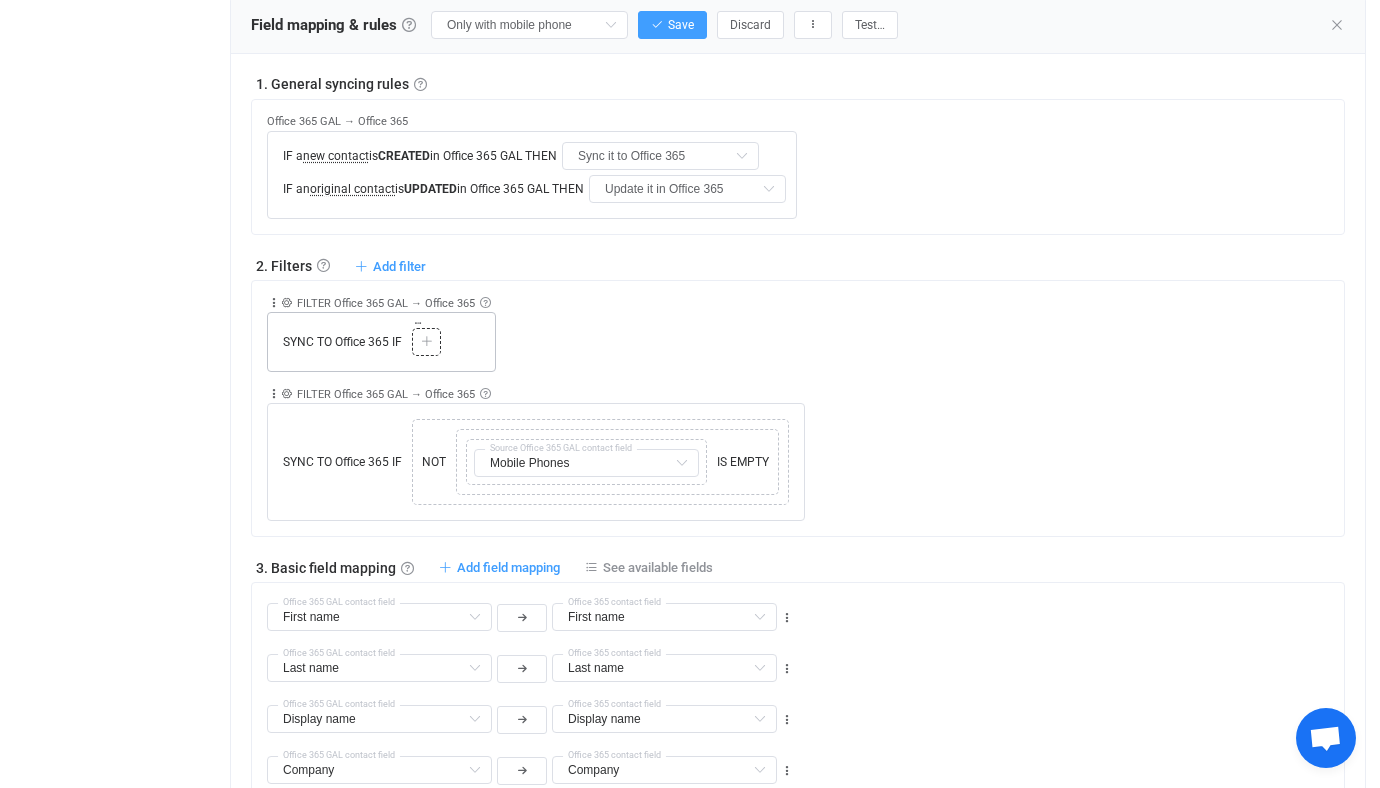 click at bounding box center (427, 342) 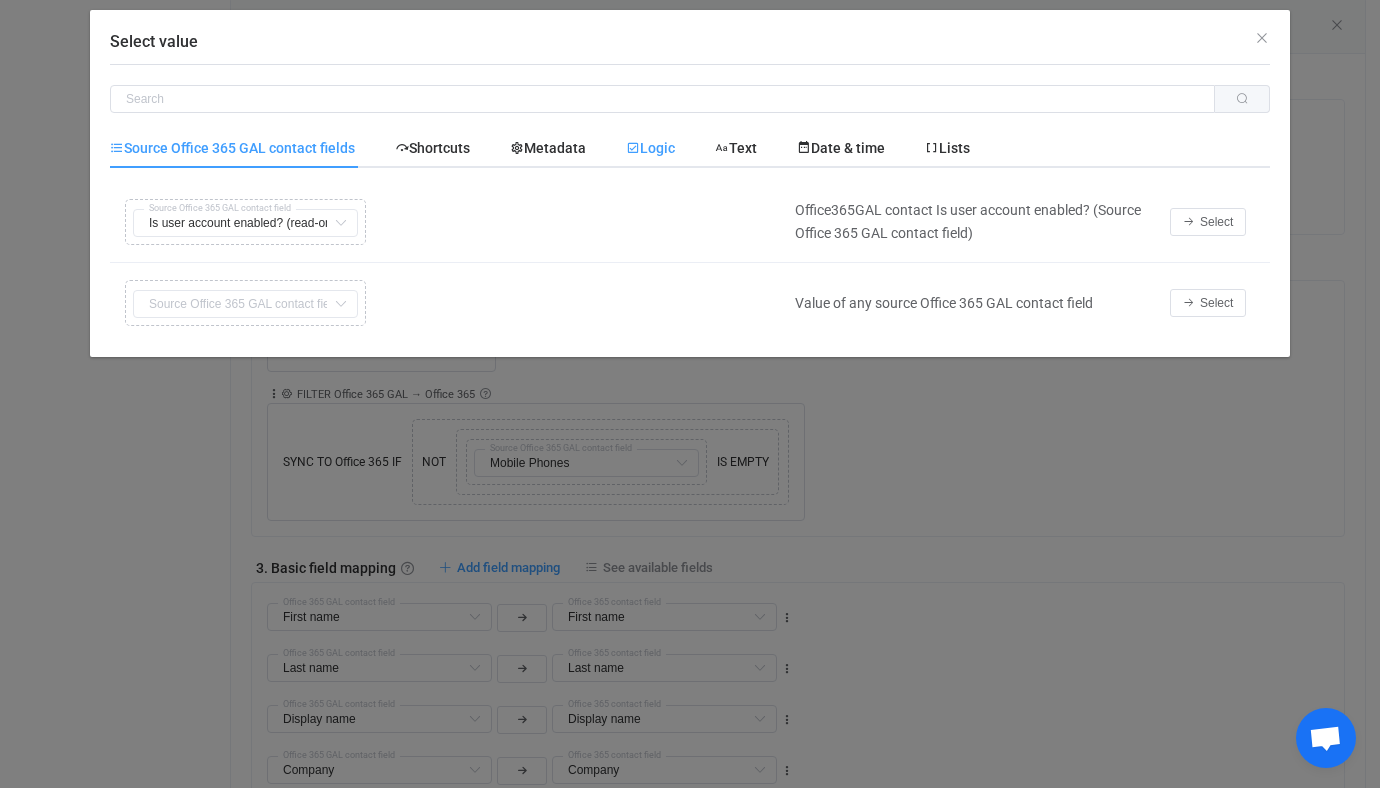 click on "Logic" at bounding box center [0, 0] 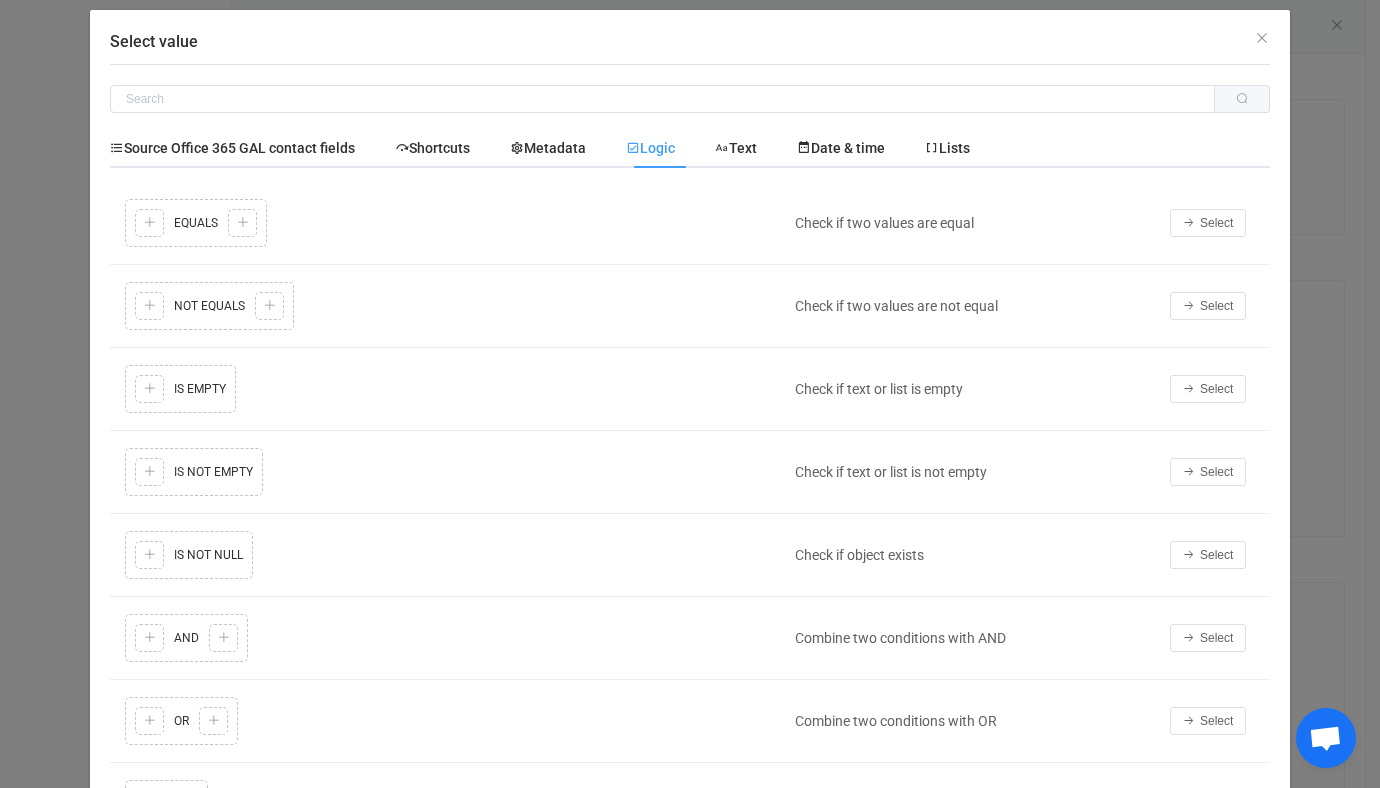 click on "Select value  Source Office 365 GAL contact fields  Shortcuts  Metadata  Logic  Text  Date & time  Lists Copy Cut Replace TYPE MISMATCH Is user account enabled? (read-only) First name Default field Last name Default field Display name Default field Company Default field Company → Name Default field Job title Default field Department Default field Emails Default field Addresses Default field Addresses → Country Default field Addresses → State/region Default field Addresses → City Default field Addresses → Postal code Default field Addresses → Street Default field Addresses → Type Default field All Phones Default field Work Phones Default field (filtered) Mobile Phones Default field (filtered) Work fax Phones Default field (filtered) Type Default field User type Default field Description (read-only) Default field Is user account enabled? (read-only) Default field Groups (read-only) Default field Photo file (read-only) Default field Photo file → Name (read-only) Default field Default field Select" at bounding box center [690, 394] 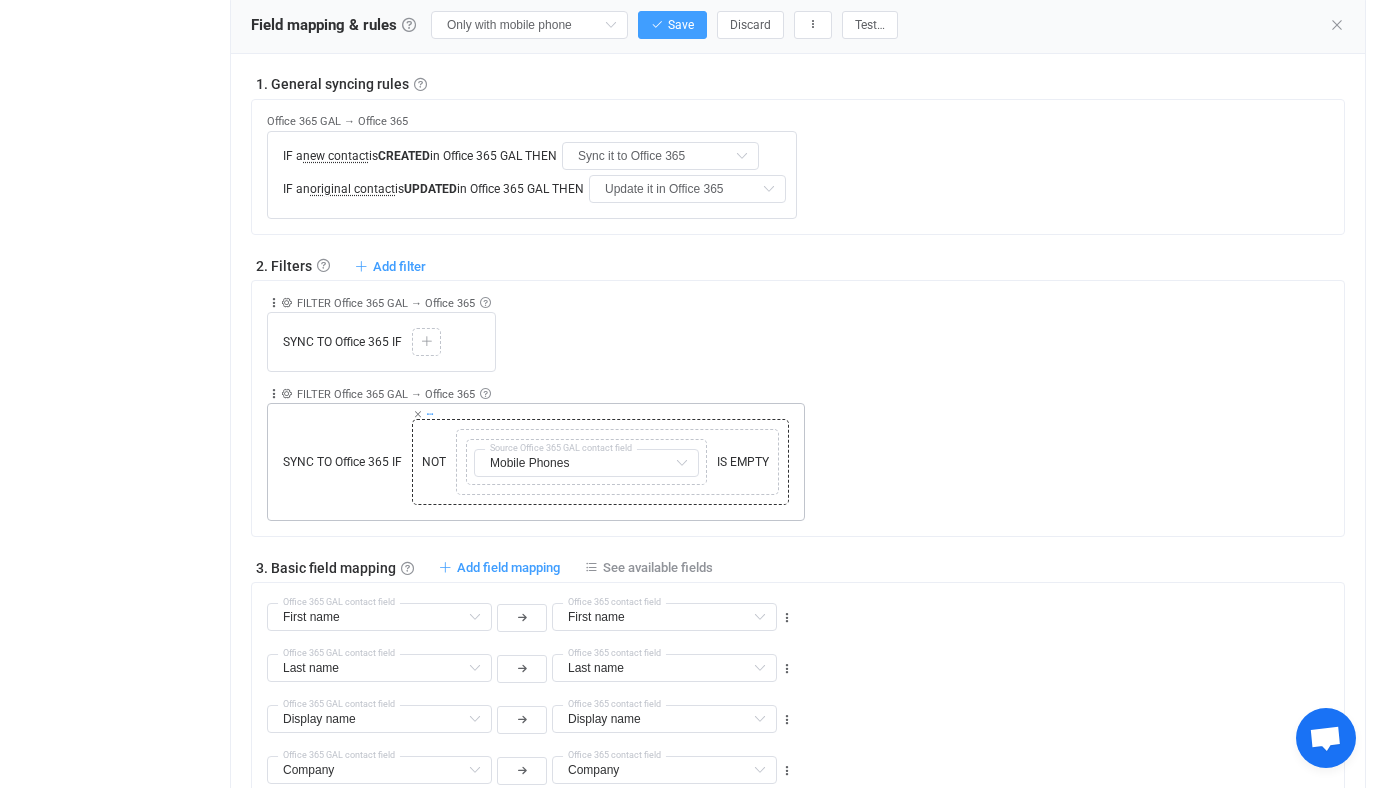 click at bounding box center (430, 414) 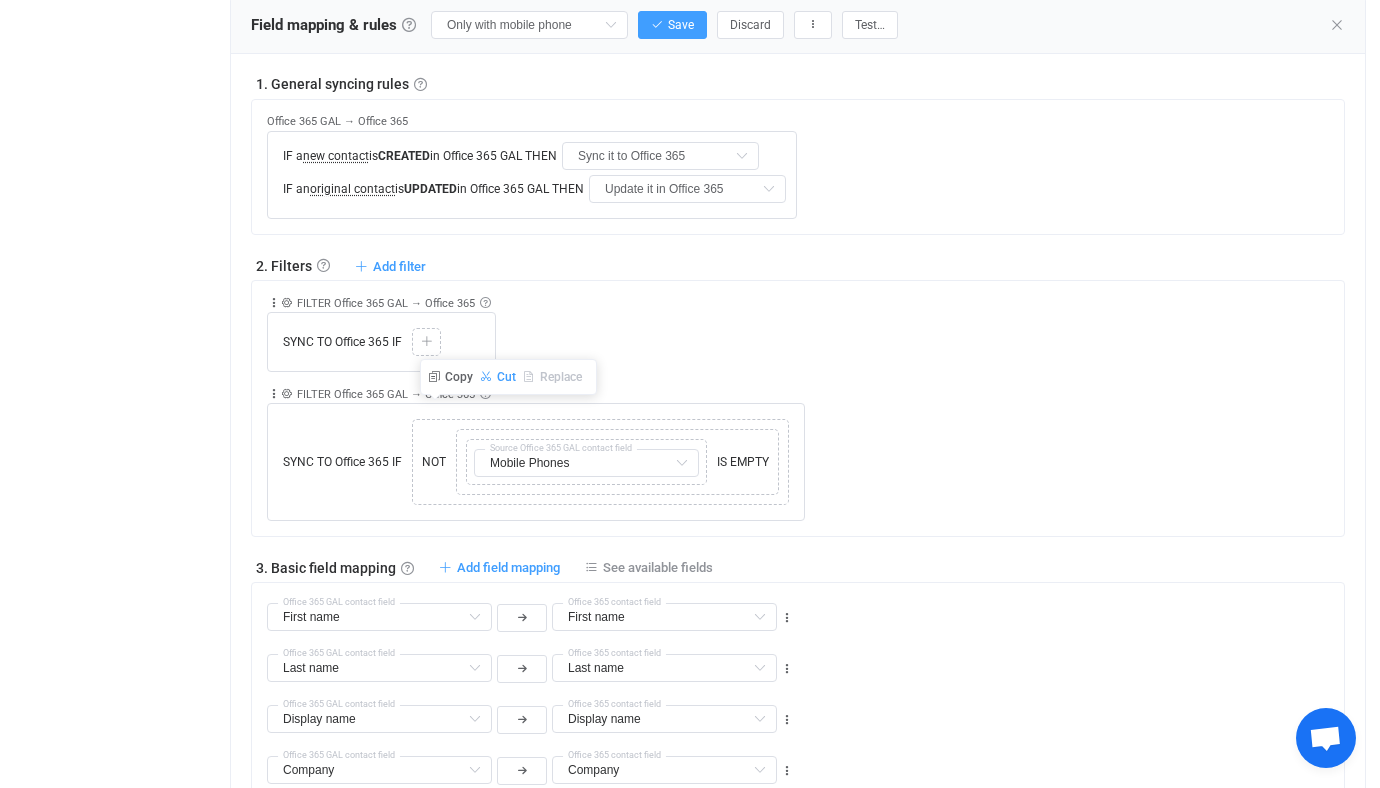 click on "Cut" at bounding box center [506, 377] 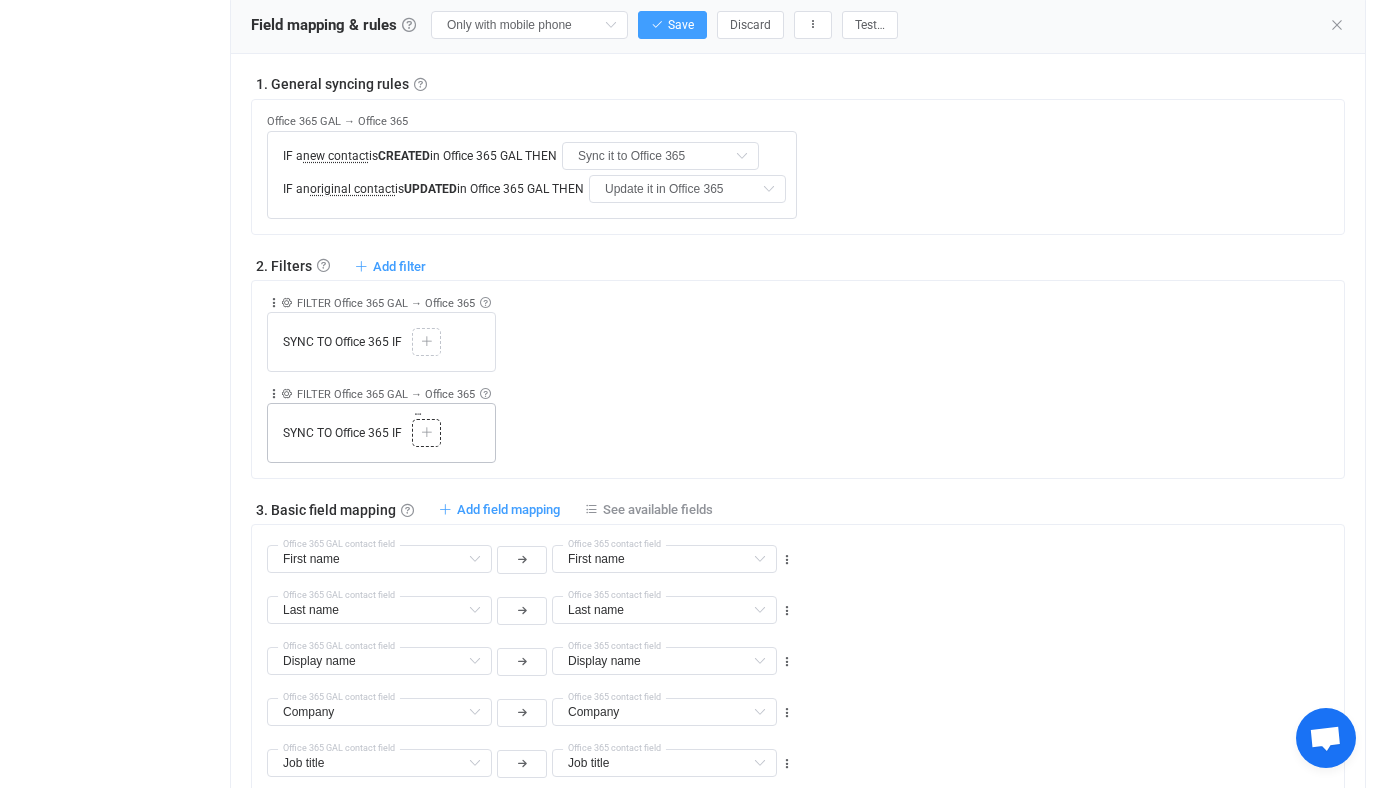 click at bounding box center [427, 433] 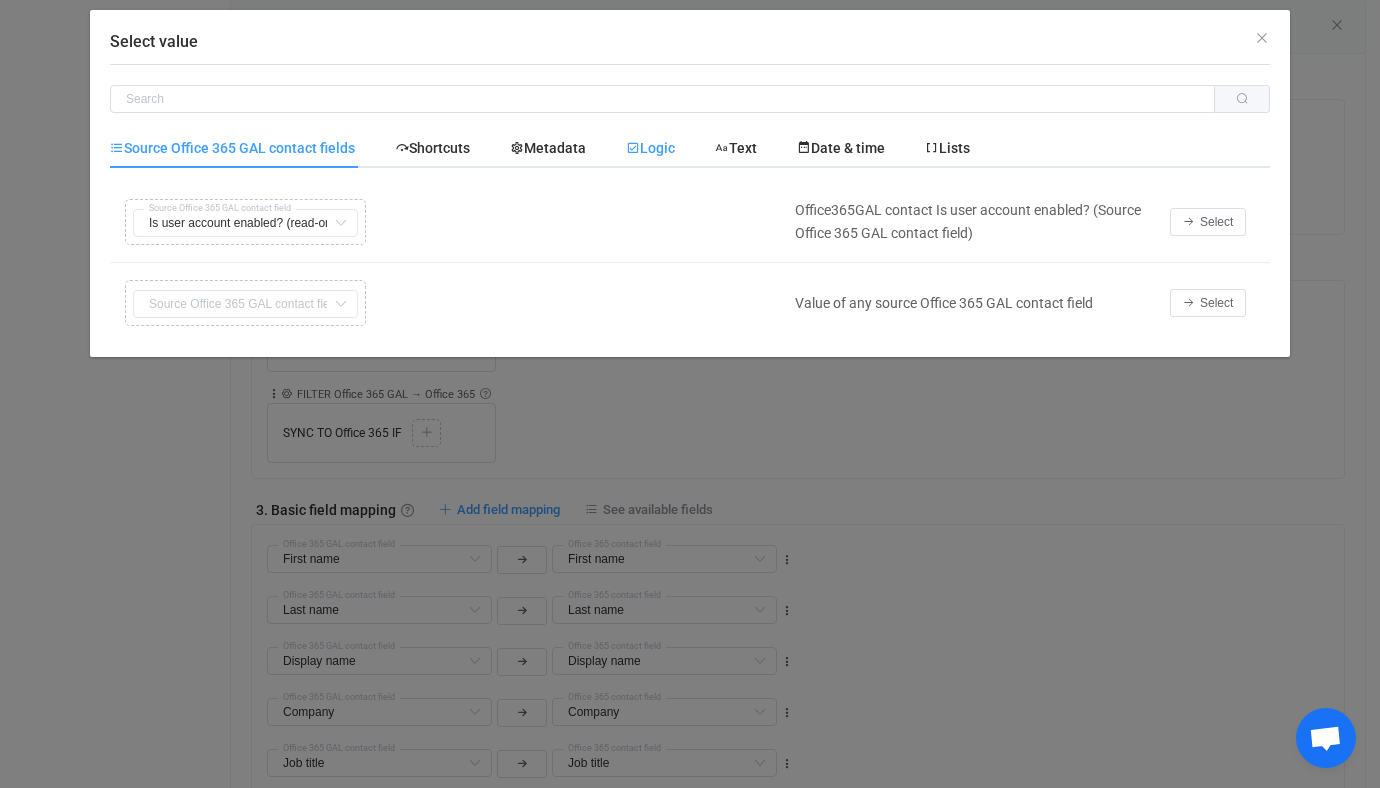 click on "Logic" at bounding box center [650, 148] 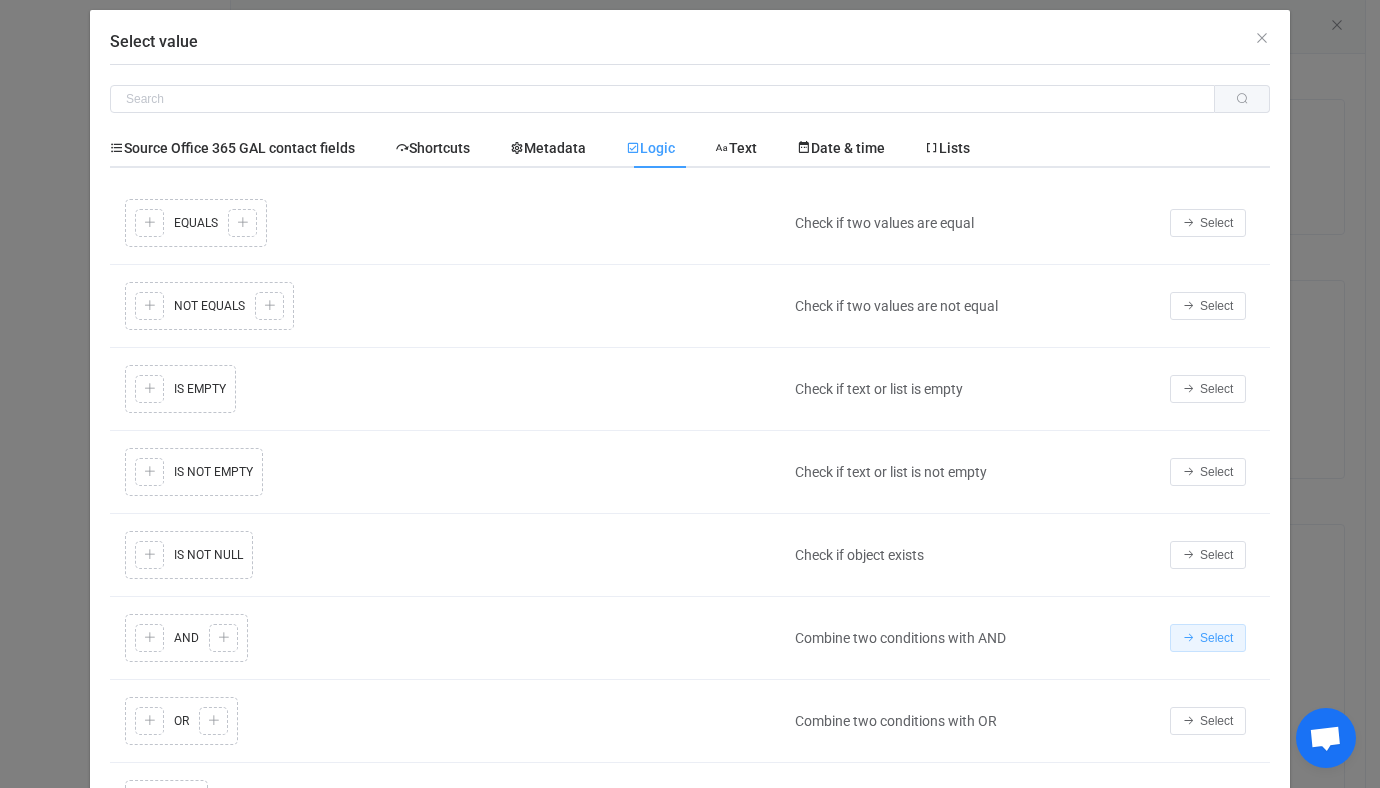 click on "Select" at bounding box center (1216, 638) 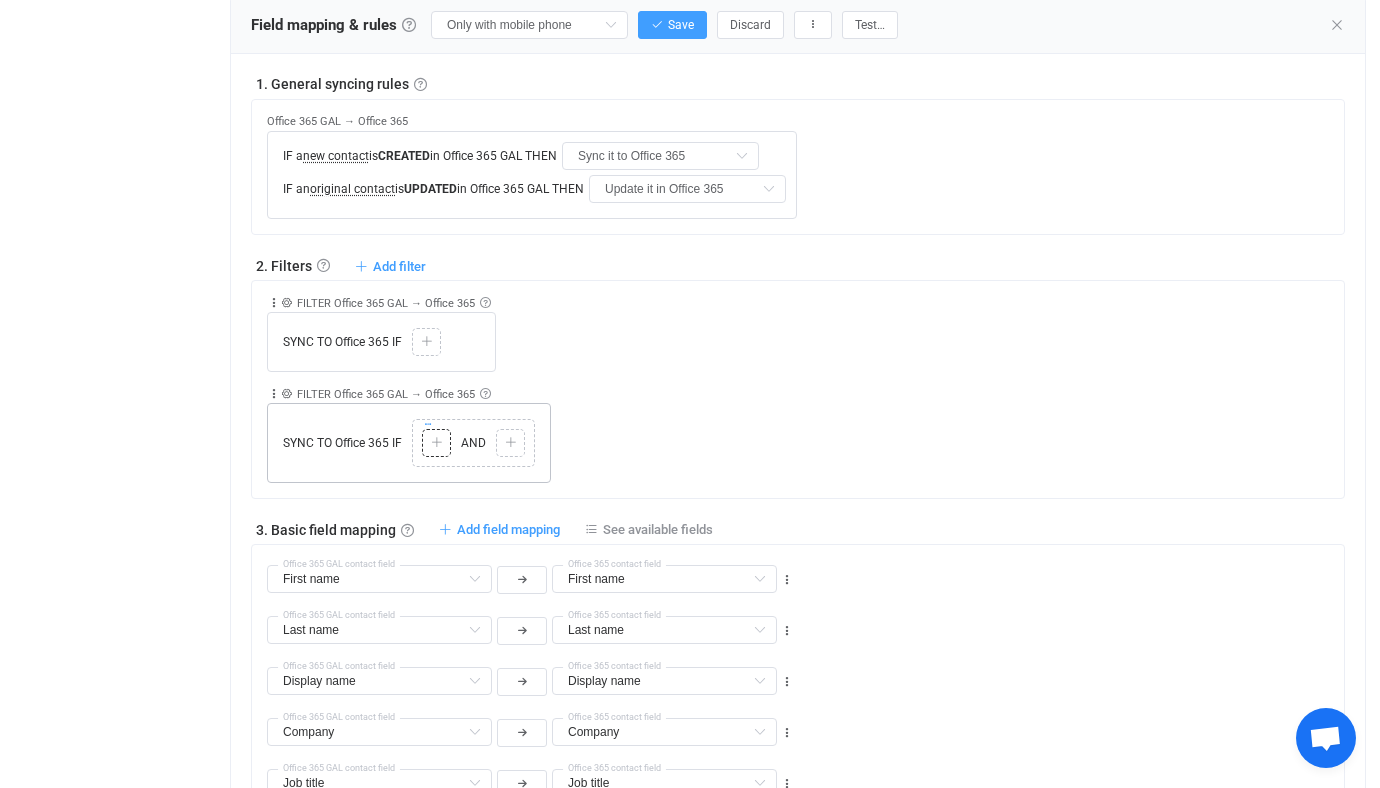 click at bounding box center [428, 424] 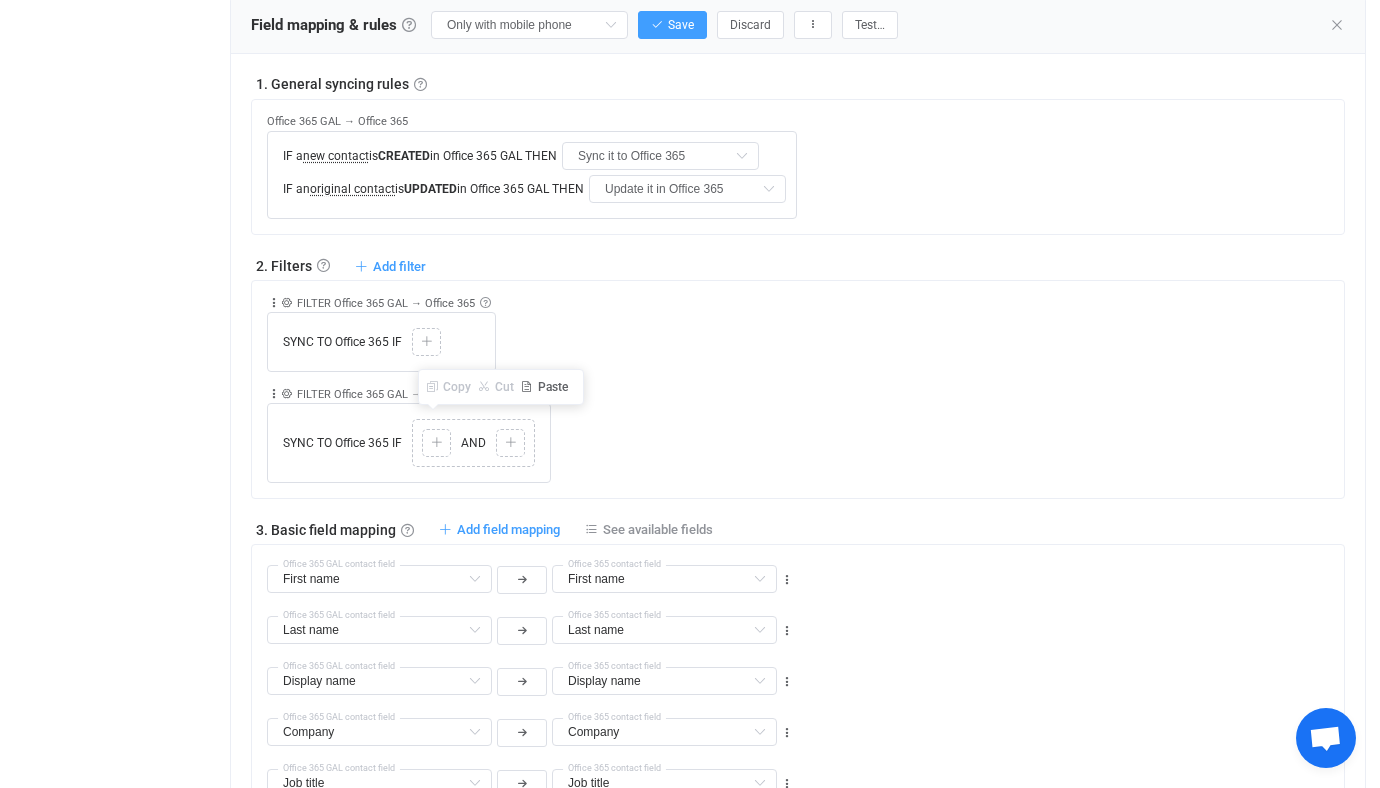 click on "Copy Cut Paste" at bounding box center (501, 387) 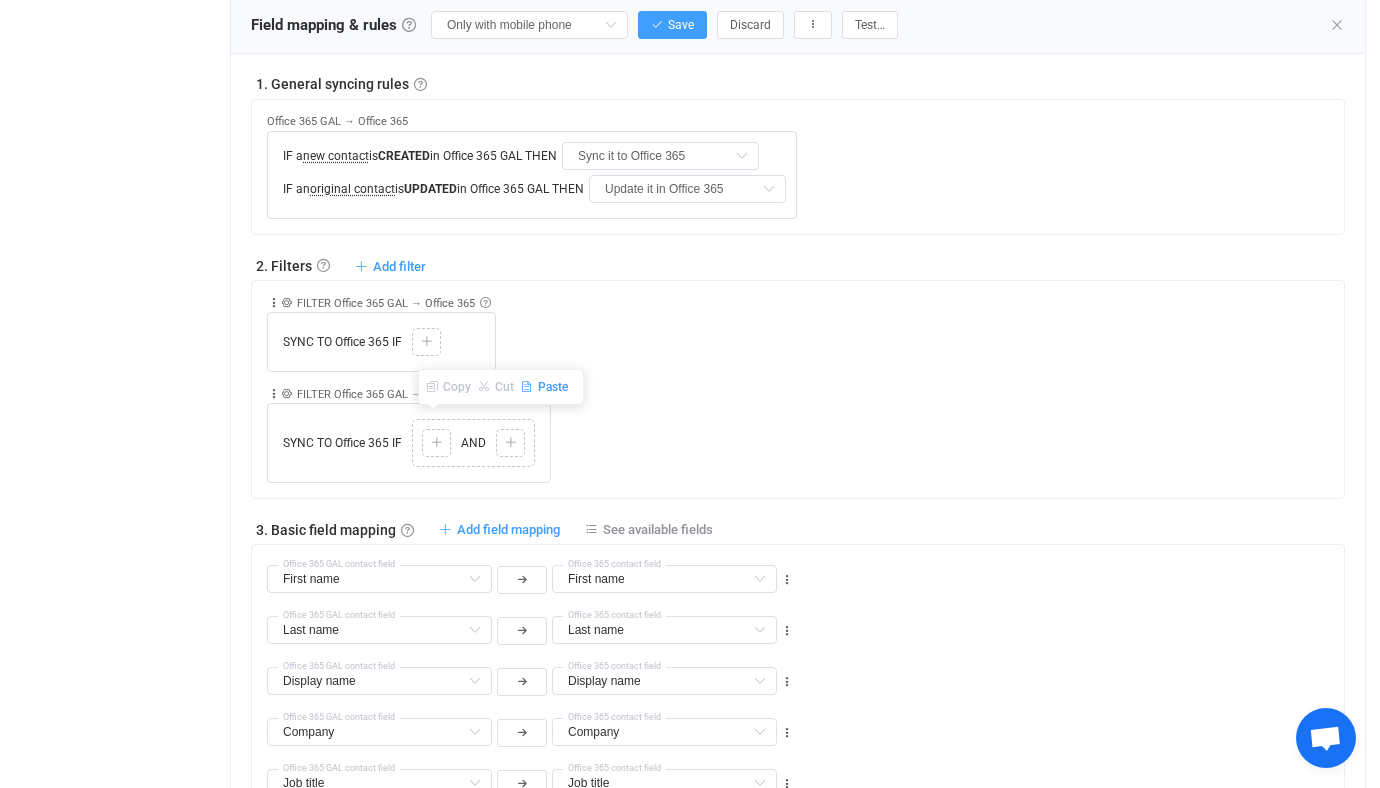 click on "Paste" at bounding box center (553, 387) 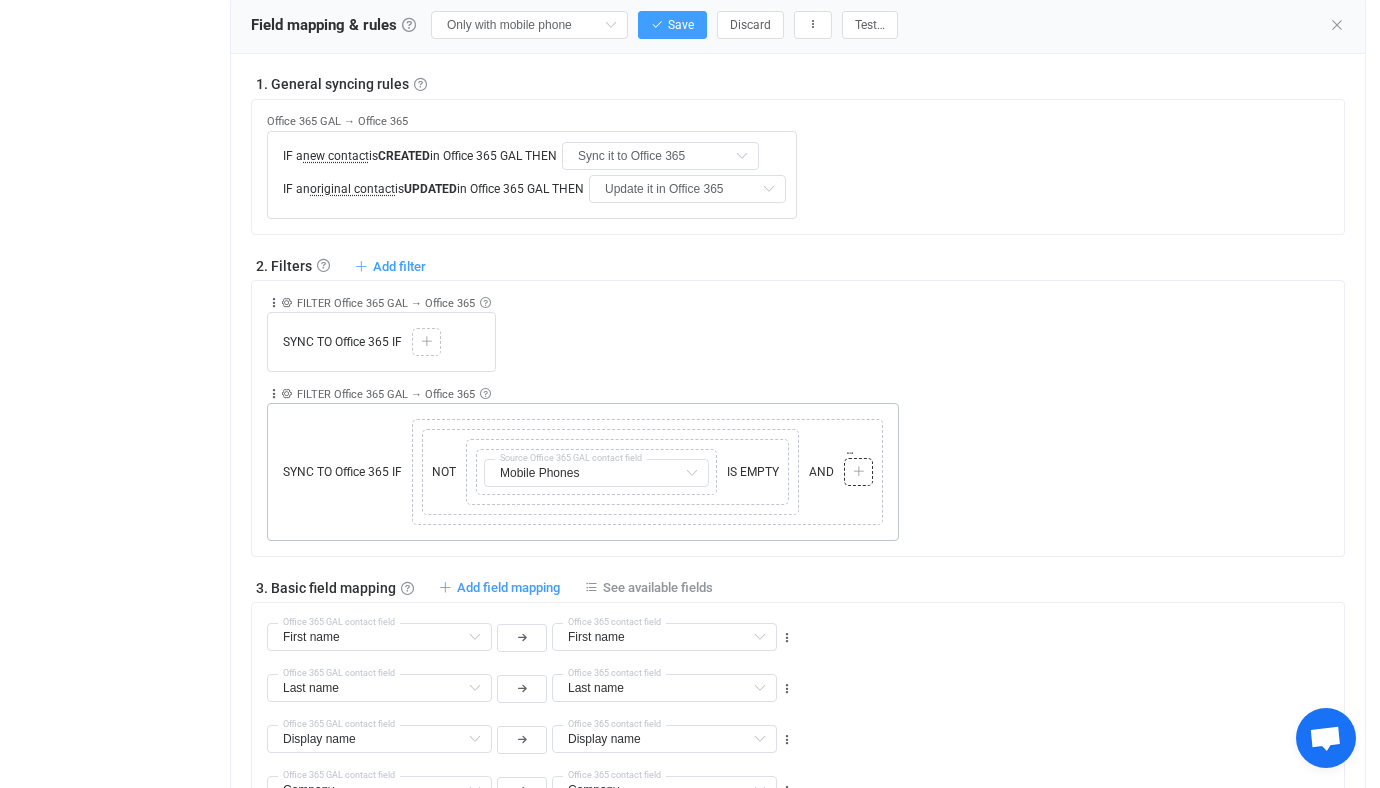 click at bounding box center [858, 472] 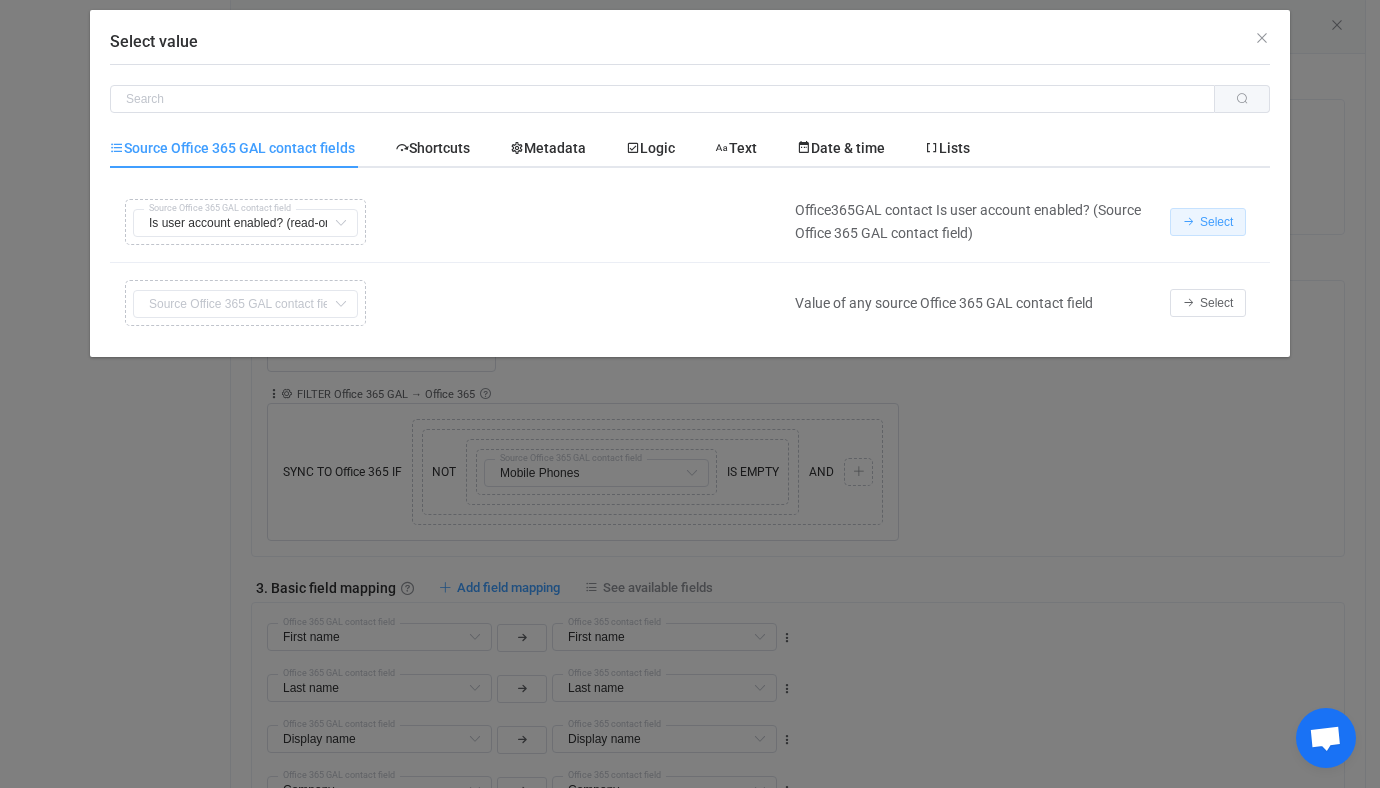 click on "Select" at bounding box center (1208, 222) 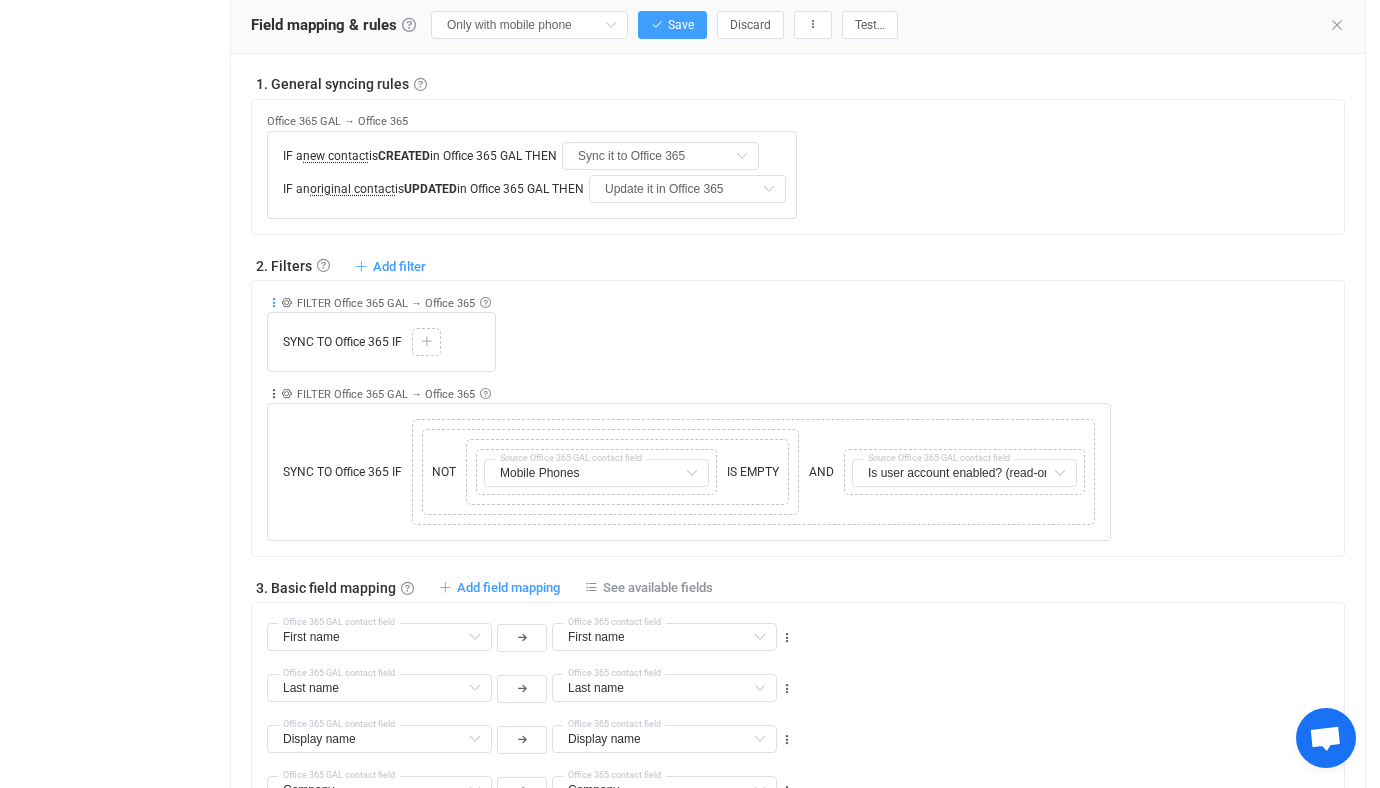 click at bounding box center (274, 303) 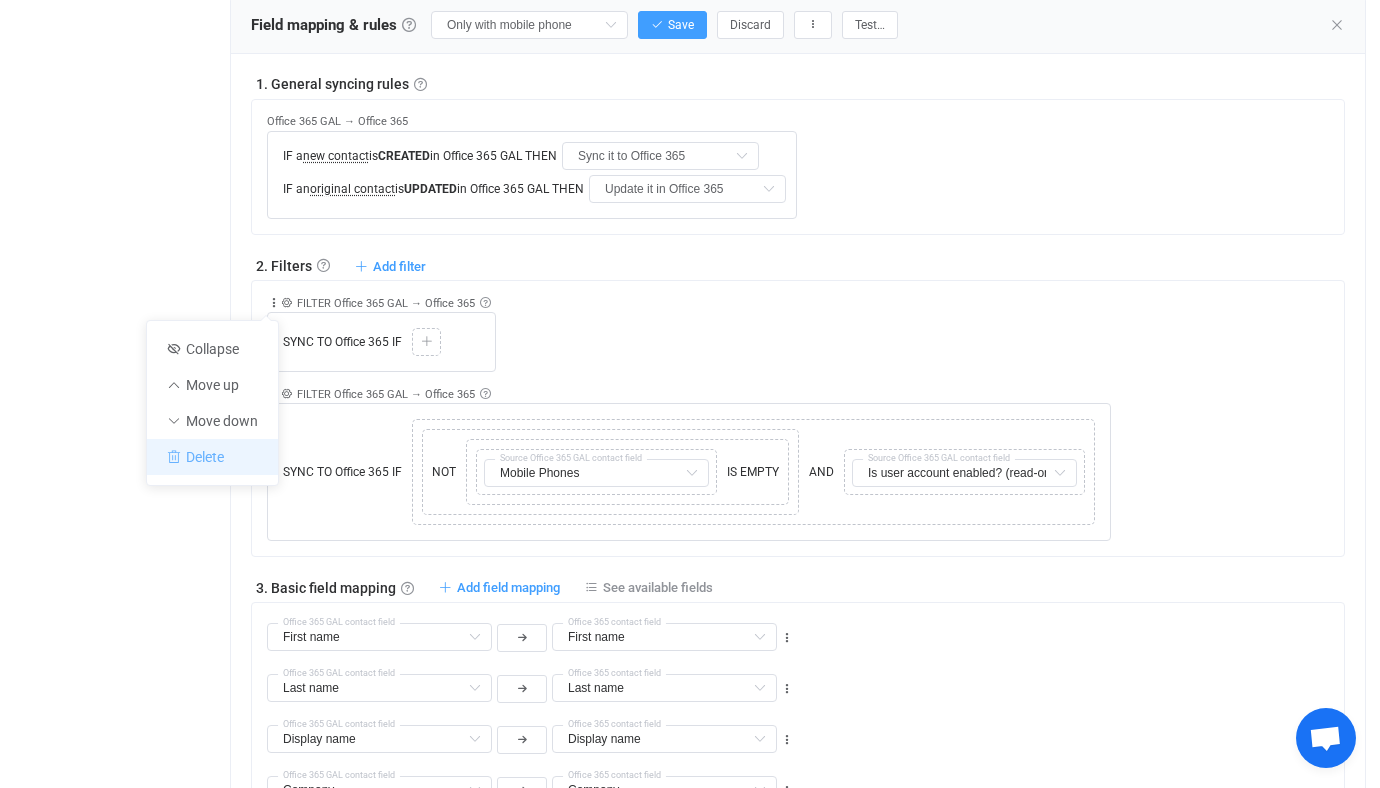click on "Delete" at bounding box center (212, 457) 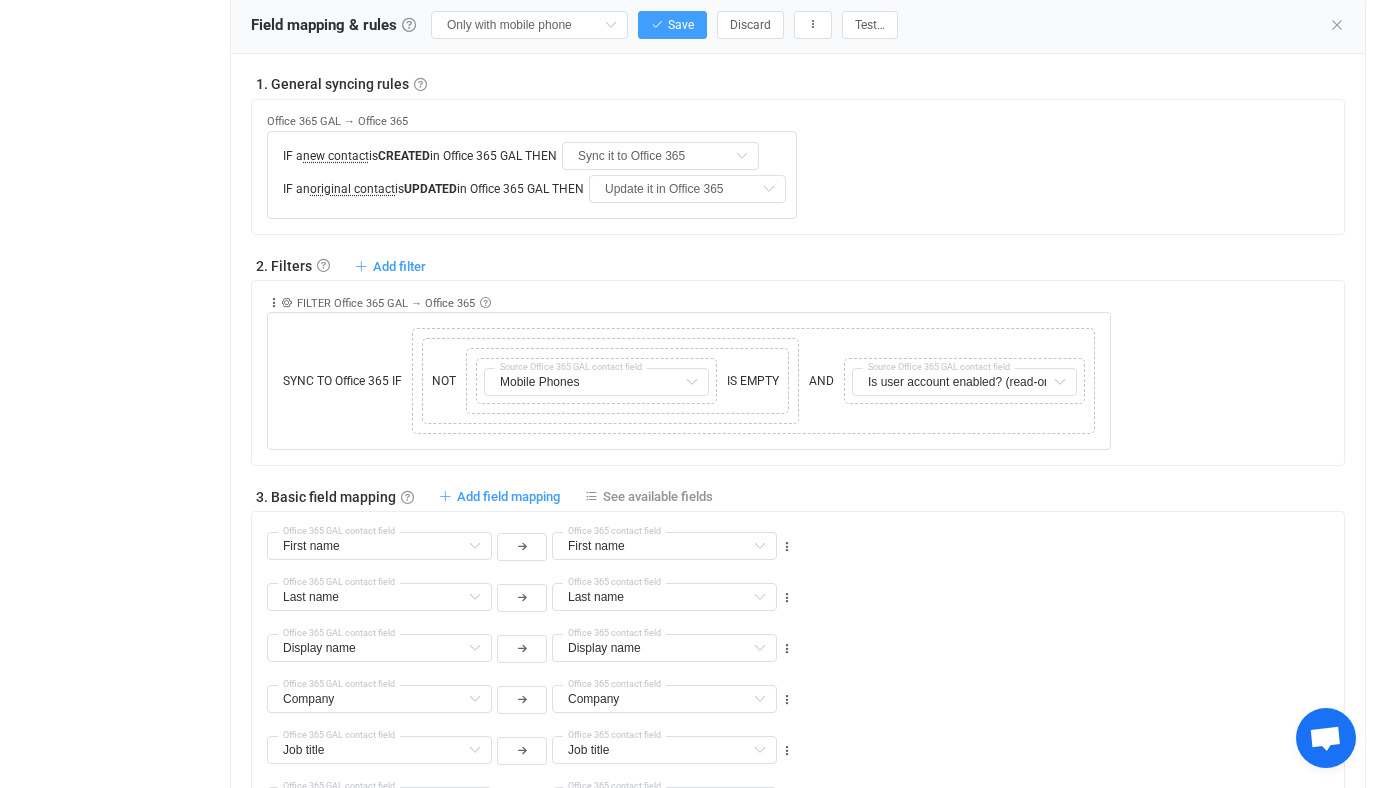 scroll, scrollTop: 1348, scrollLeft: 0, axis: vertical 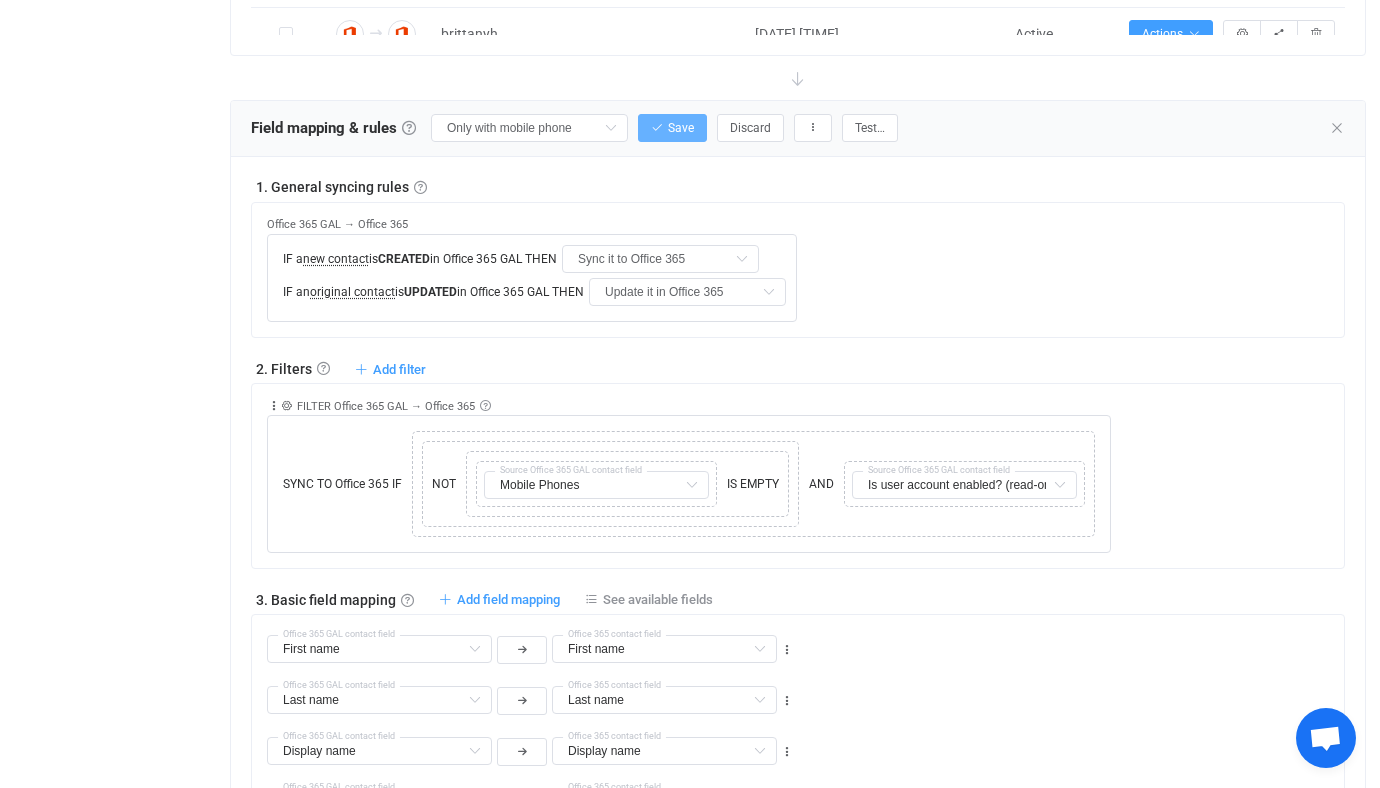 click on "Save" at bounding box center (681, 128) 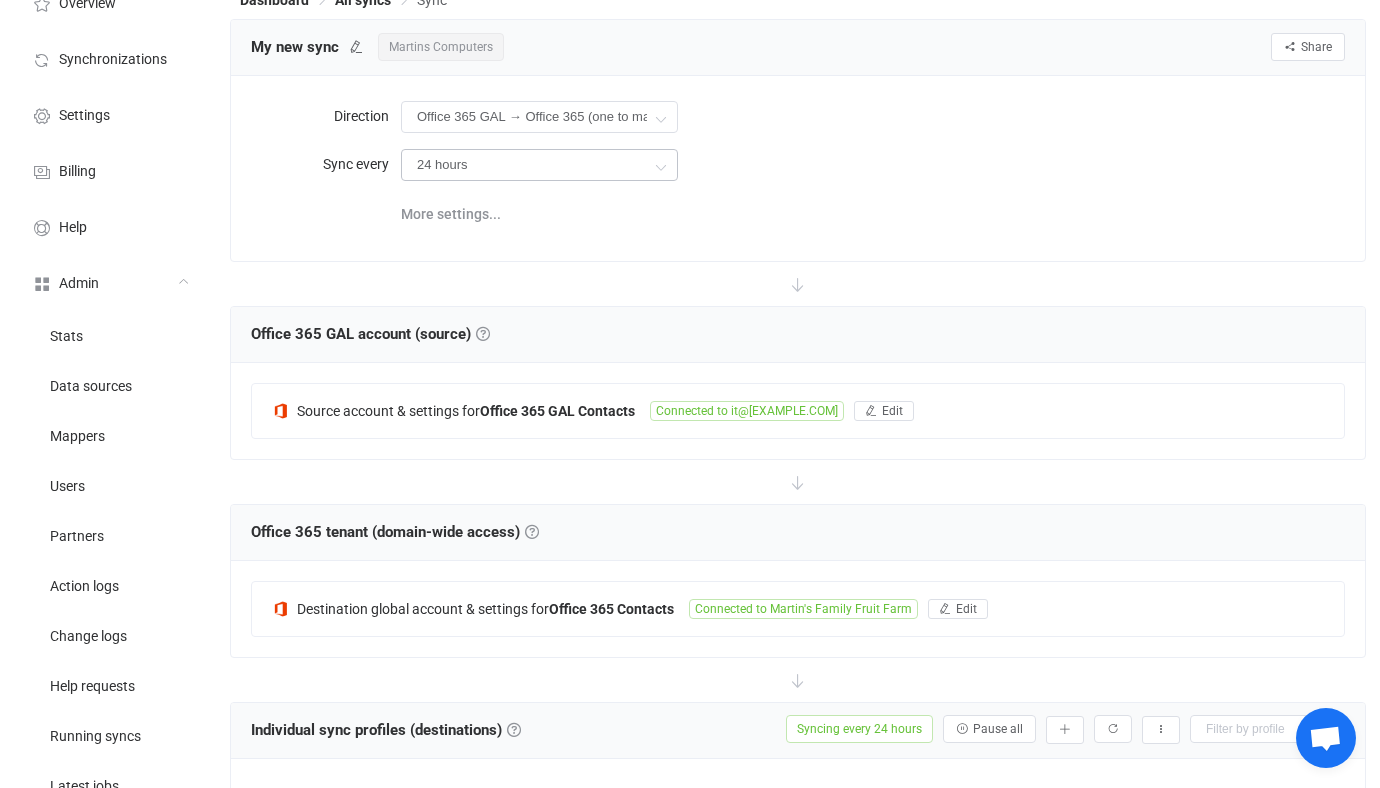 scroll, scrollTop: 88, scrollLeft: 0, axis: vertical 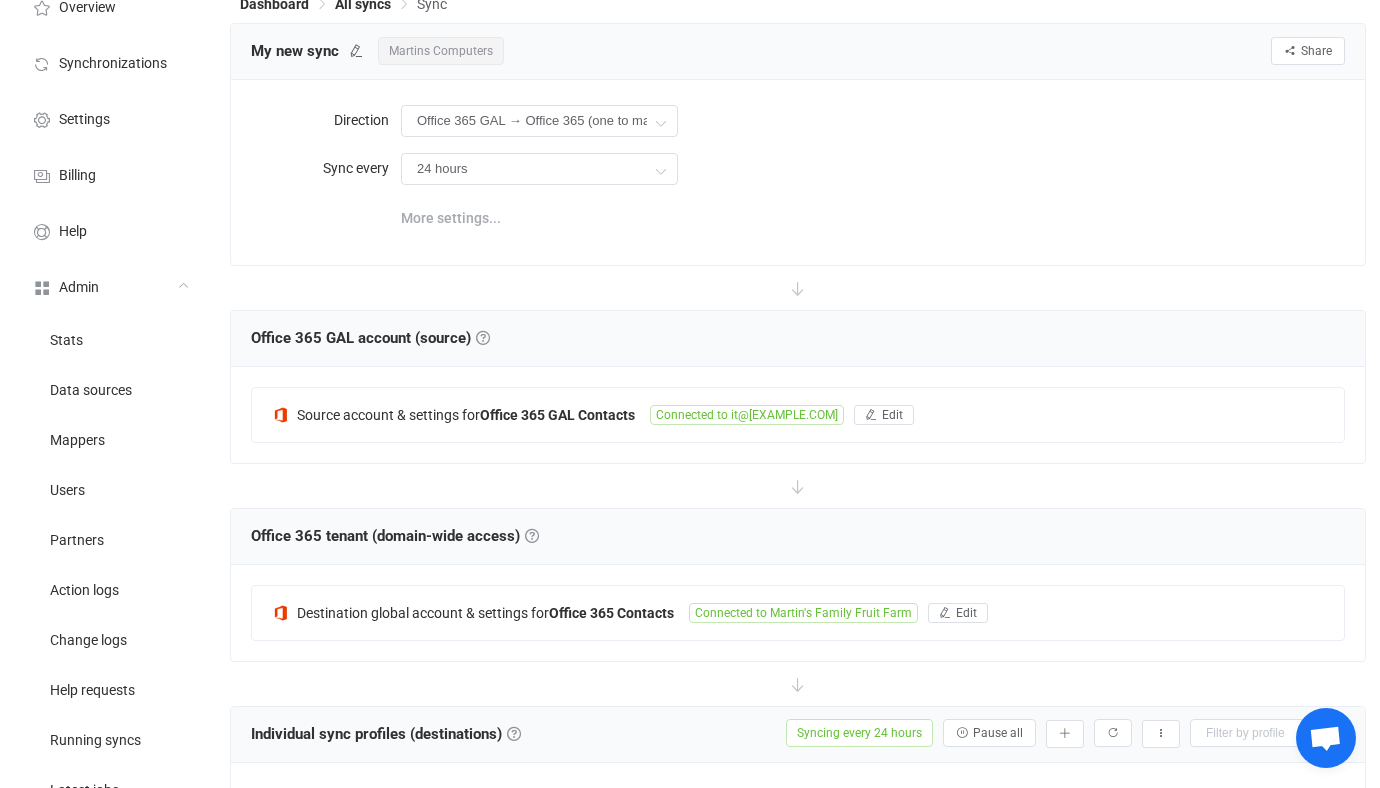 click on "More settings..." at bounding box center (451, 218) 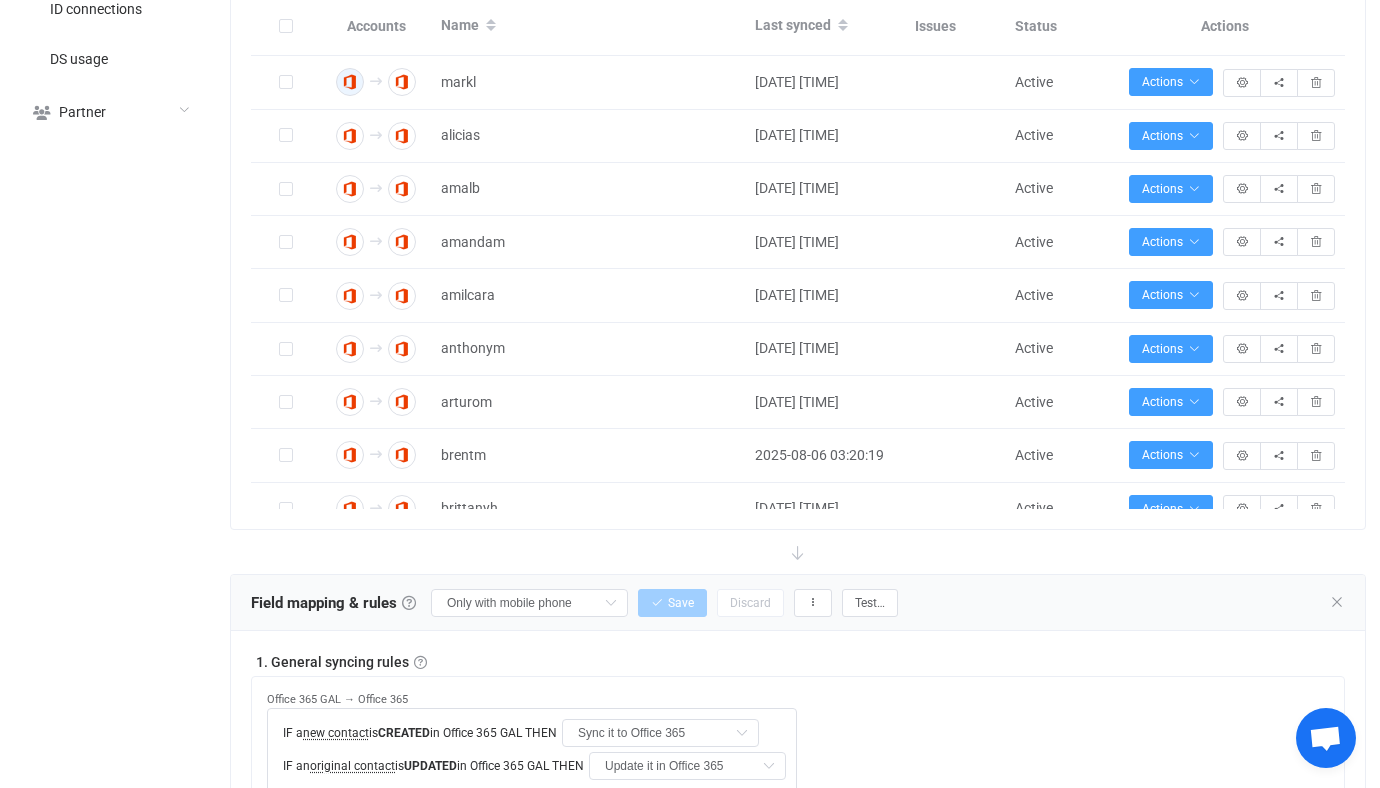 scroll, scrollTop: 1030, scrollLeft: 0, axis: vertical 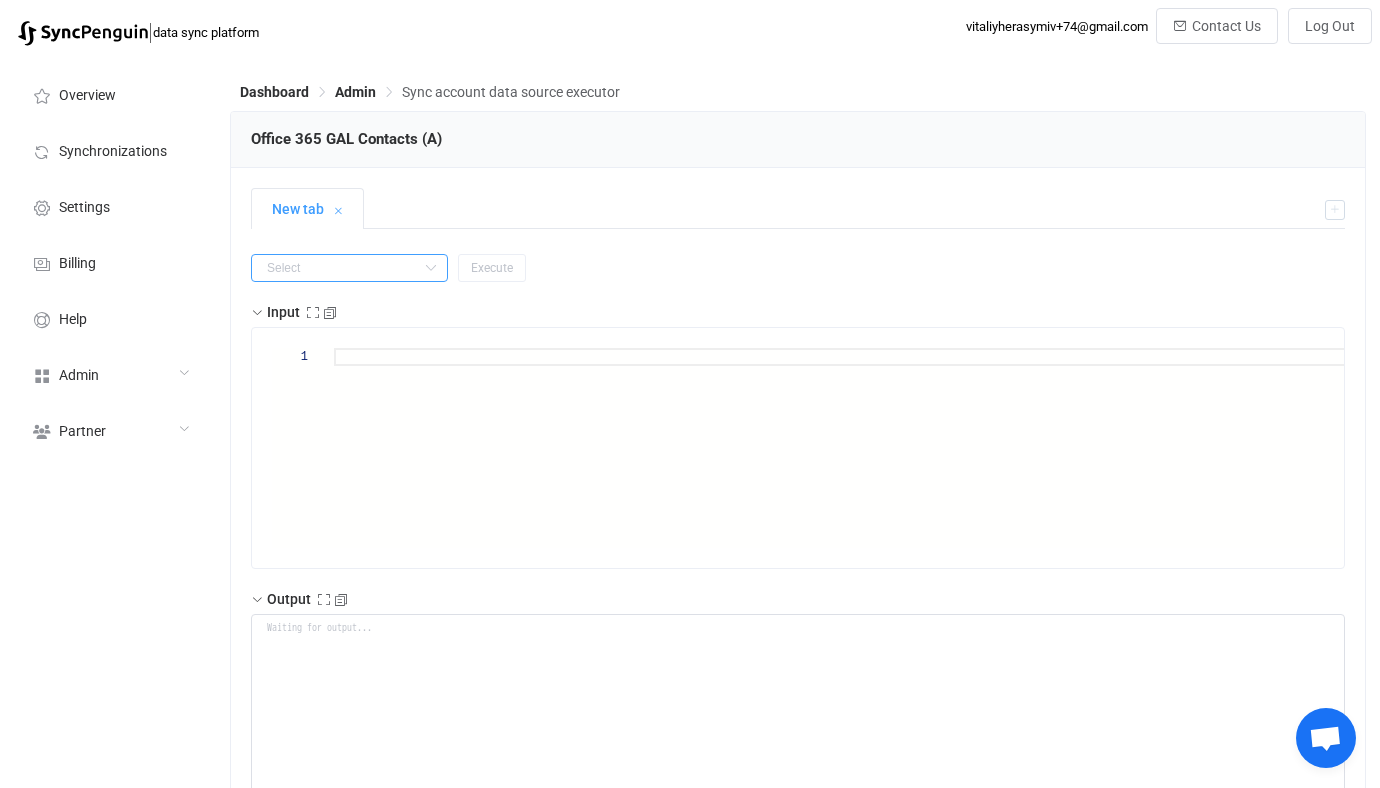 click at bounding box center [349, 268] 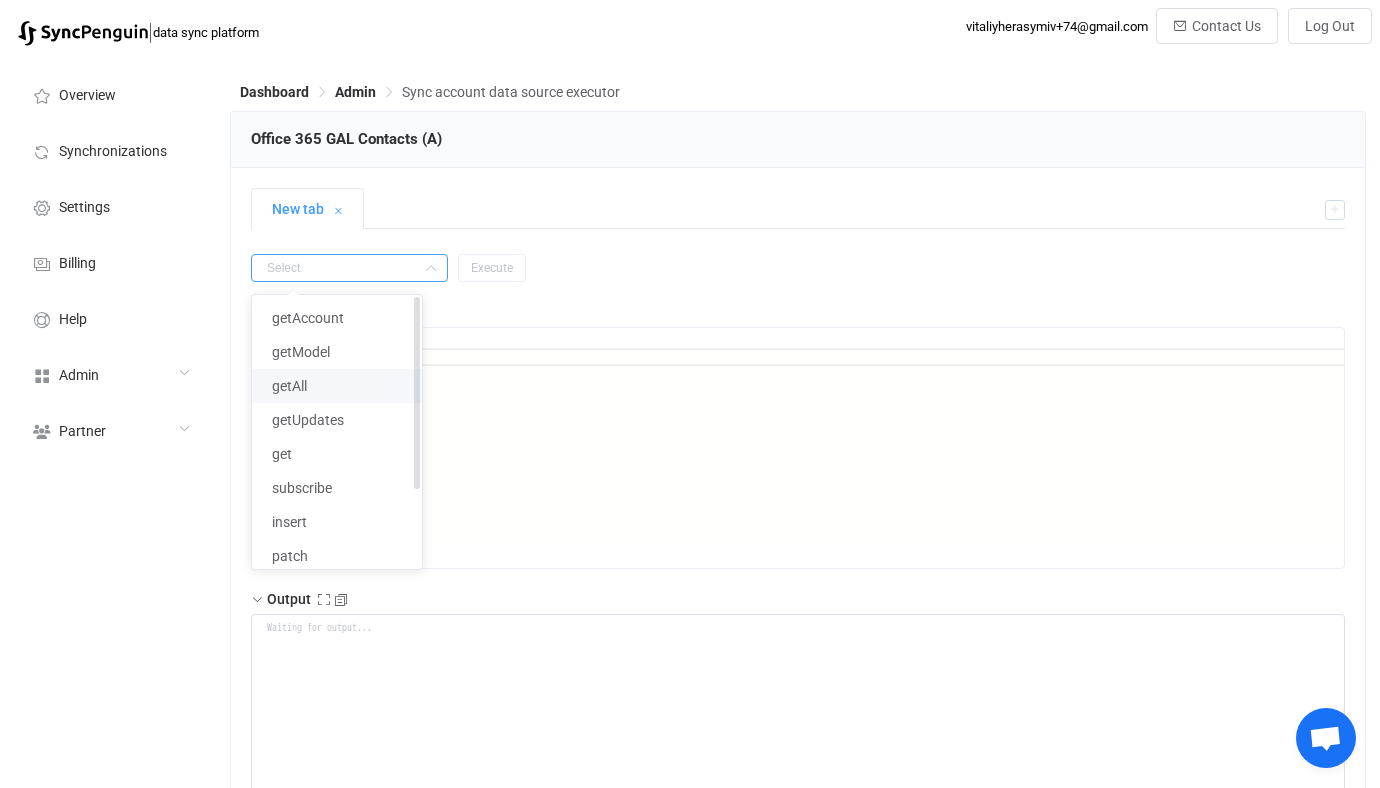 click on "getAll" at bounding box center [337, 386] 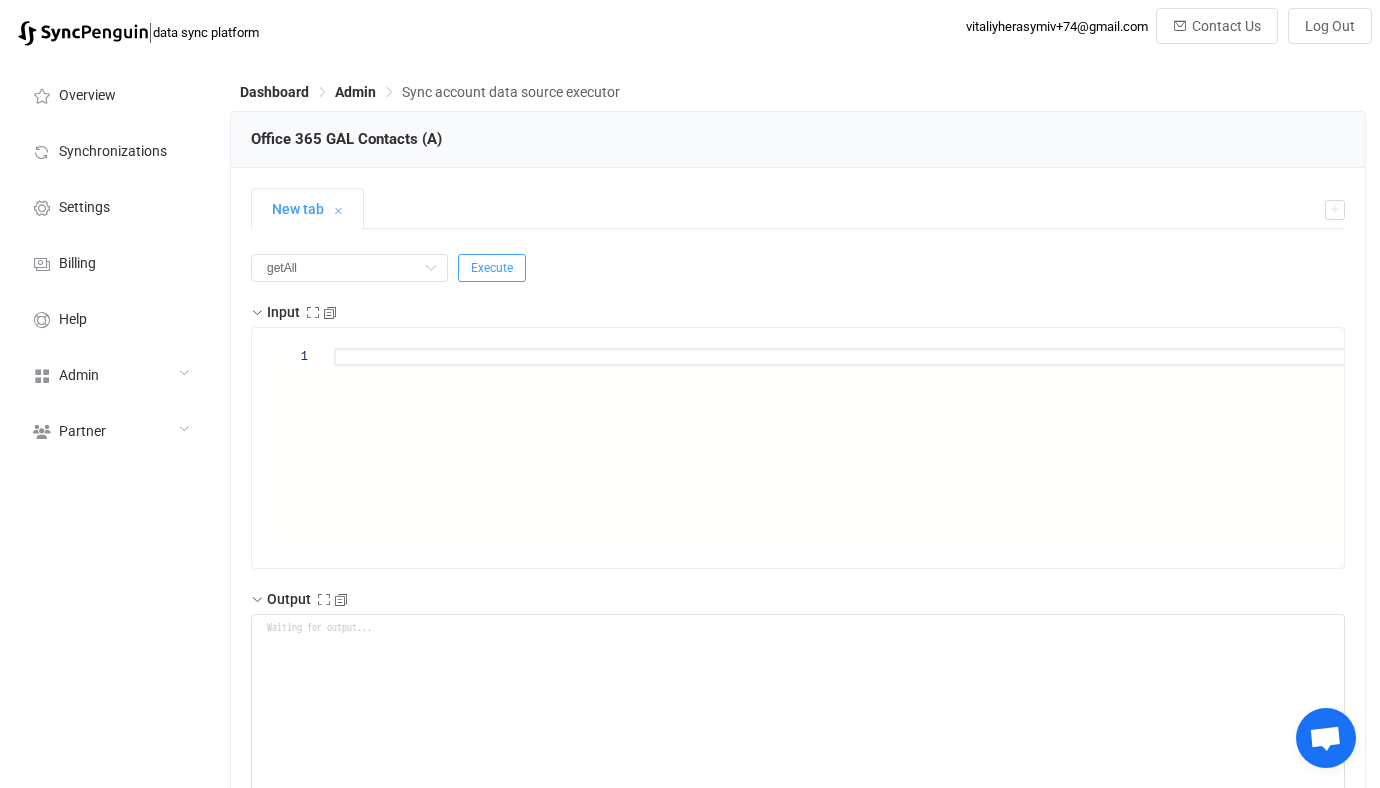 click on "Execute" at bounding box center (492, 268) 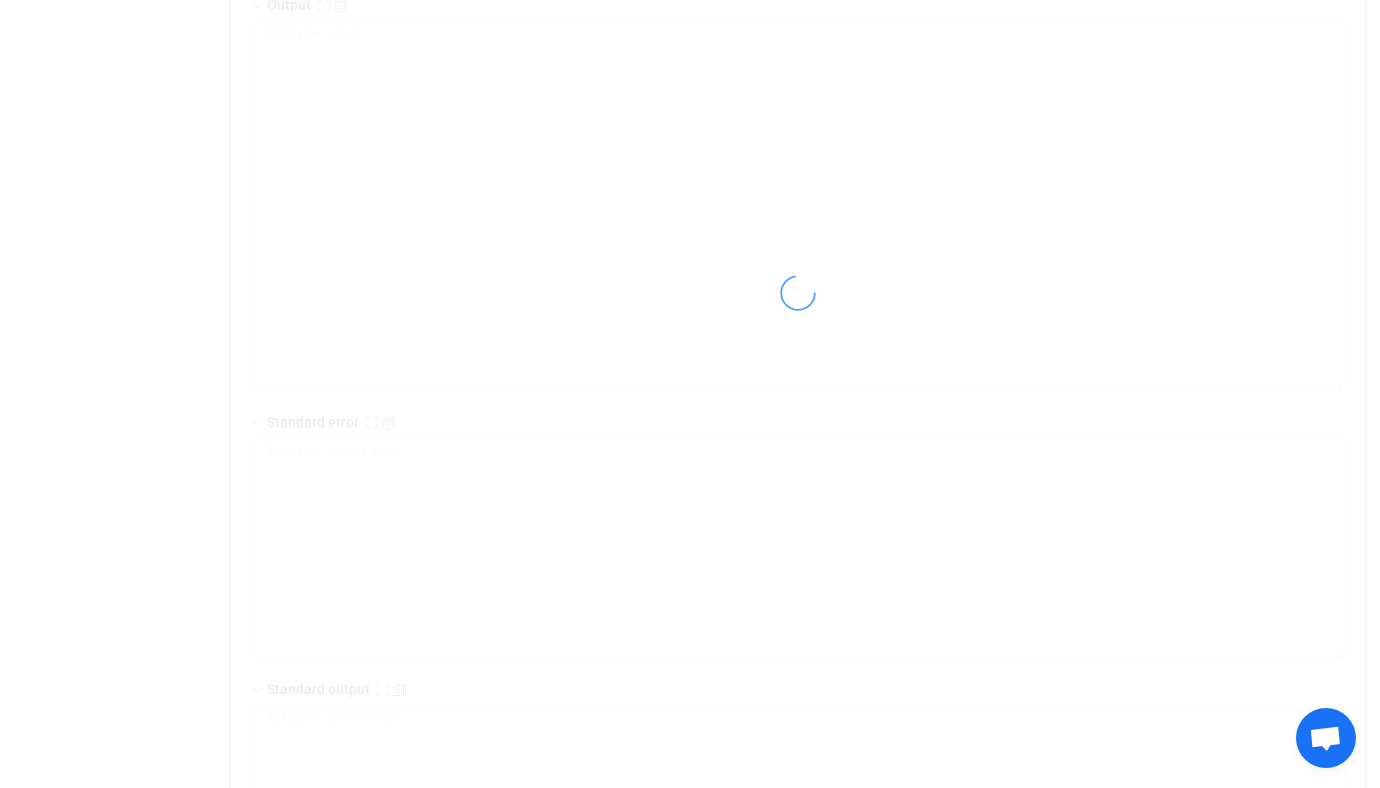 scroll, scrollTop: 643, scrollLeft: 0, axis: vertical 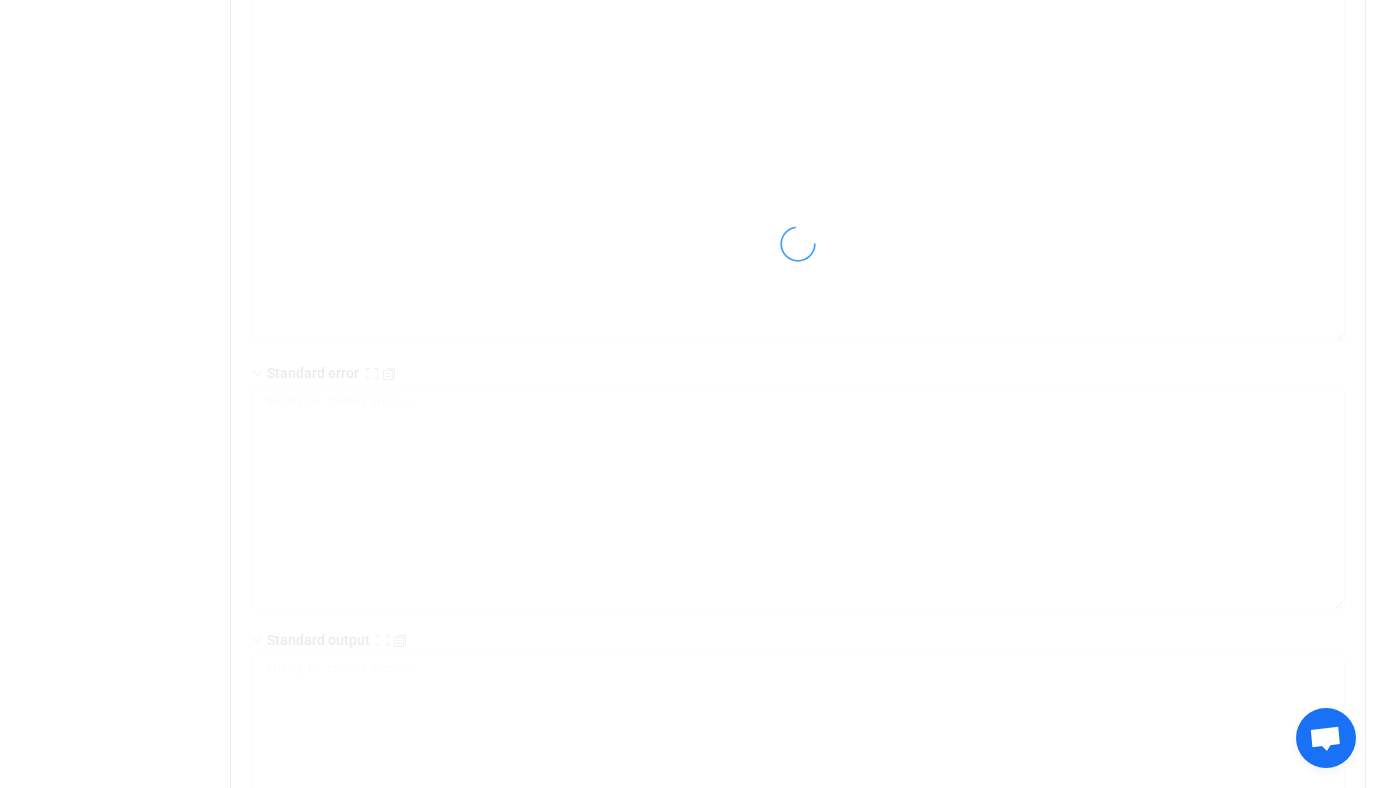 type on "{
"nextSync": "https://graph.microsoft.com/v1.0/directoryObjects/delta?$deltatoken=c1Gc-aVbMdgWgP_vLjwxAq7VfnKmcZlcmyJuKLOOCyTc7FZH26ffWhmGXs42EiImZfoR60PPZNMkwcDXYToXpOzMpbghVinqGidq2EQnSiwkFPIT6AyRCbpitTtJrSWb3xeDxGEDVKNhQXJUxviB6HkKJG9CYJ-SIKO29ICrX7HFxHraHTuC_6MuCg9_SjjNss02RAtevApZs2cpr399u1wuNRUGI0HonYRENrX_gBy7NuftENZnEOhZ7T2PpLMsx4OB_zQZ2x8rY_07wK-CHtV9bGr97q6qkqCRSAkJiVPyQWdx0-I1OBATqwyIKgykGtq9-ouD5EAnSZcrCD3XicjujMXZiXxwiAmXBHsgypRaftjIoi9RZxvFhf6tff1RYBaRSdVCZ7yZJpnQJKdPB1VVO-wTruizzrNd3wcmIwpLXeBUVJb8b3wlchO2keFPOa_NjCjYm6C0Z8yZKBozf3QAtJ-VBtjg6MxK1sQdh5A1D72b6e5MOkmS6SoE67fb3vOovzz3NpKeCheGmoWgqaD_1_LvqBQ2X-1Zg8Guvc6Vo7L2sQkzMsrUKRGkoQzRw-RIkkzb00SlShtFjHxe0NnorD-EXA59ONldRRshKyr04tJCQiTbBNTFYpQYRbGh9VX0Cb4hgwLe1iS8TQQICJlks7PpkEkpEhnQ-lkcaATDAOm-JQdaYrP3p-GgIj9Az6ORwmXUmMIze9_M7-rk-kweEAZGV6Ji4Vr2kZ_x9UJJPlrZ7AakPeLqV5vjmcryXVs9V6t4JNSQaMxNXQbRANaLqdbAHh1w3c5aZhOIH_61Gd805zsAPG_x7JIAt1hmWhJV2aF-YRWLJUjcPsr77oOdE5an0HNNywPHzEVRqMBk4UMnzj85BtDTA2LKgKE9A_E86wbRmuiLMEf_d522bchpE7Nd3_09xTIcei2Y..." 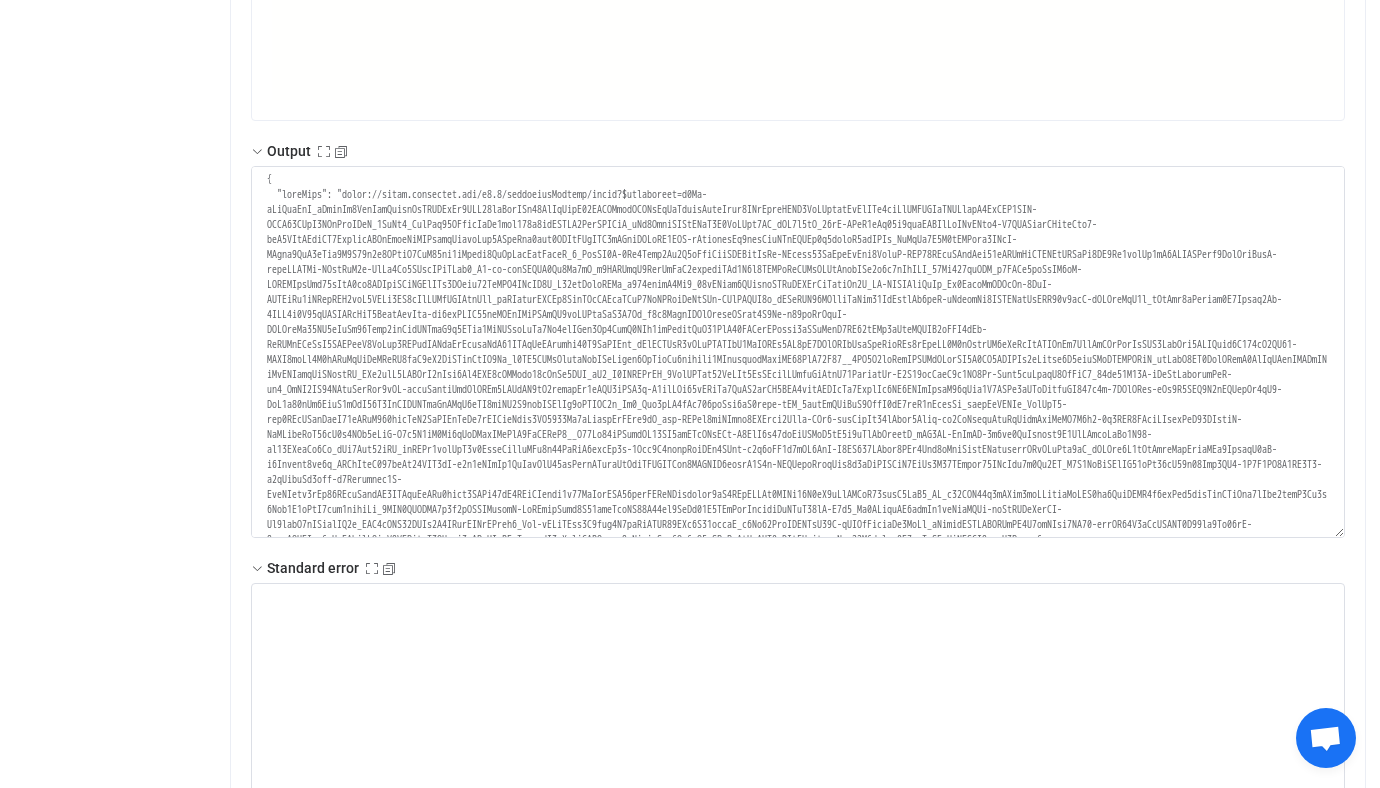 scroll, scrollTop: 441, scrollLeft: 0, axis: vertical 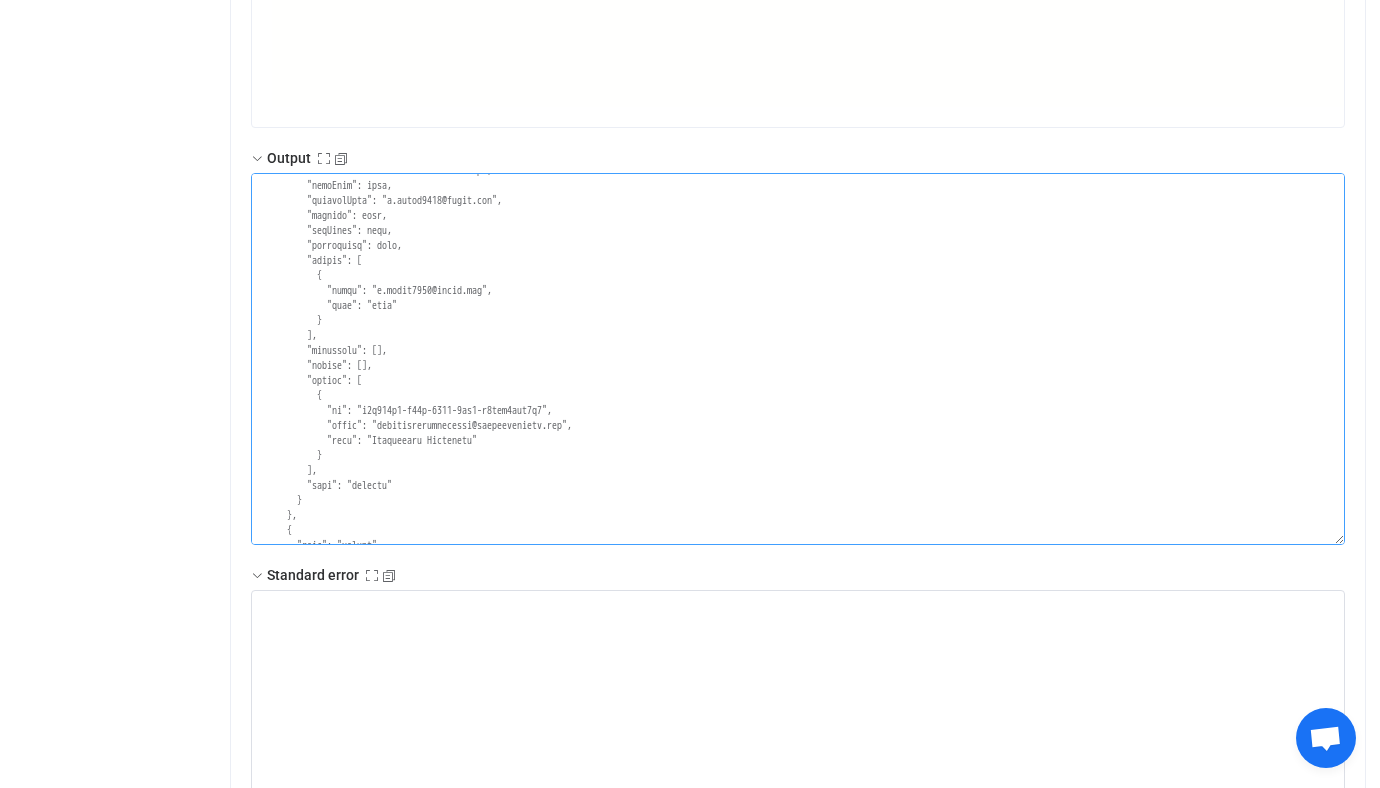 click at bounding box center (798, 359) 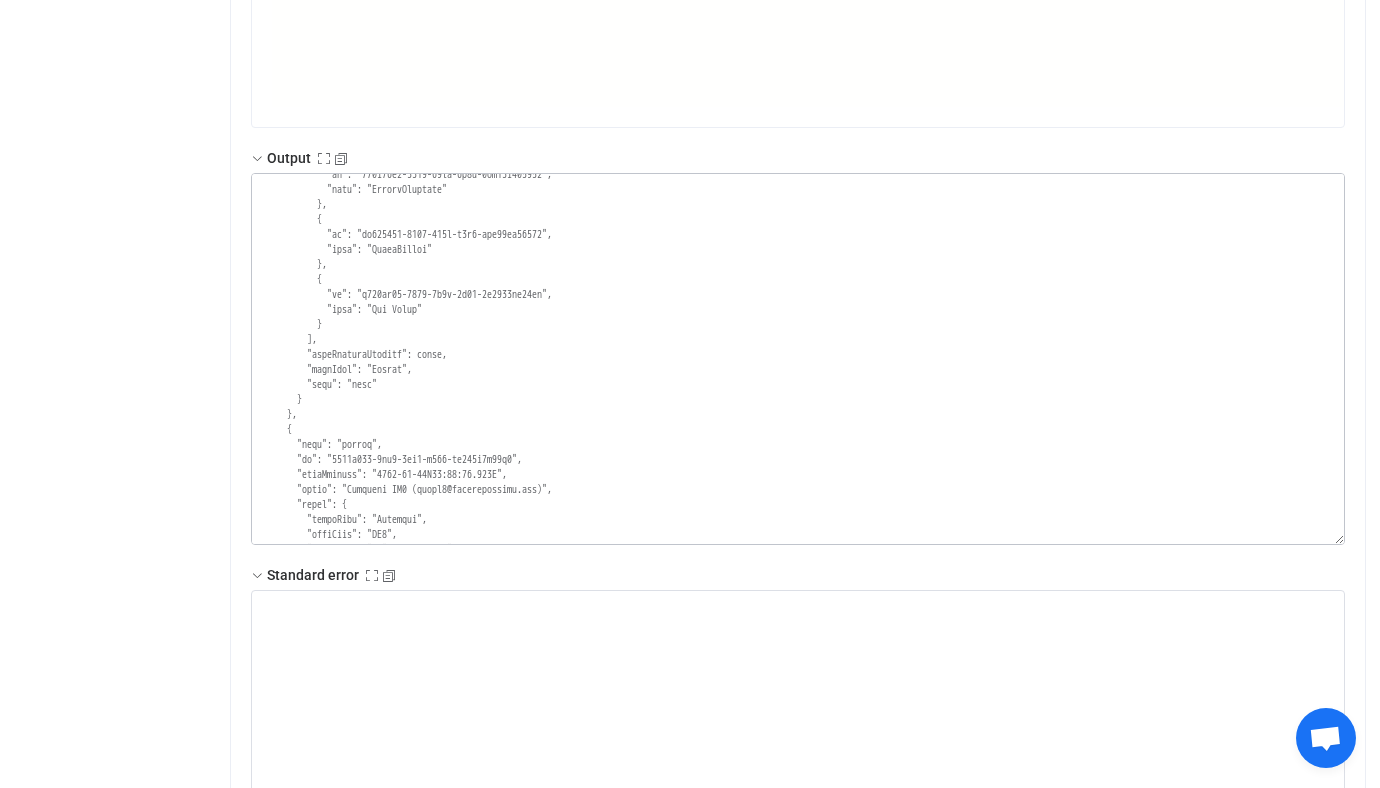 scroll, scrollTop: 47519, scrollLeft: 0, axis: vertical 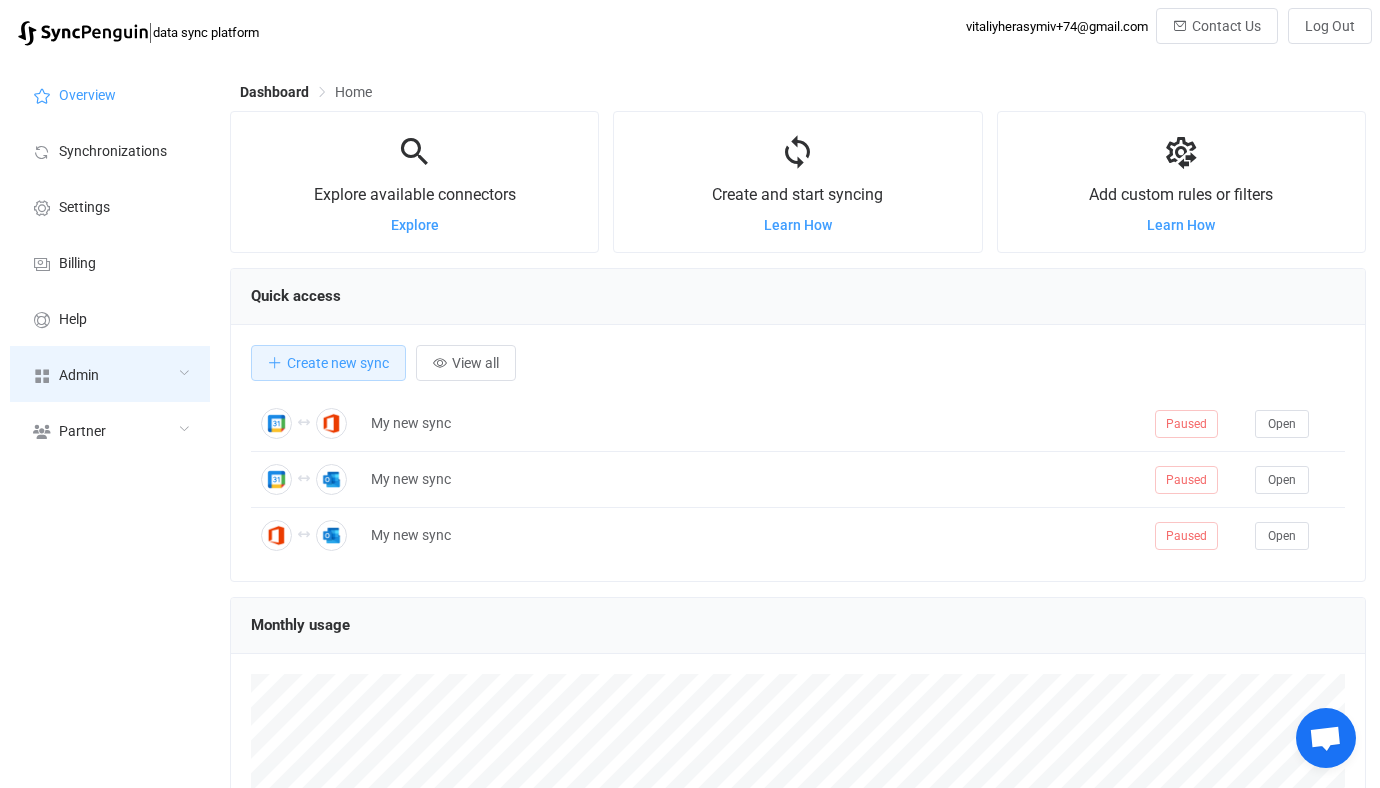 click on "Admin" at bounding box center (110, 374) 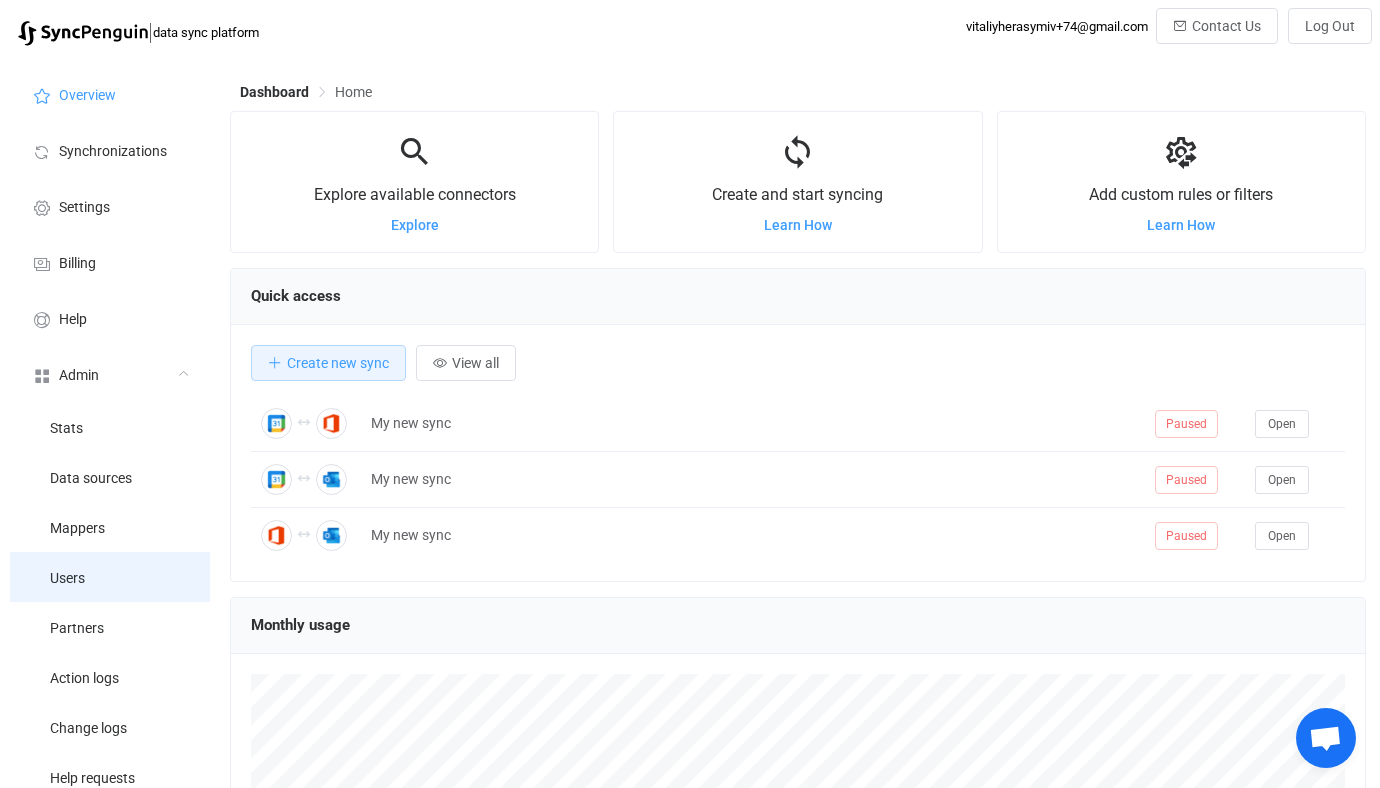 click on "Users" at bounding box center [110, 577] 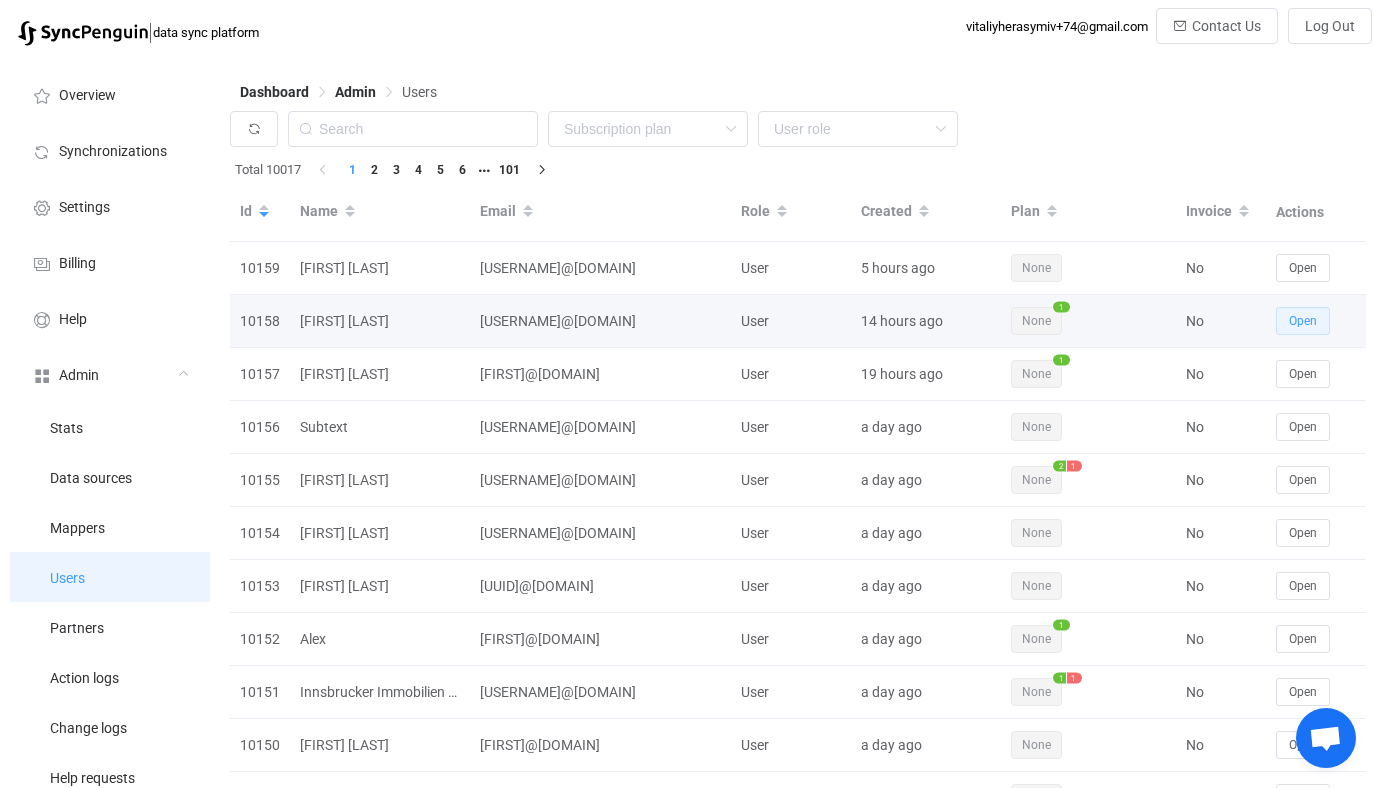 type 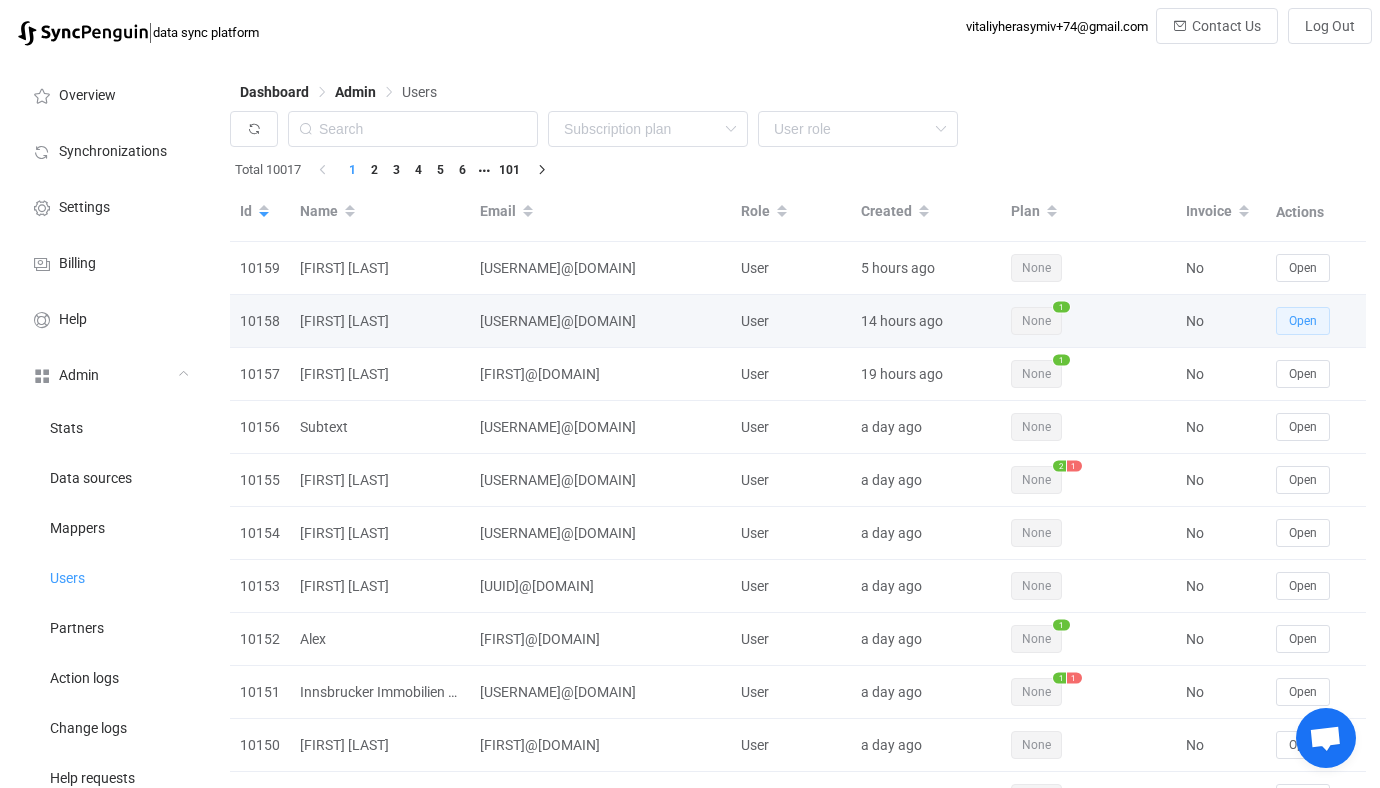 click on "Open" at bounding box center [1303, 321] 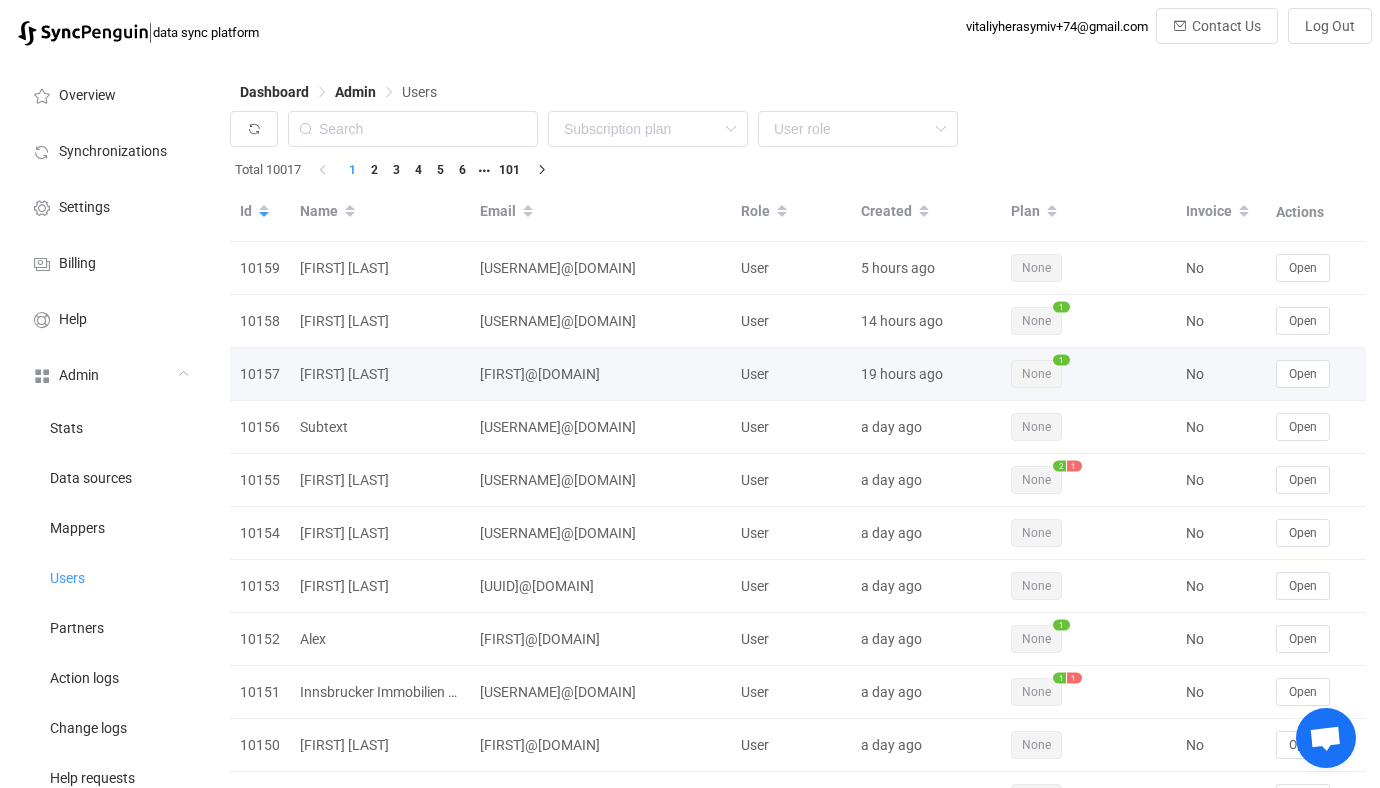 click on "Open" at bounding box center [1316, 374] 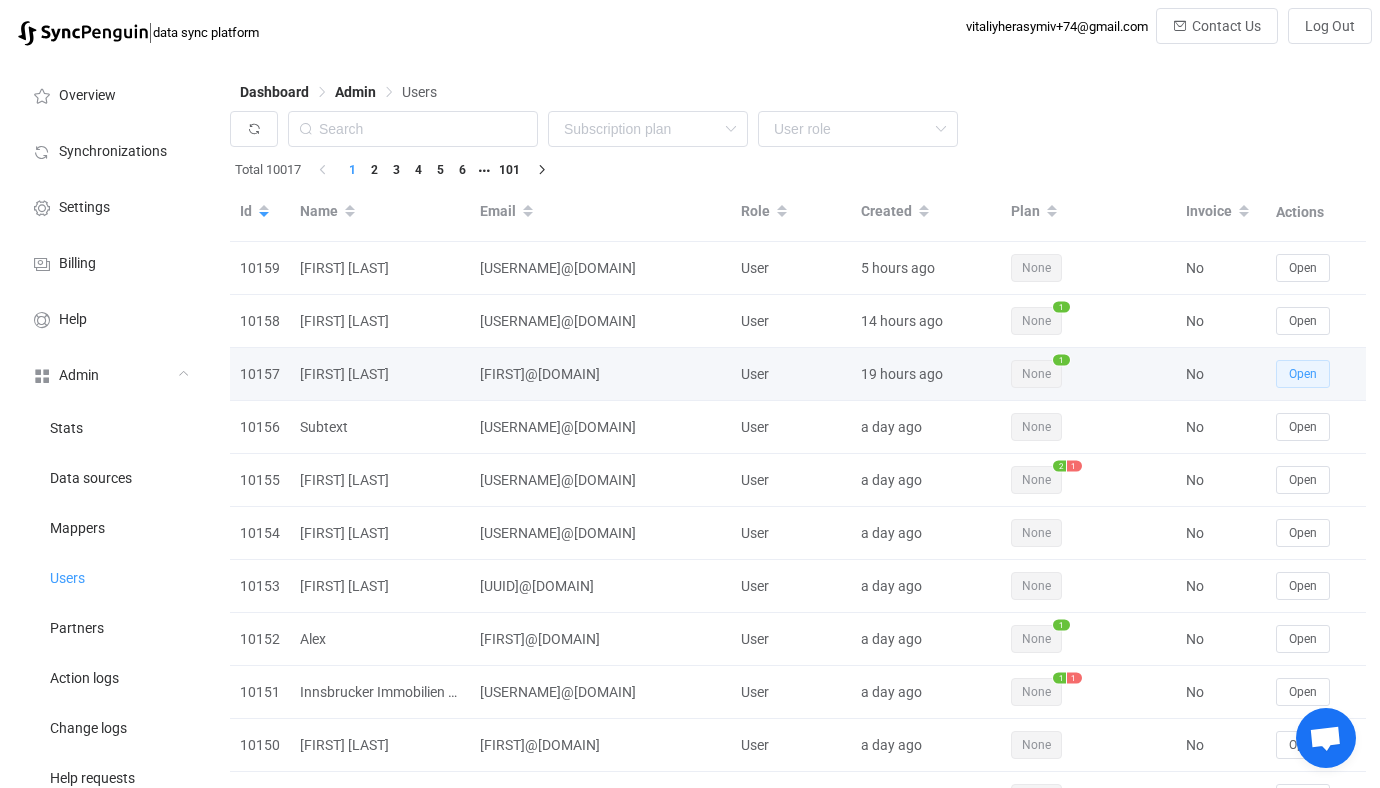 click on "Open" at bounding box center [1303, 374] 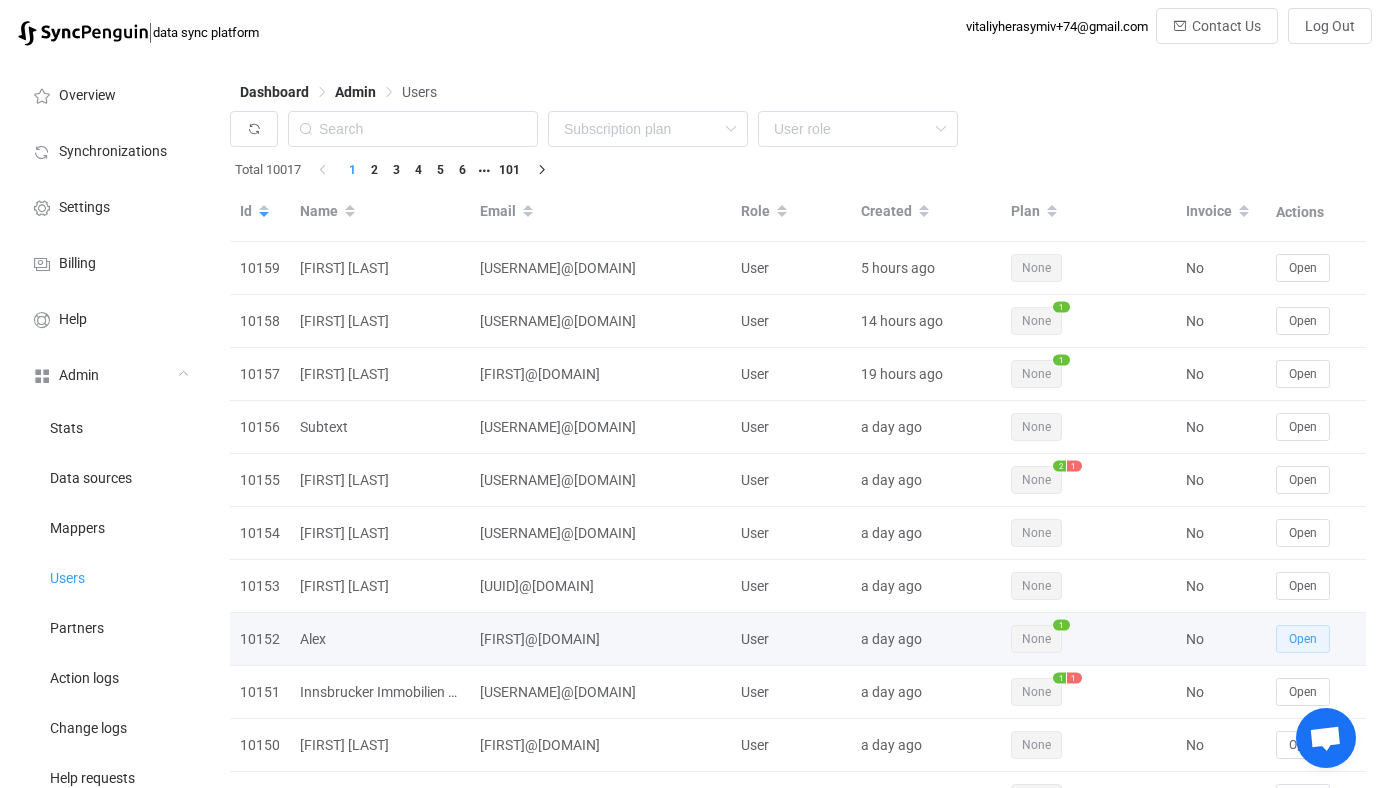 click on "Open" at bounding box center [1303, 639] 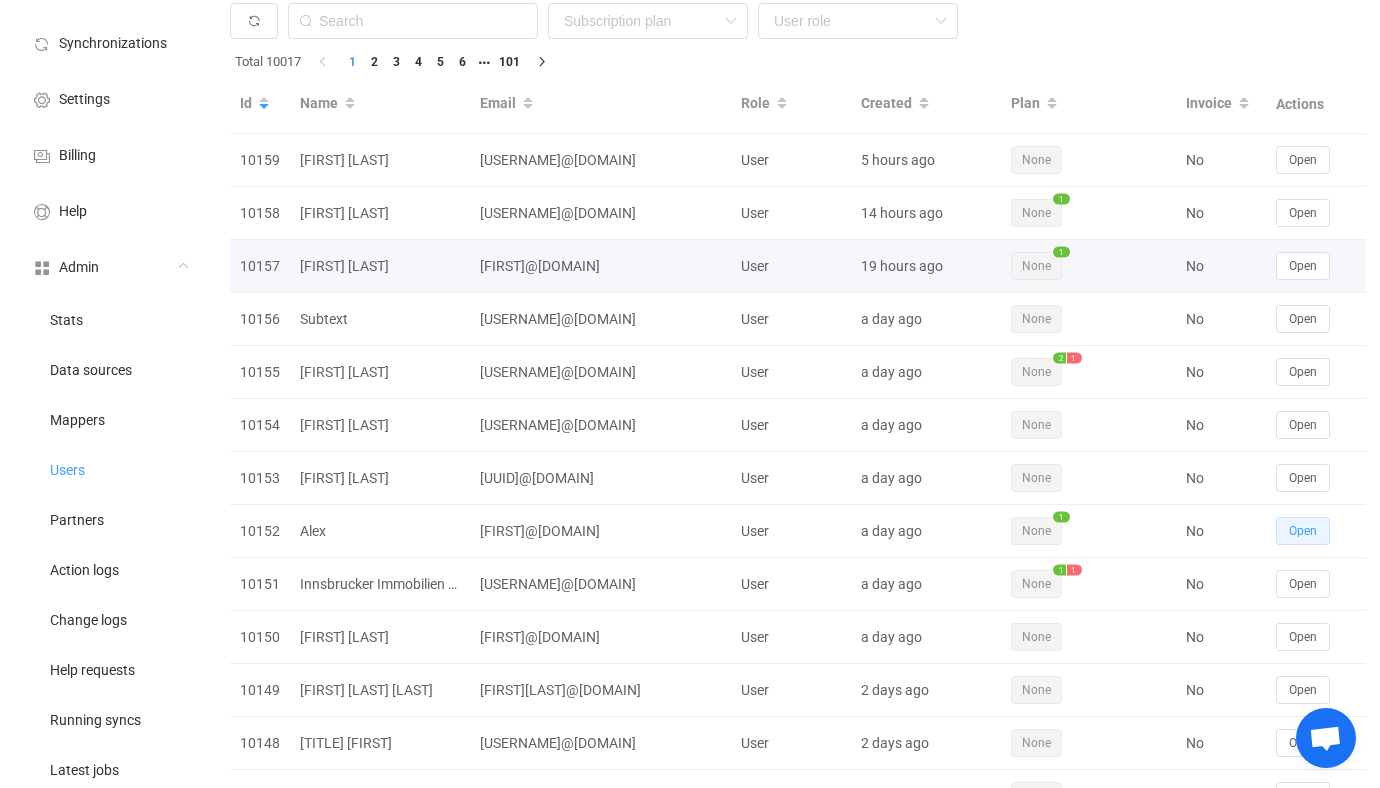 scroll, scrollTop: 380, scrollLeft: 0, axis: vertical 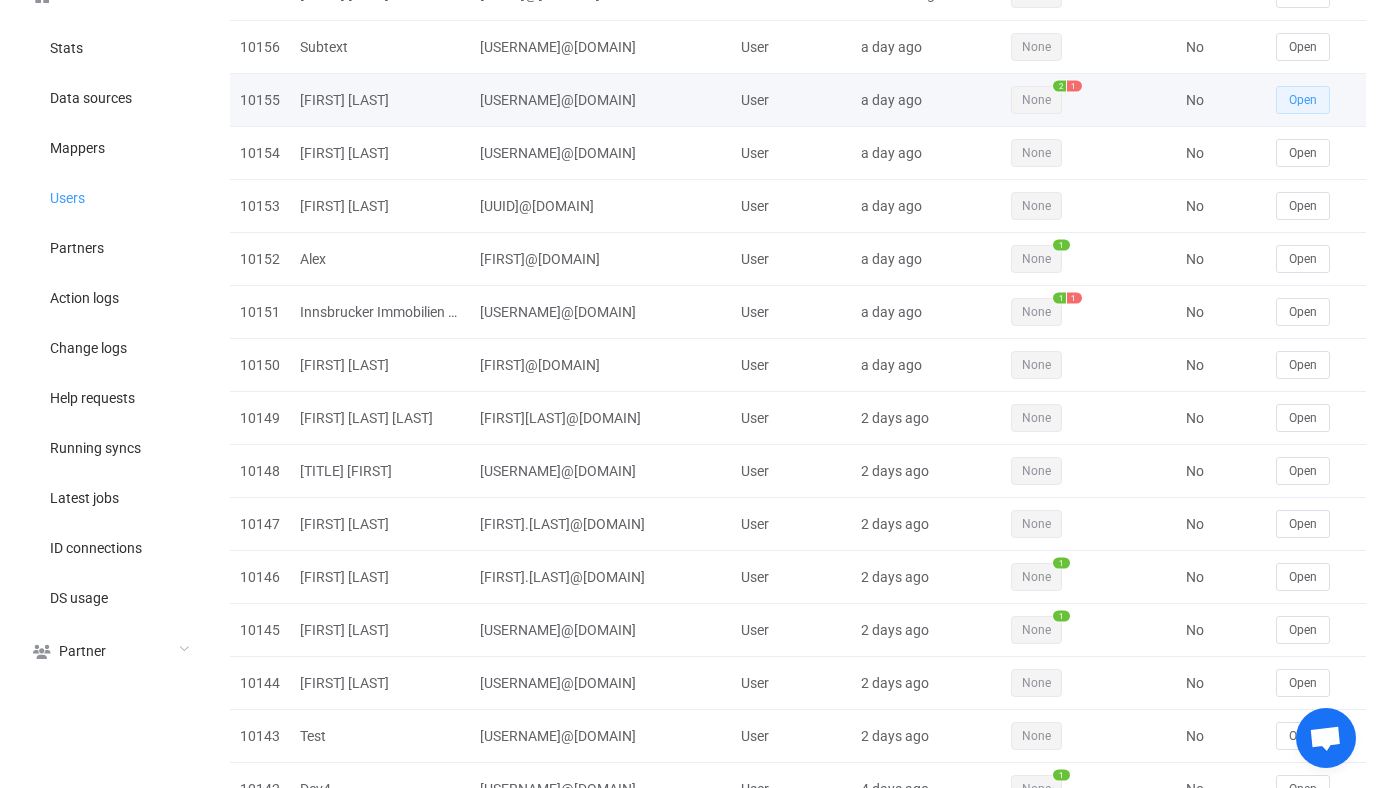 click on "Open" at bounding box center (1303, 100) 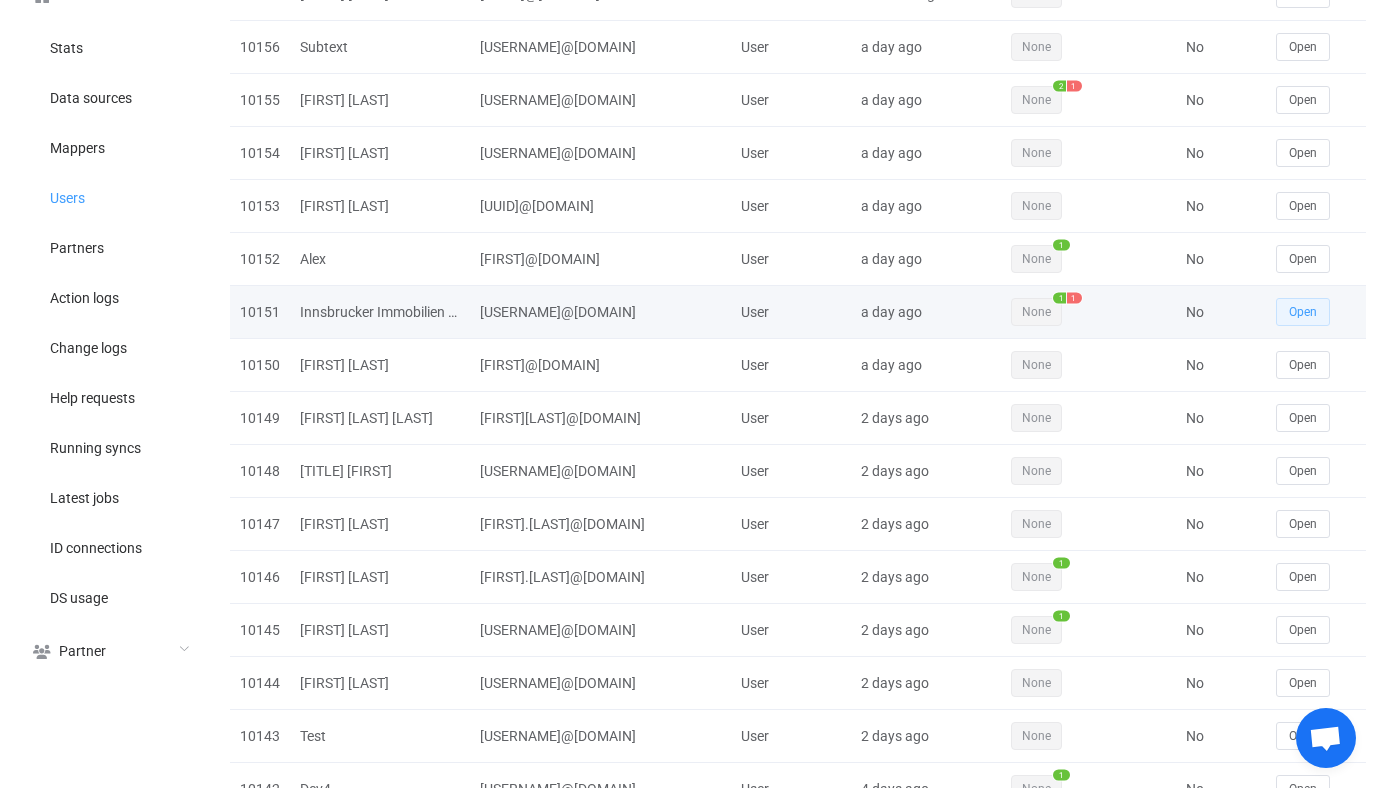 click on "Open" at bounding box center [1303, 312] 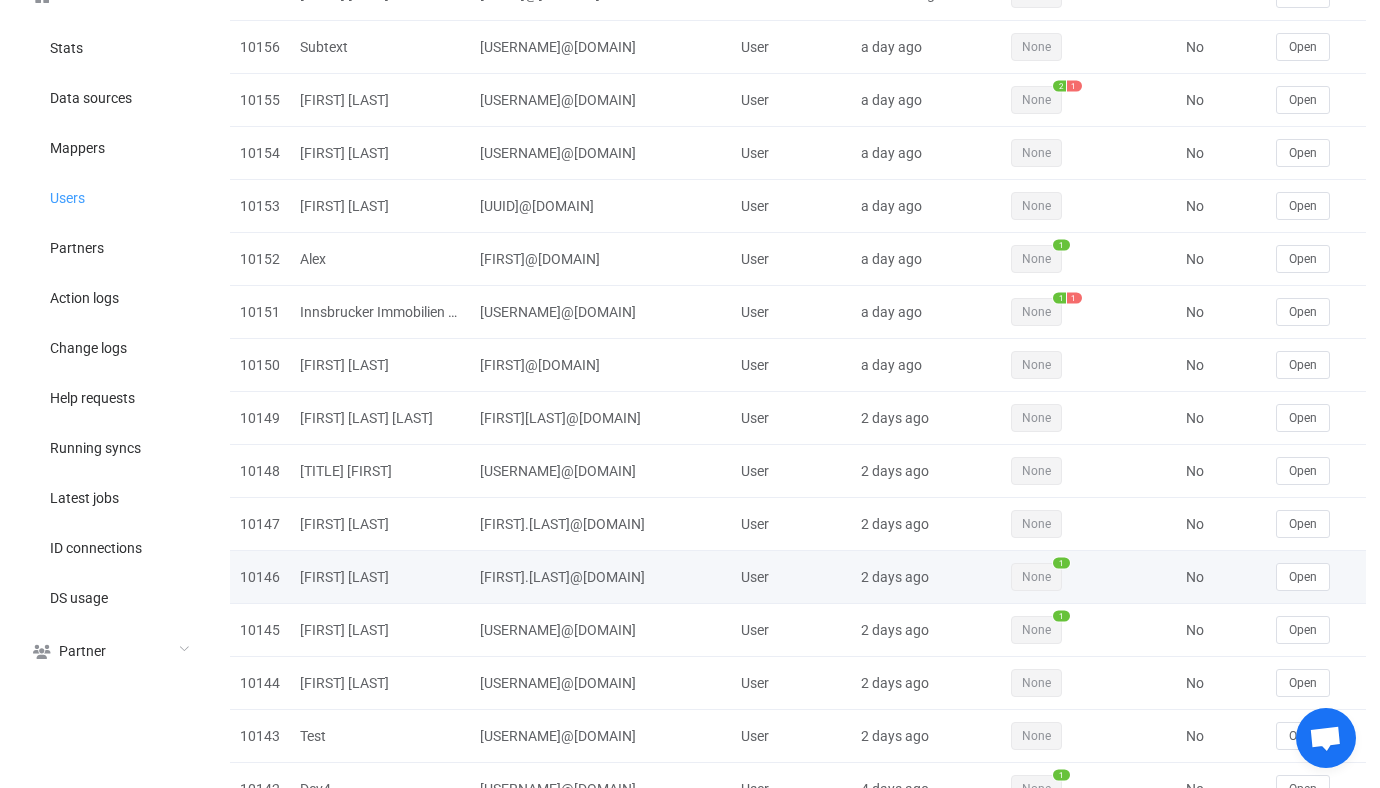 click on "Open" at bounding box center [1316, 577] 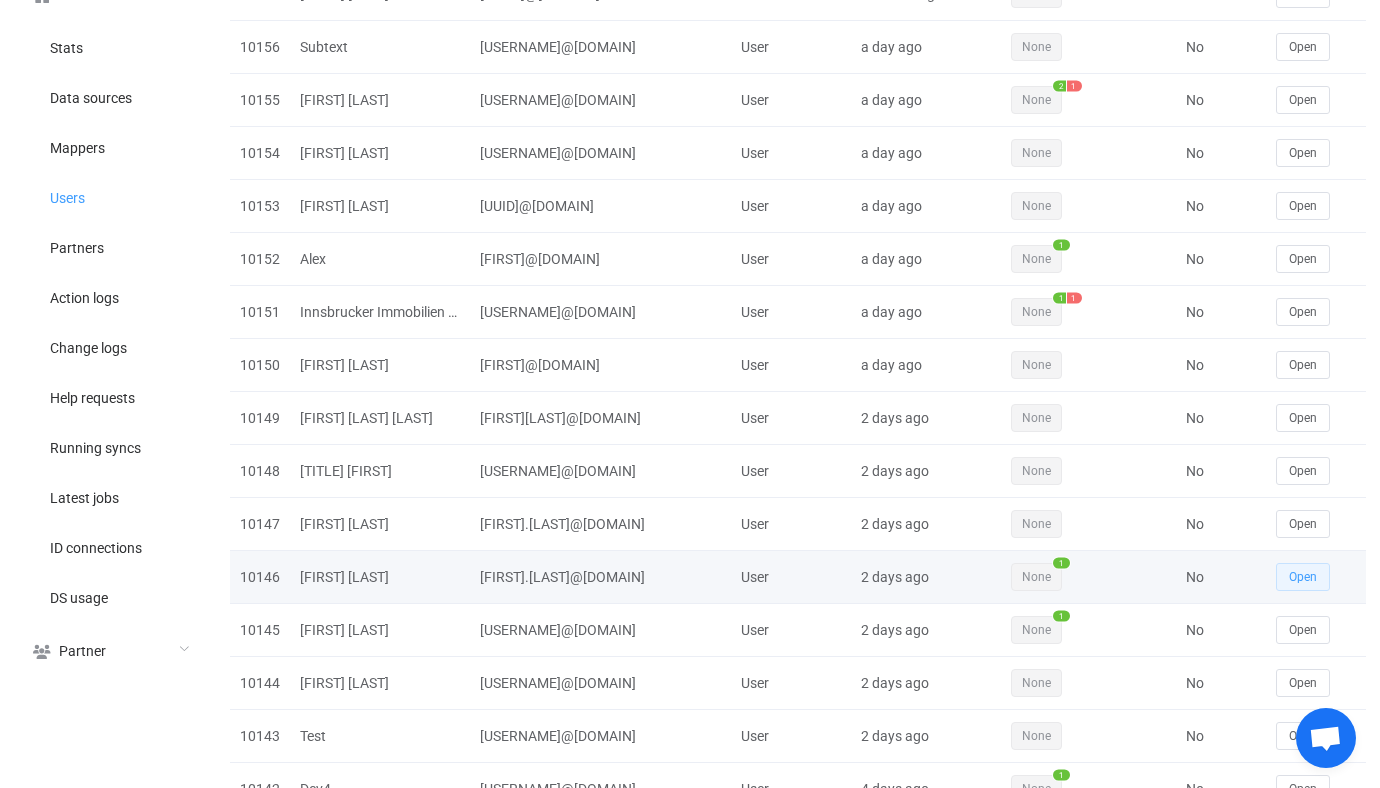 click on "Open" at bounding box center (1303, 577) 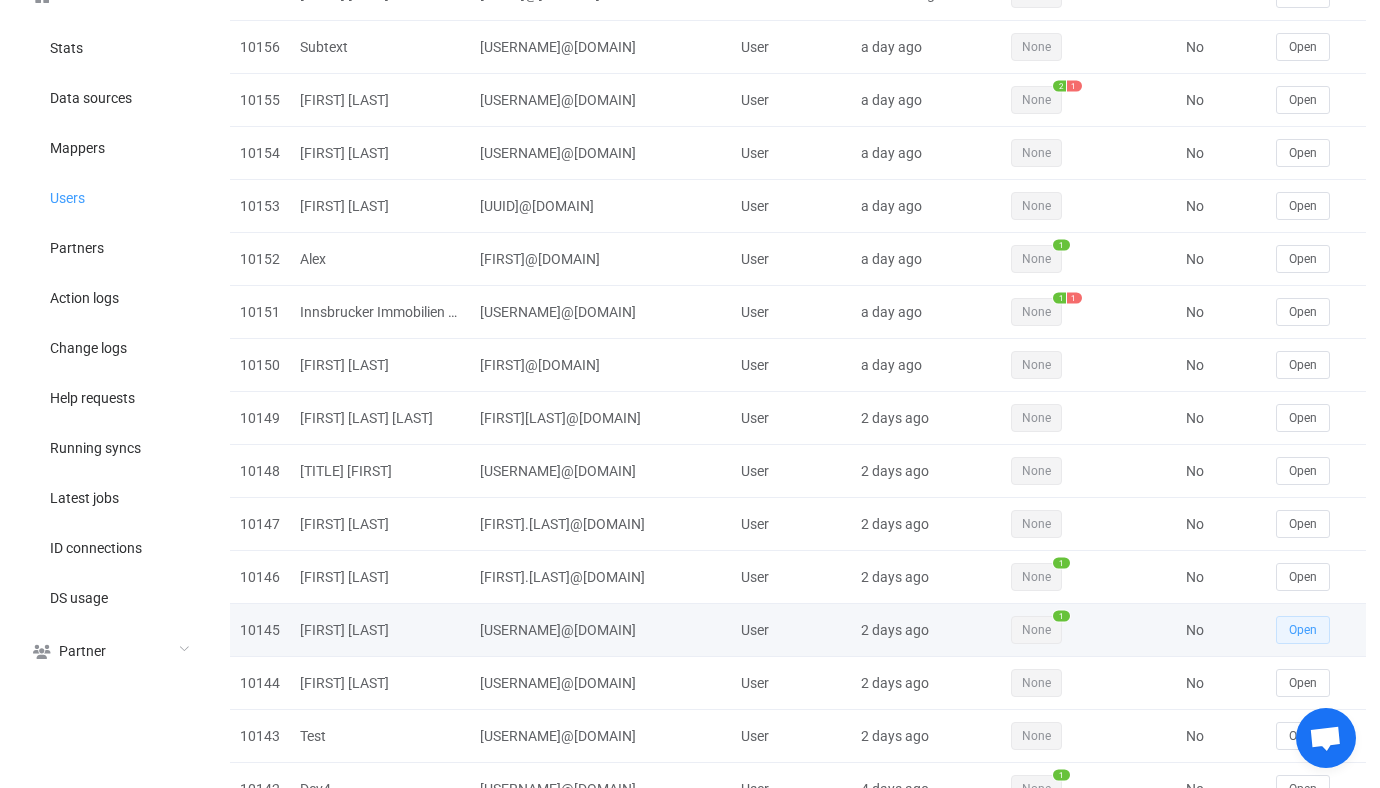 click on "Open" at bounding box center (1303, 630) 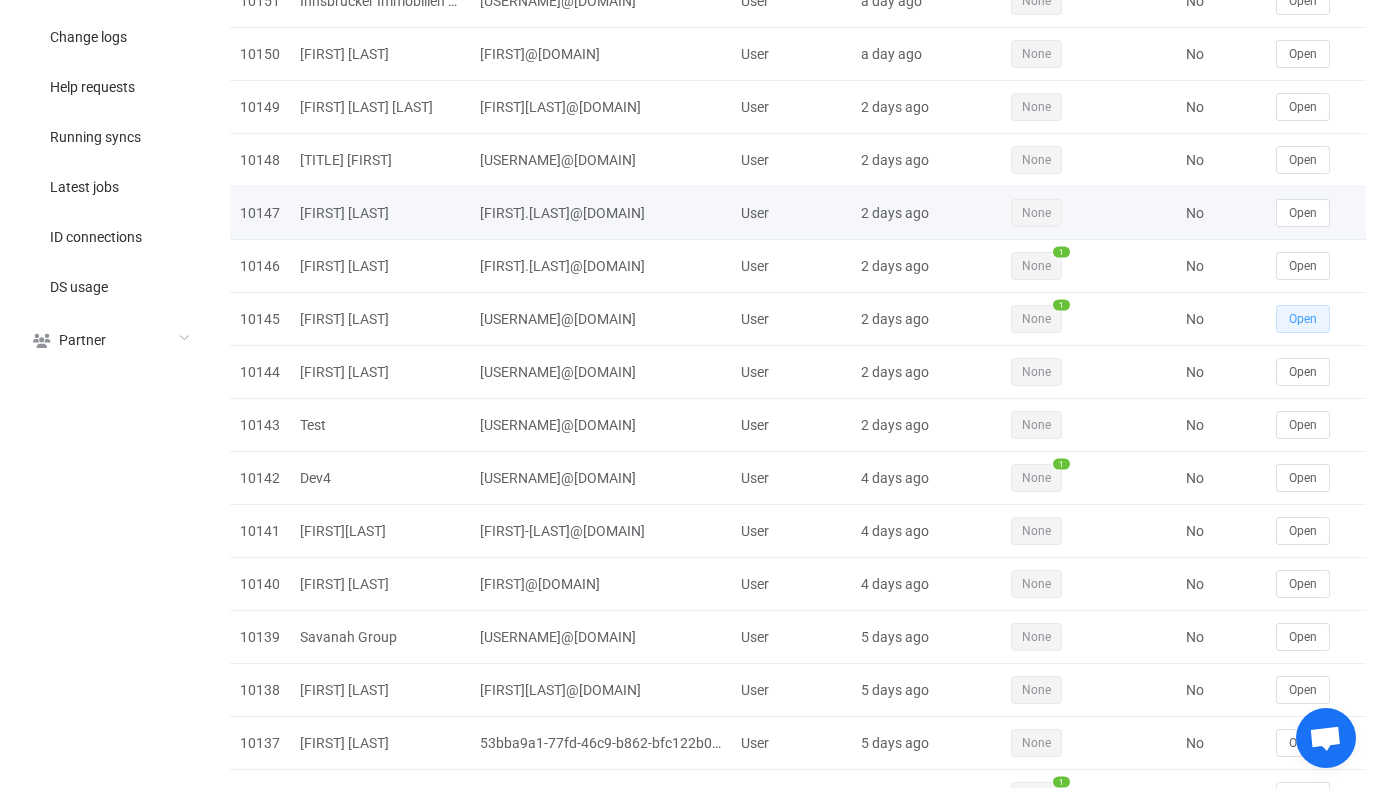scroll, scrollTop: 699, scrollLeft: 0, axis: vertical 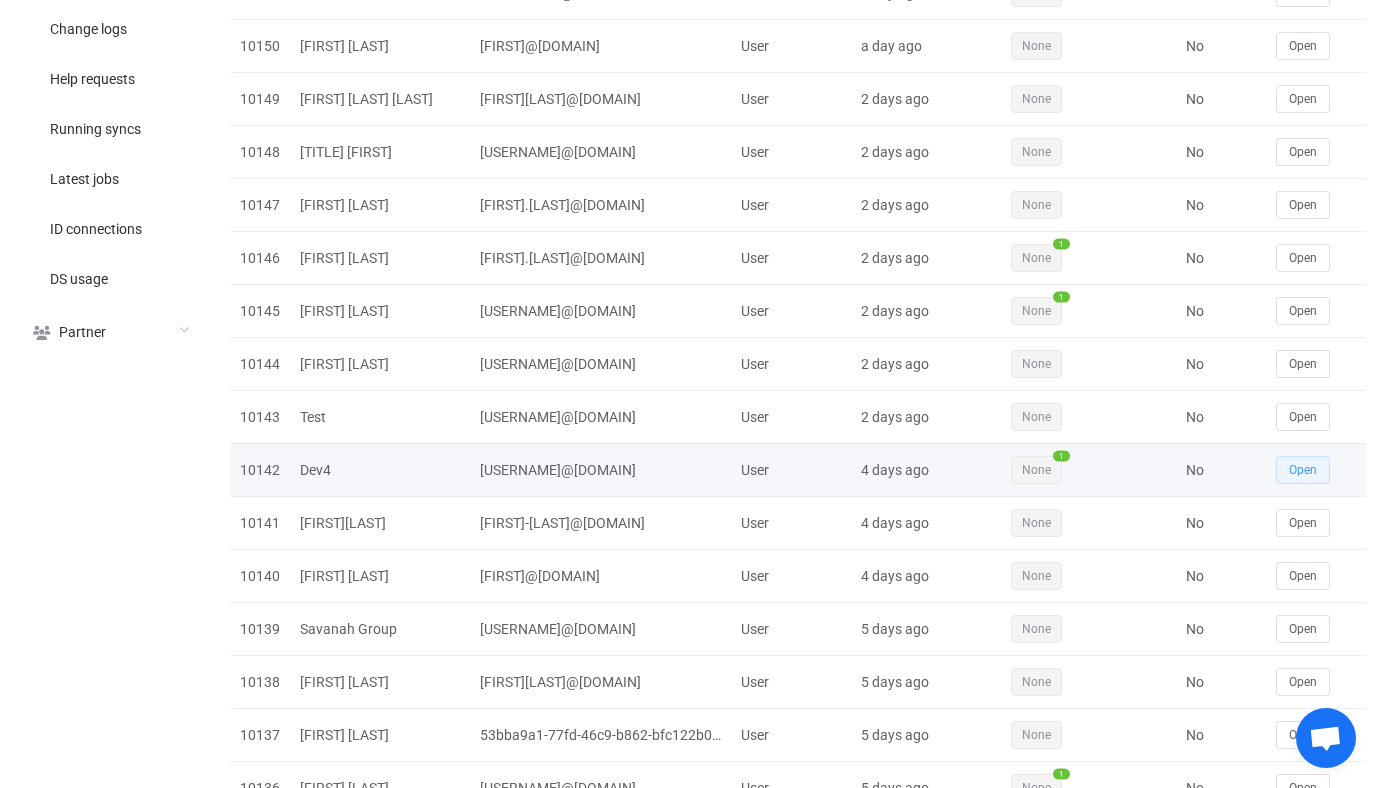 click on "Open" at bounding box center (1303, 470) 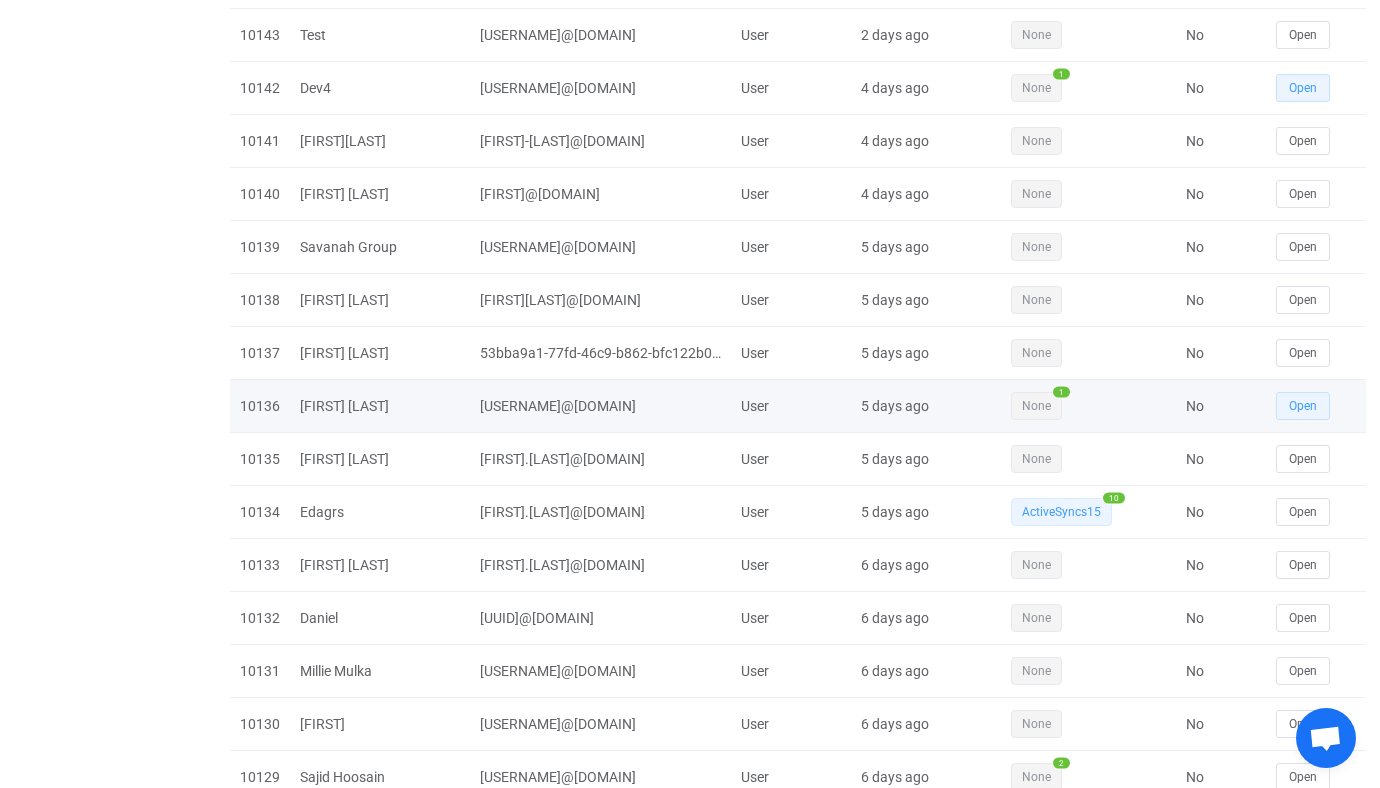 scroll, scrollTop: 1153, scrollLeft: 0, axis: vertical 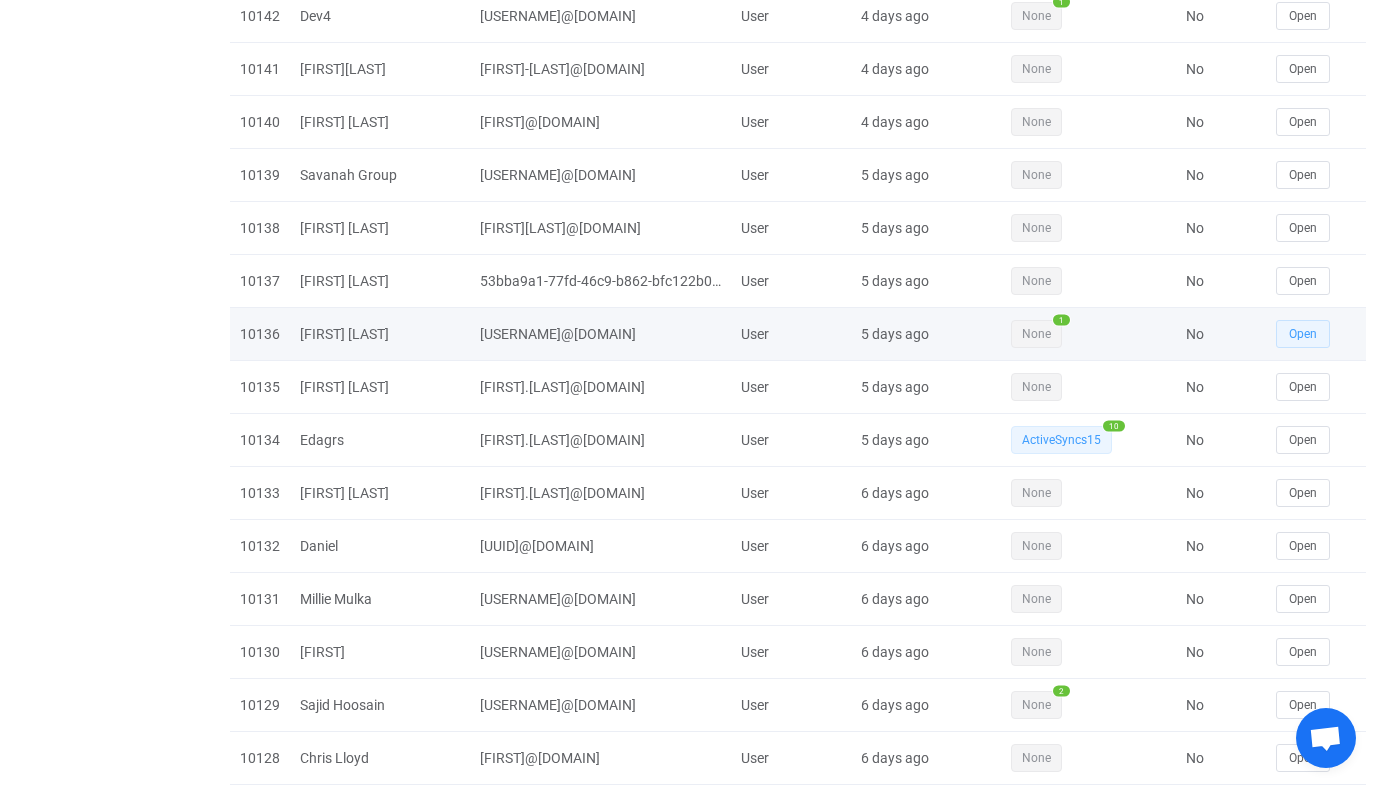 click on "Open" at bounding box center [1303, 334] 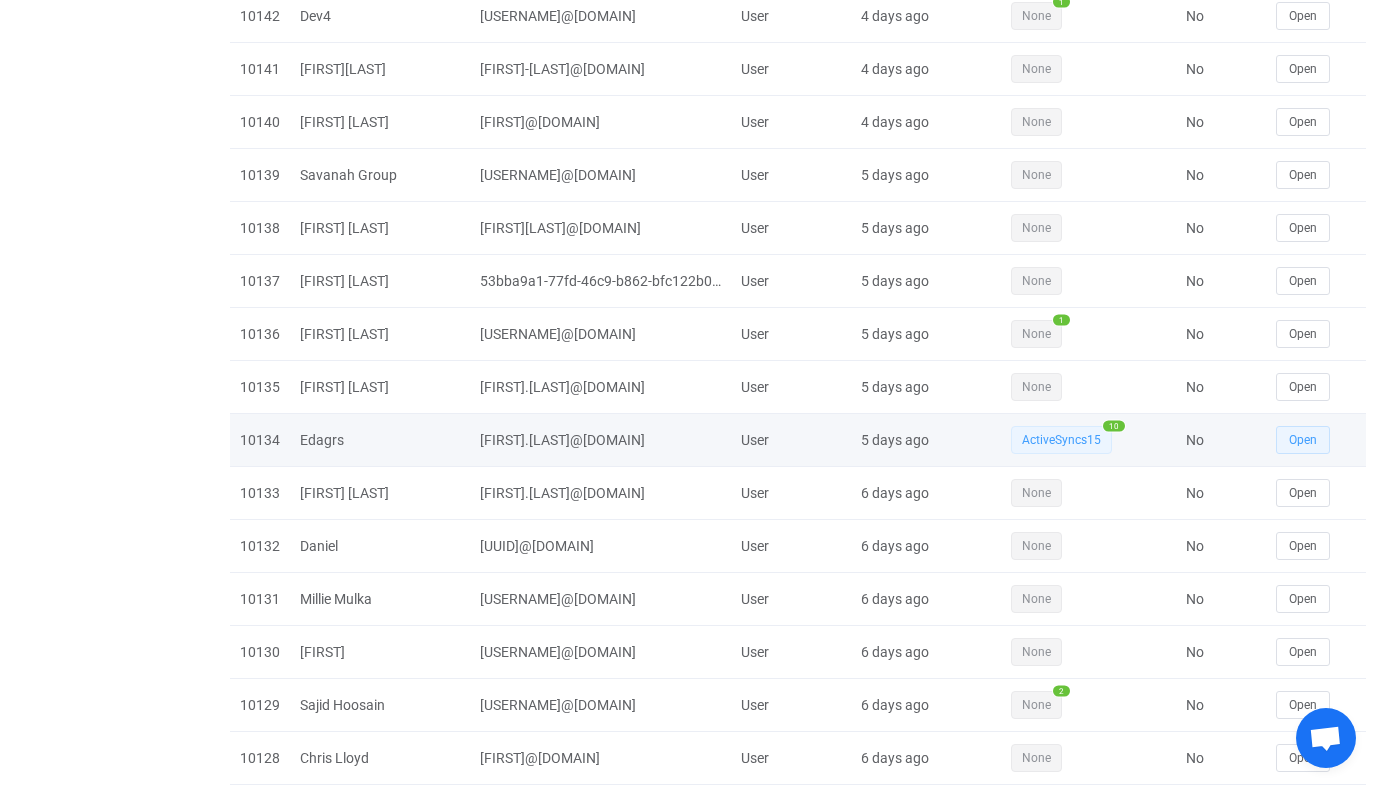 click on "Open" at bounding box center (1303, 440) 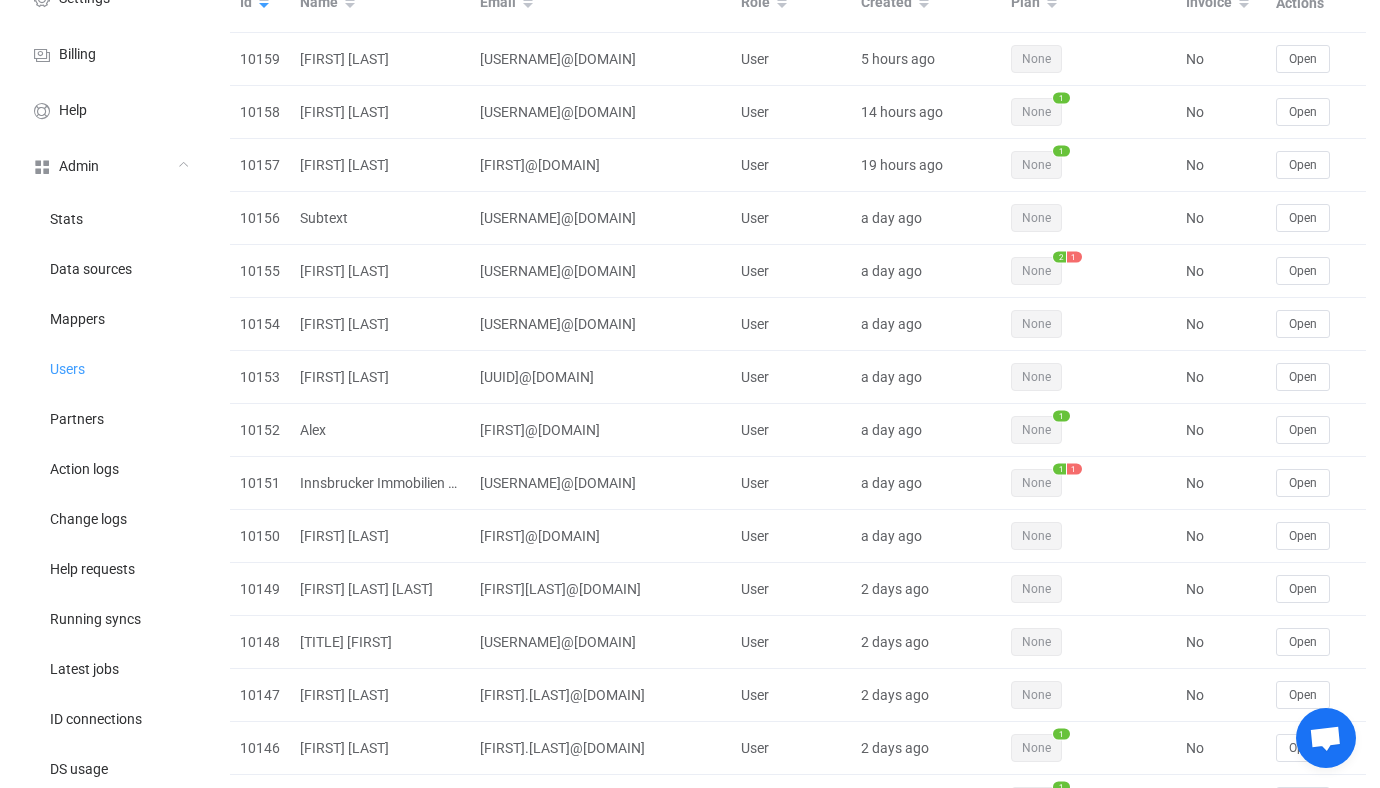 scroll, scrollTop: 0, scrollLeft: 0, axis: both 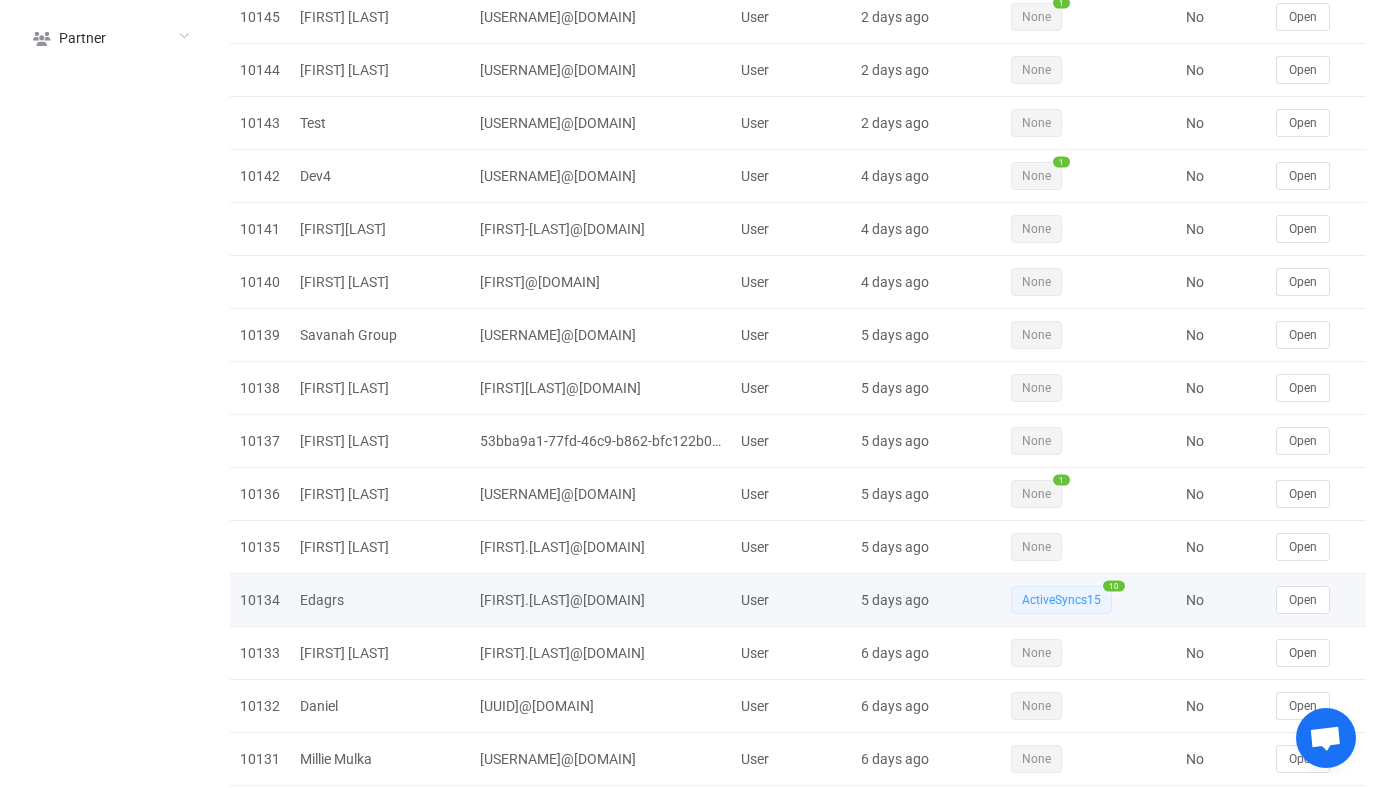 click on "10134" at bounding box center (260, 600) 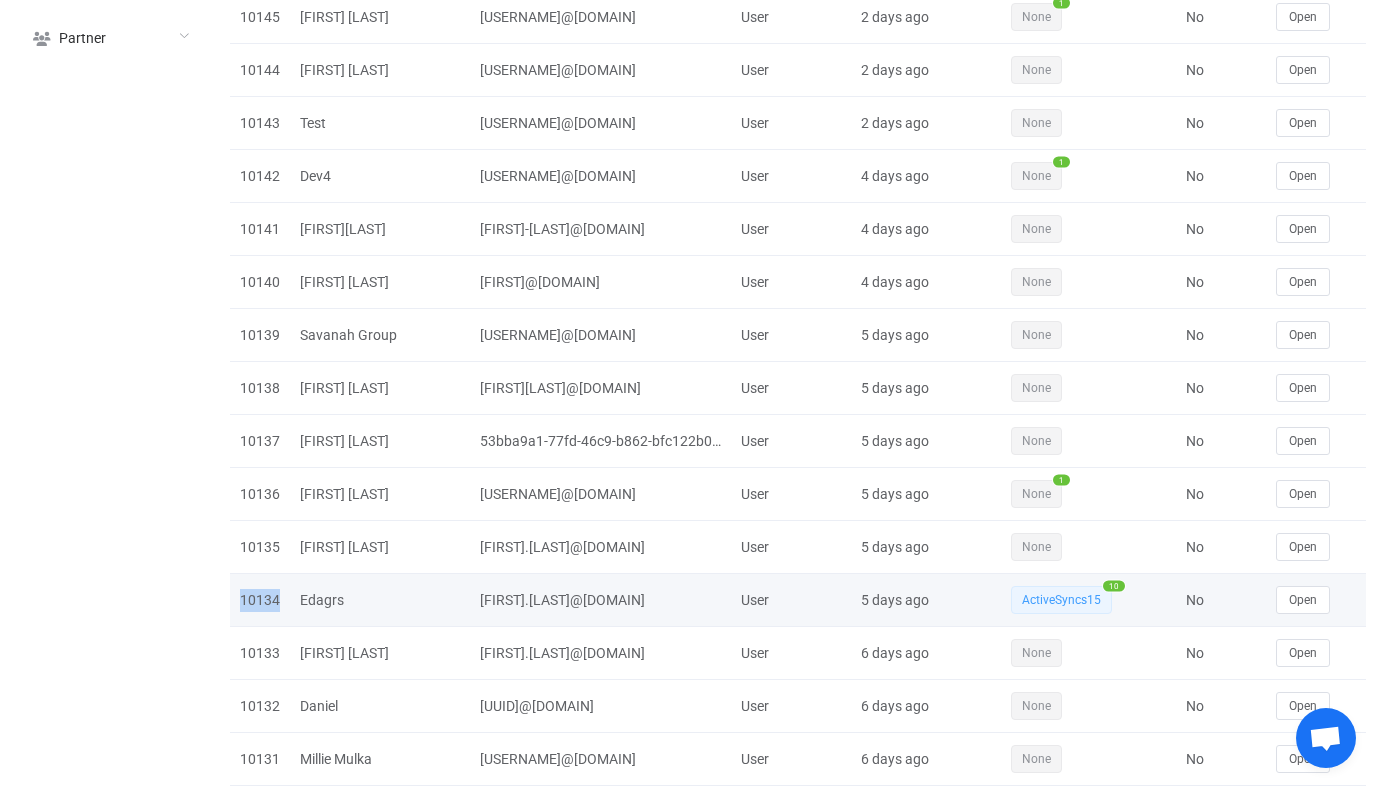 click on "10134" at bounding box center [260, 600] 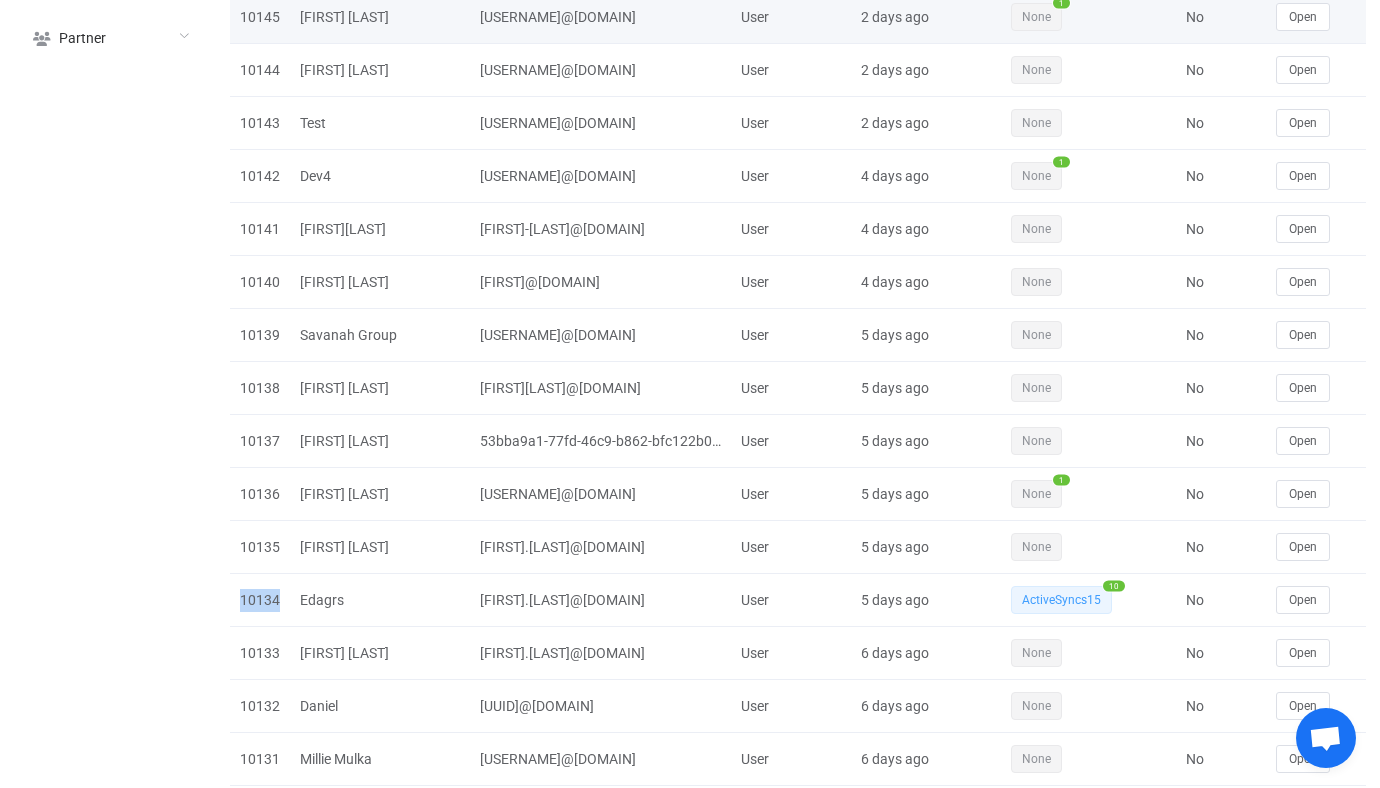 copy on "10134" 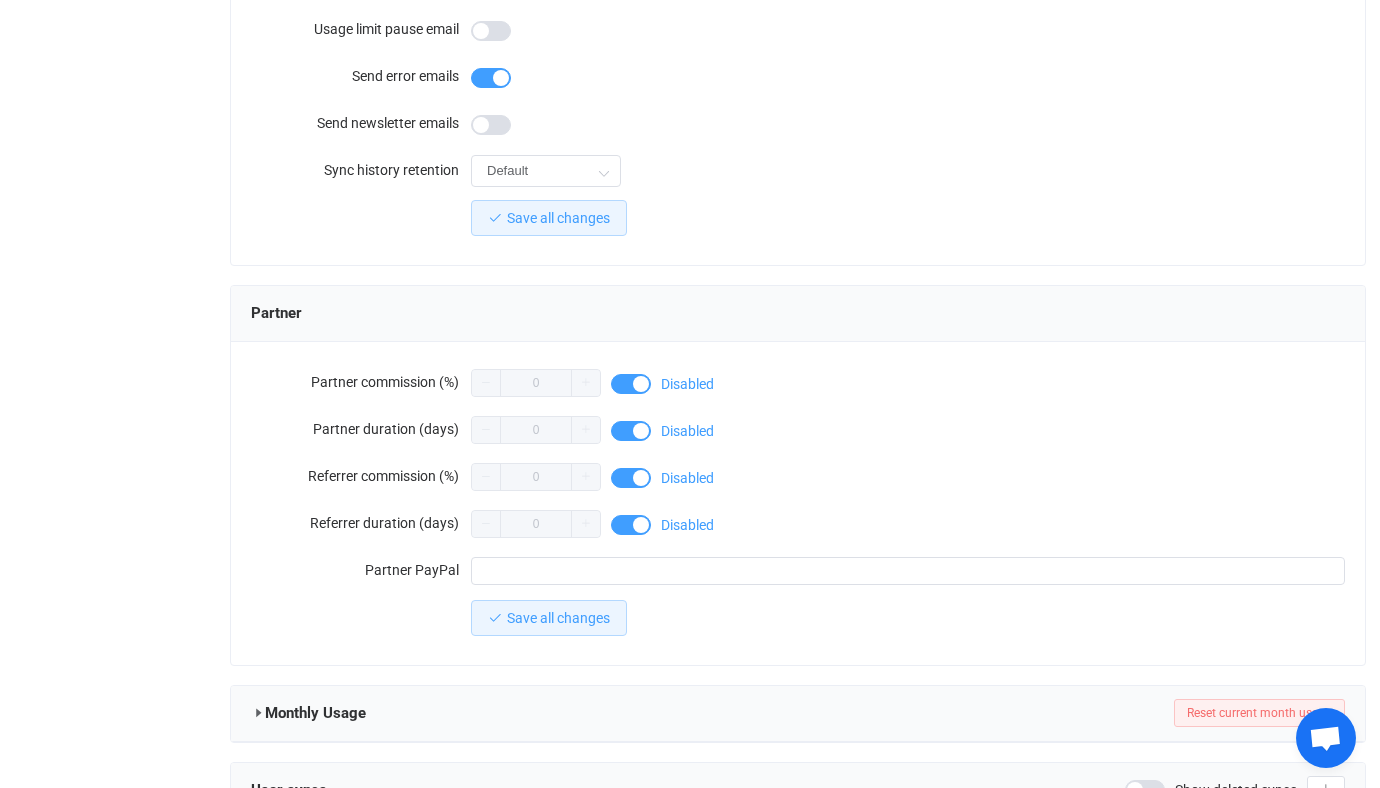 scroll, scrollTop: 1742, scrollLeft: 0, axis: vertical 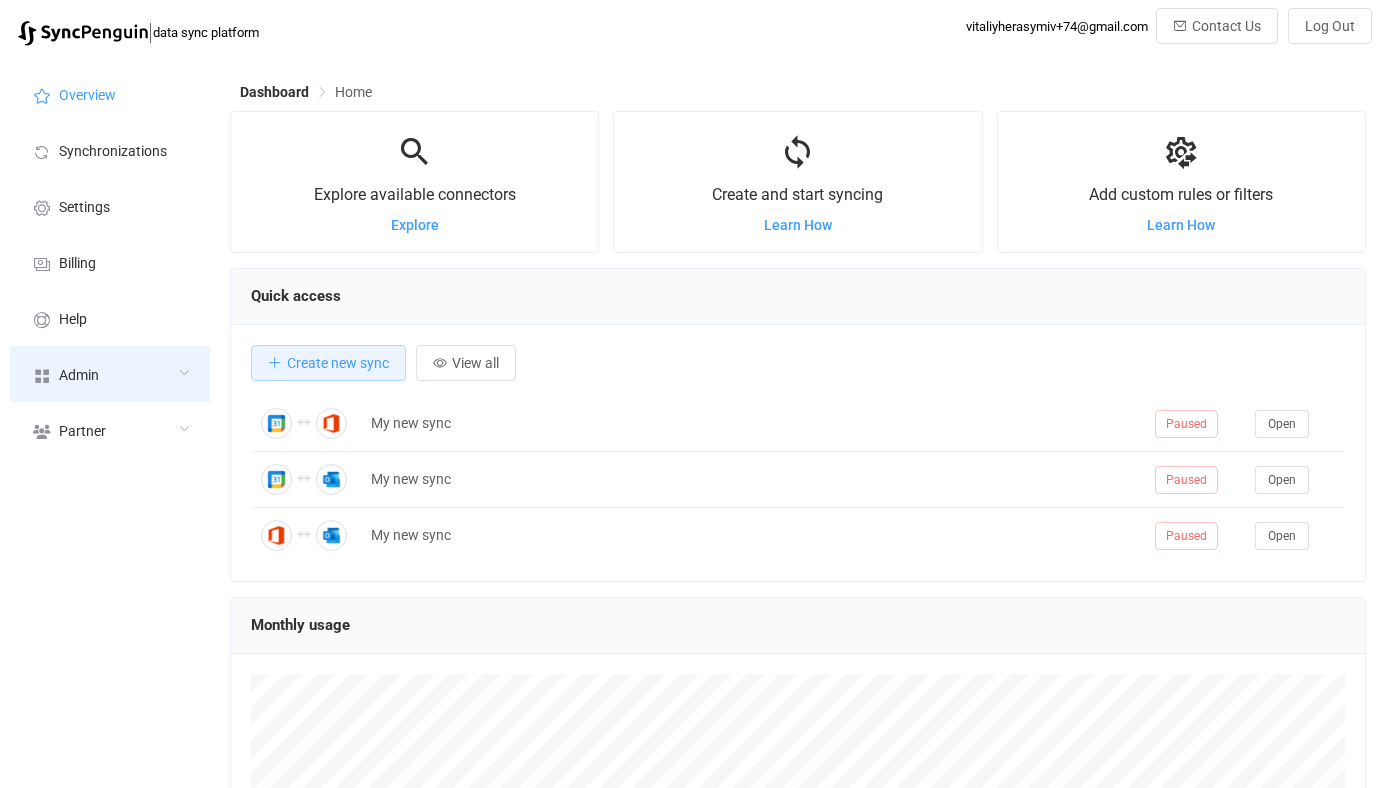 click on "Admin" at bounding box center [110, 374] 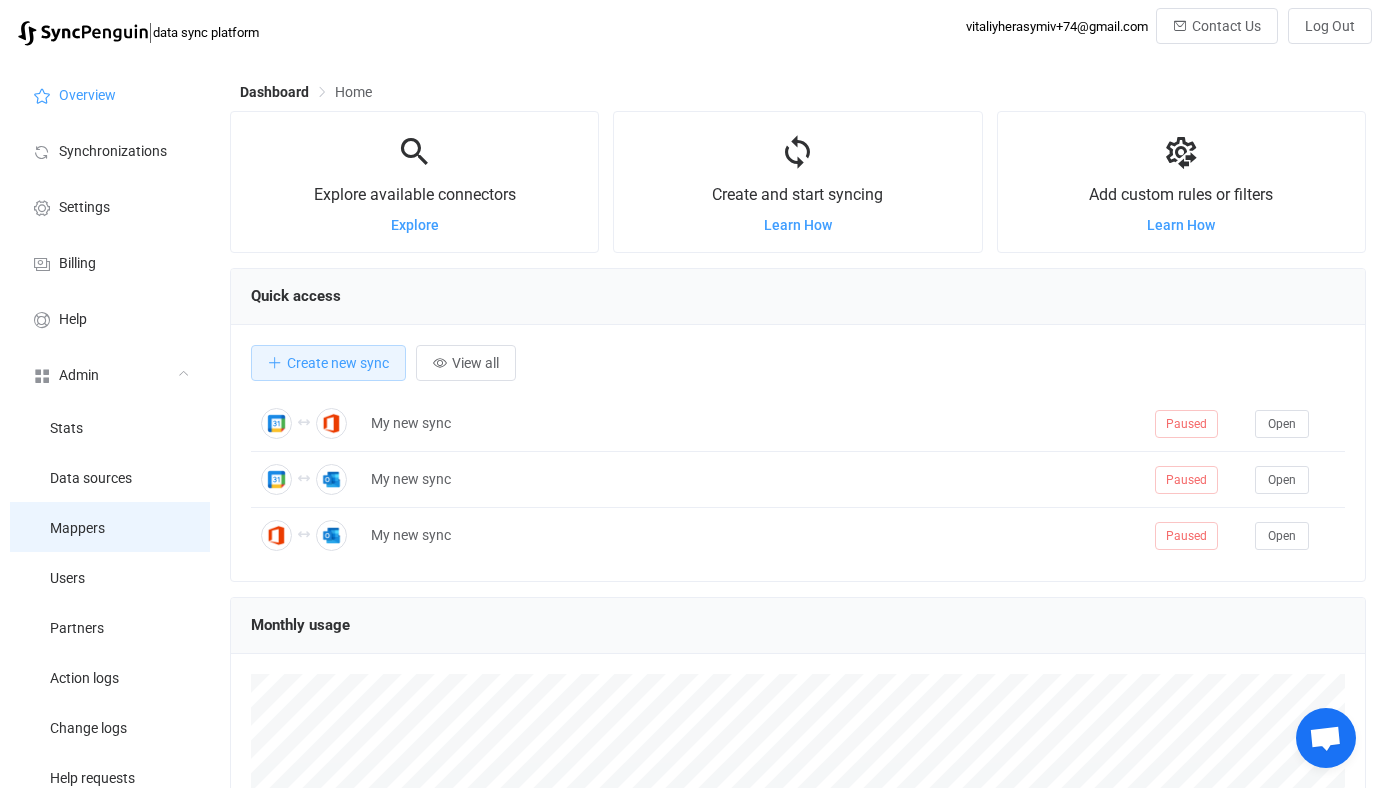click on "Mappers" at bounding box center [110, 527] 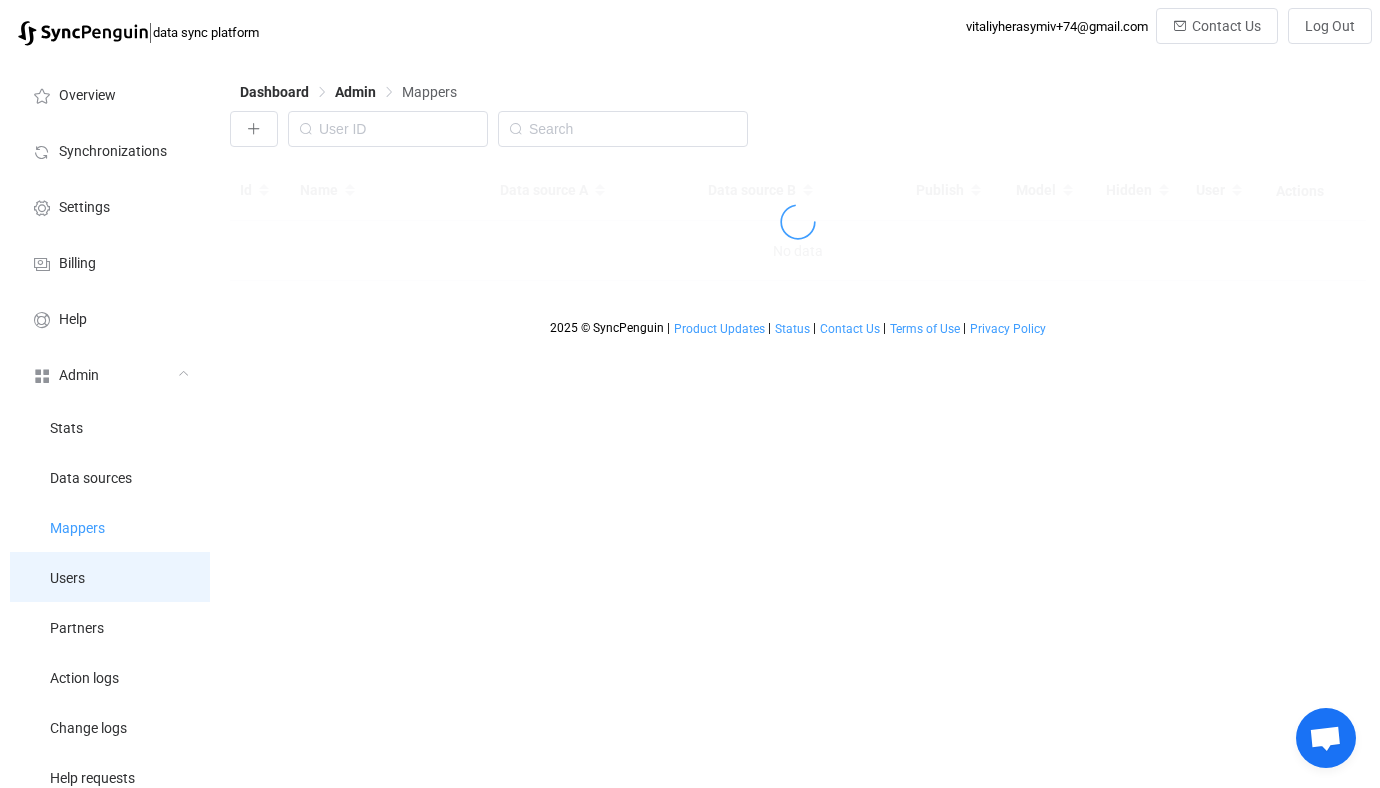 click on "Users" at bounding box center [110, 577] 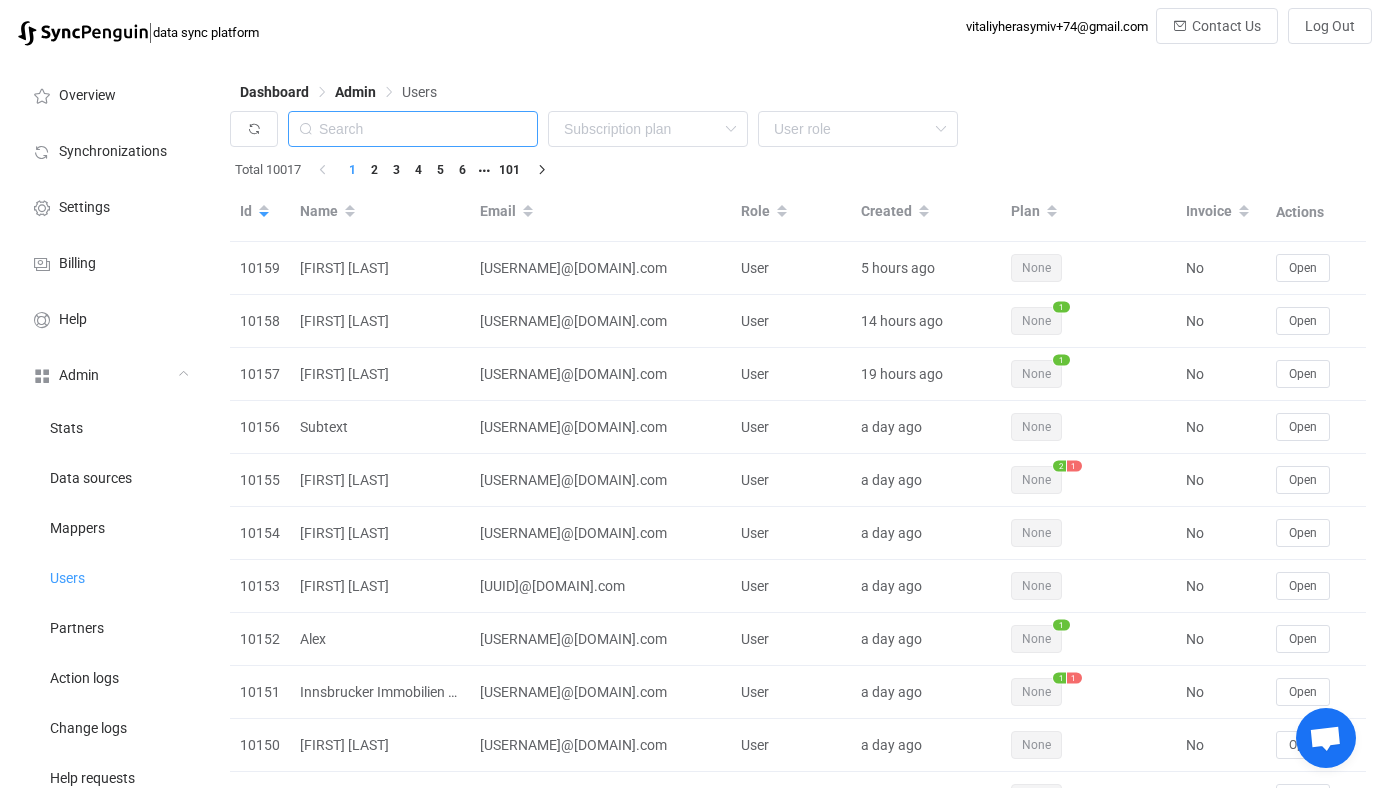 click at bounding box center (413, 129) 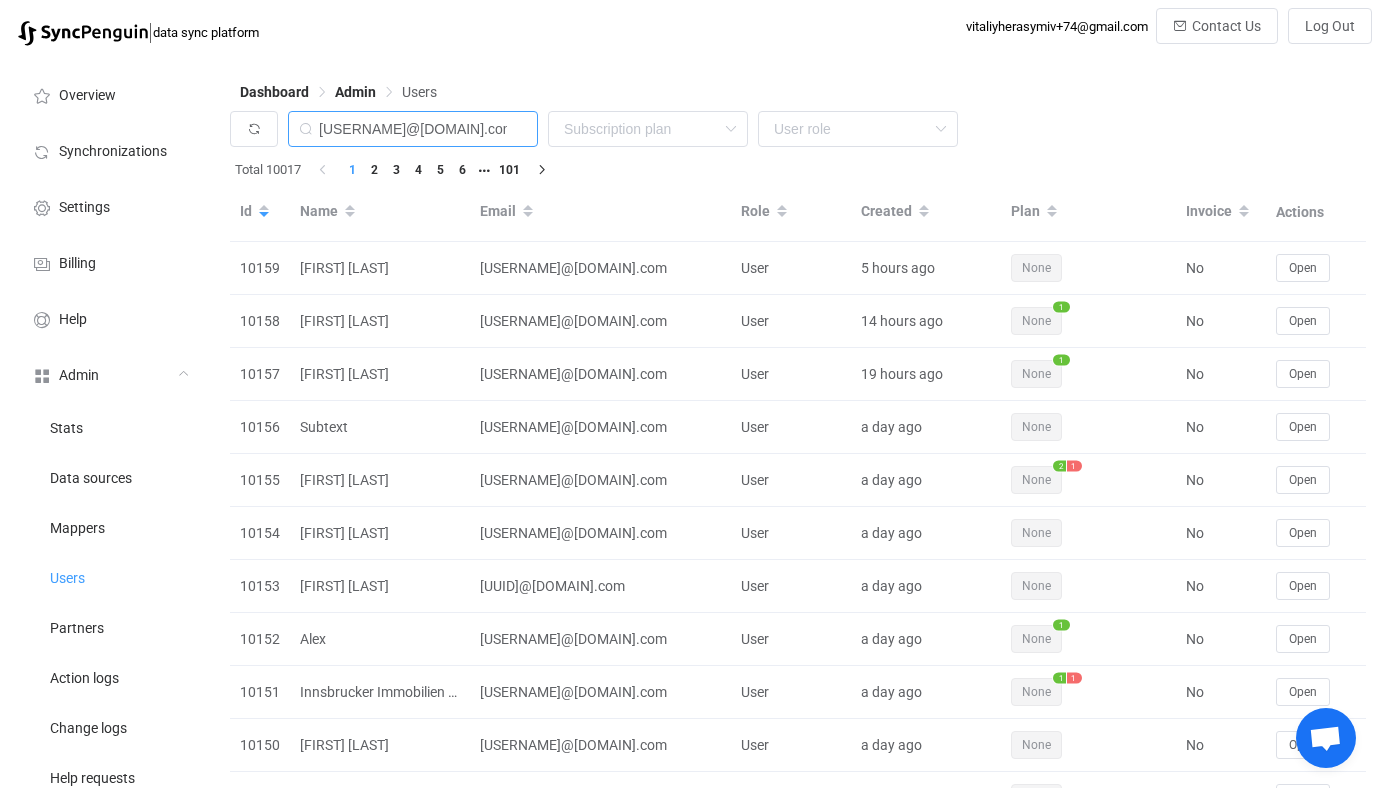 type on "[EMAIL]" 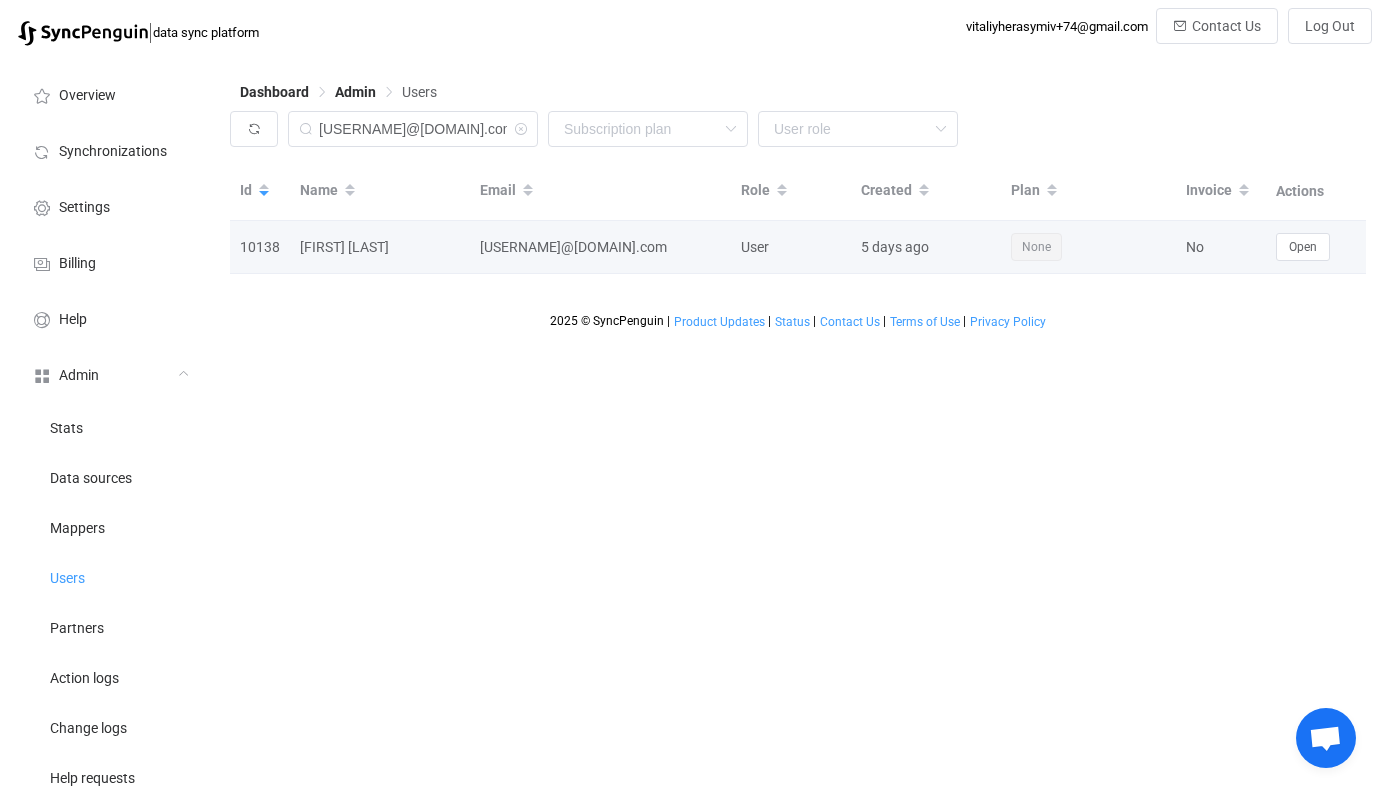 click on "Open" at bounding box center [1316, 247] 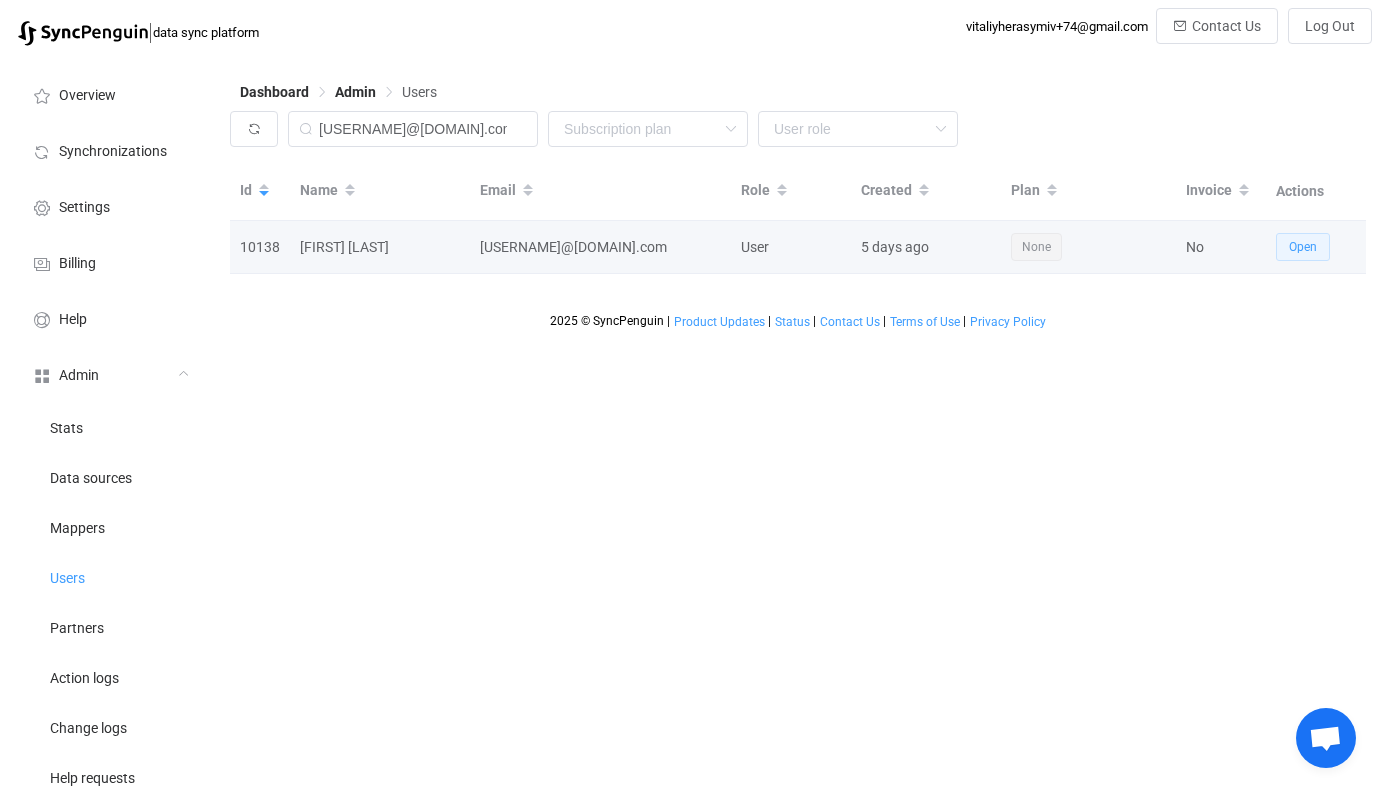click on "Open" at bounding box center [1303, 247] 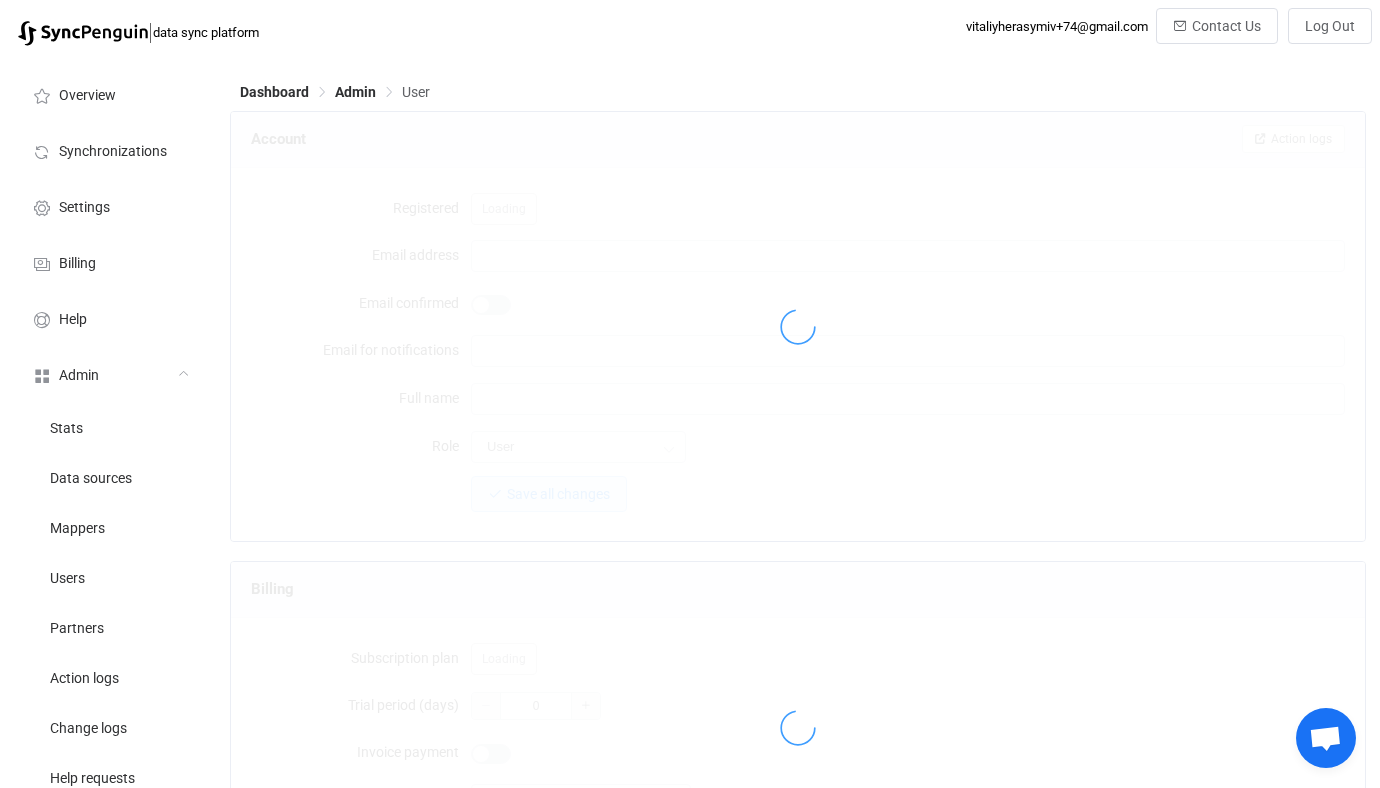 type on "[EMAIL]" 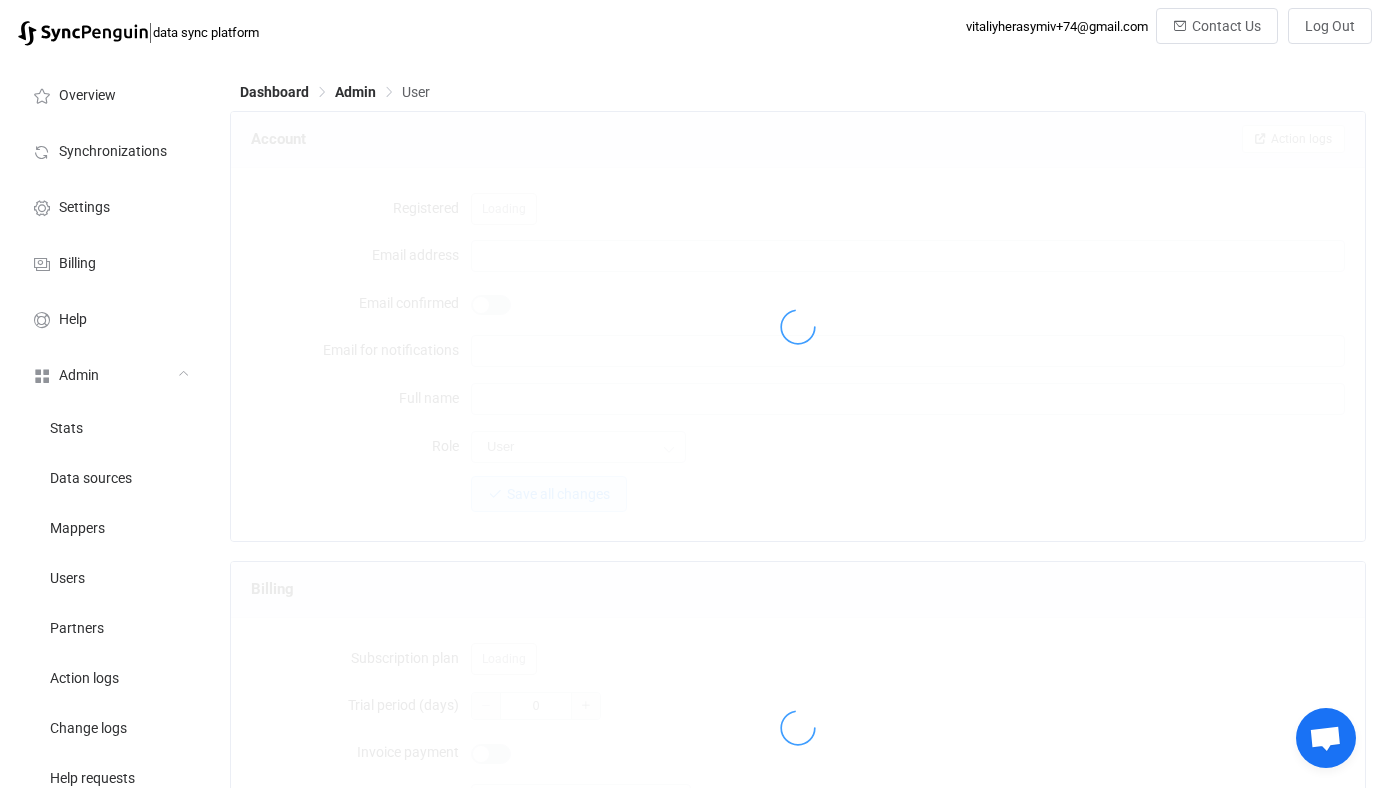 type on "[FIRST] [LAST]" 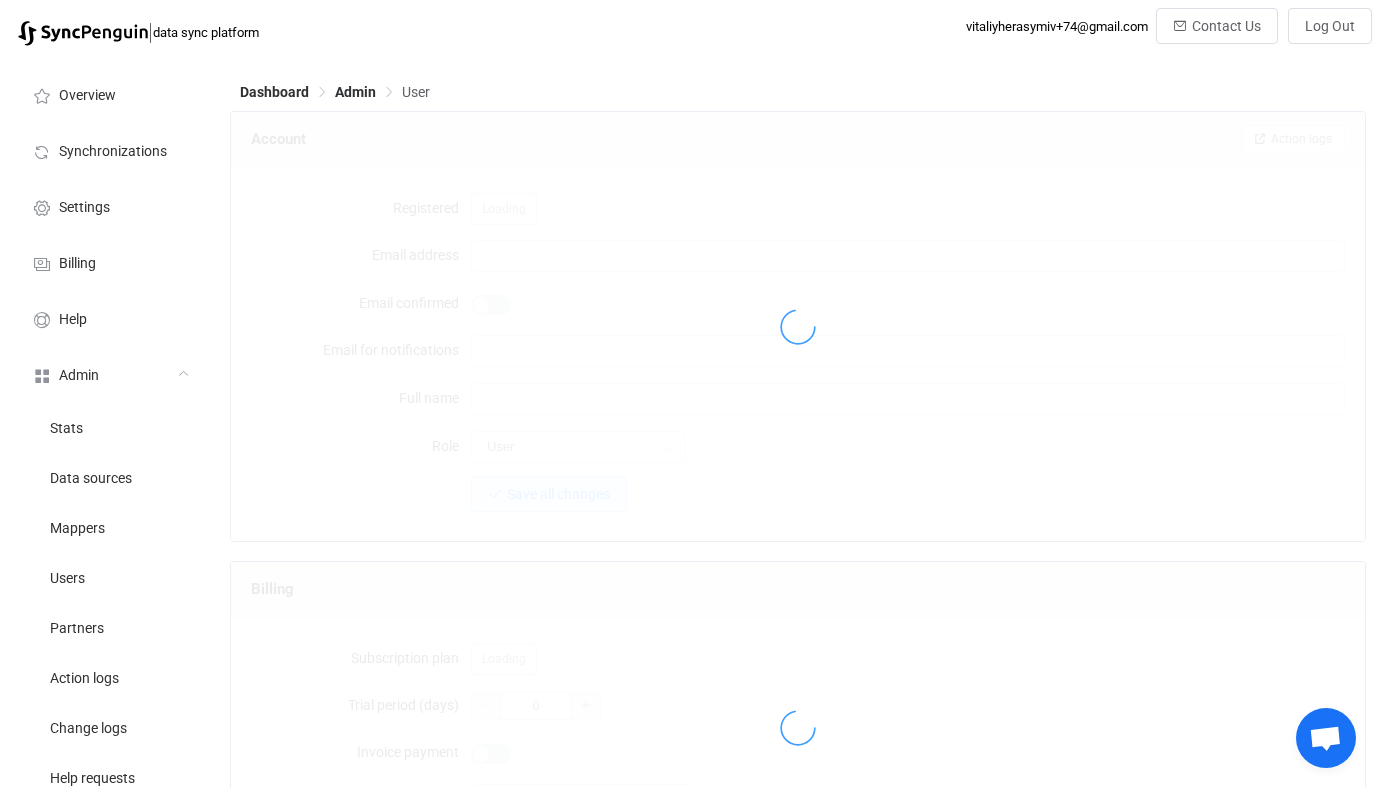 type on "14" 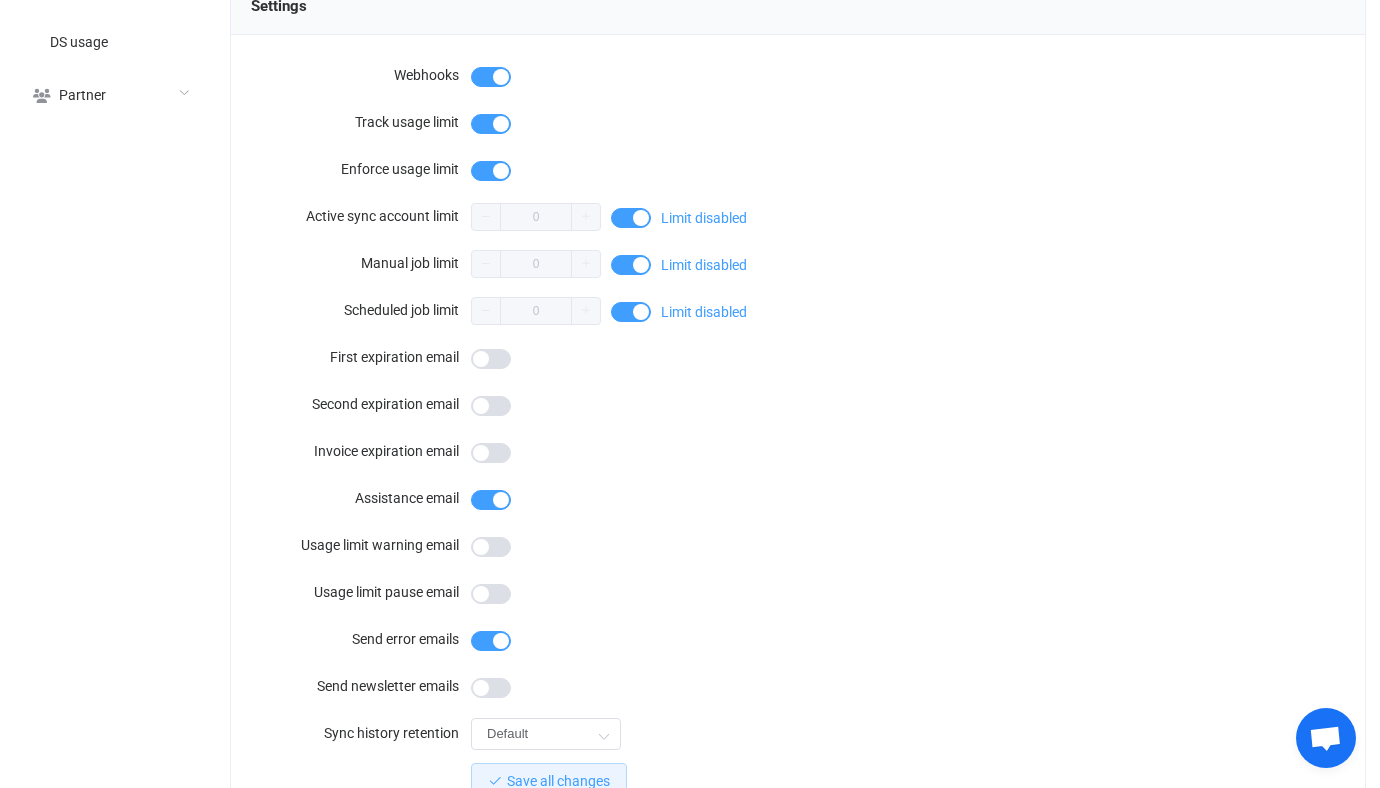 scroll, scrollTop: 1742, scrollLeft: 0, axis: vertical 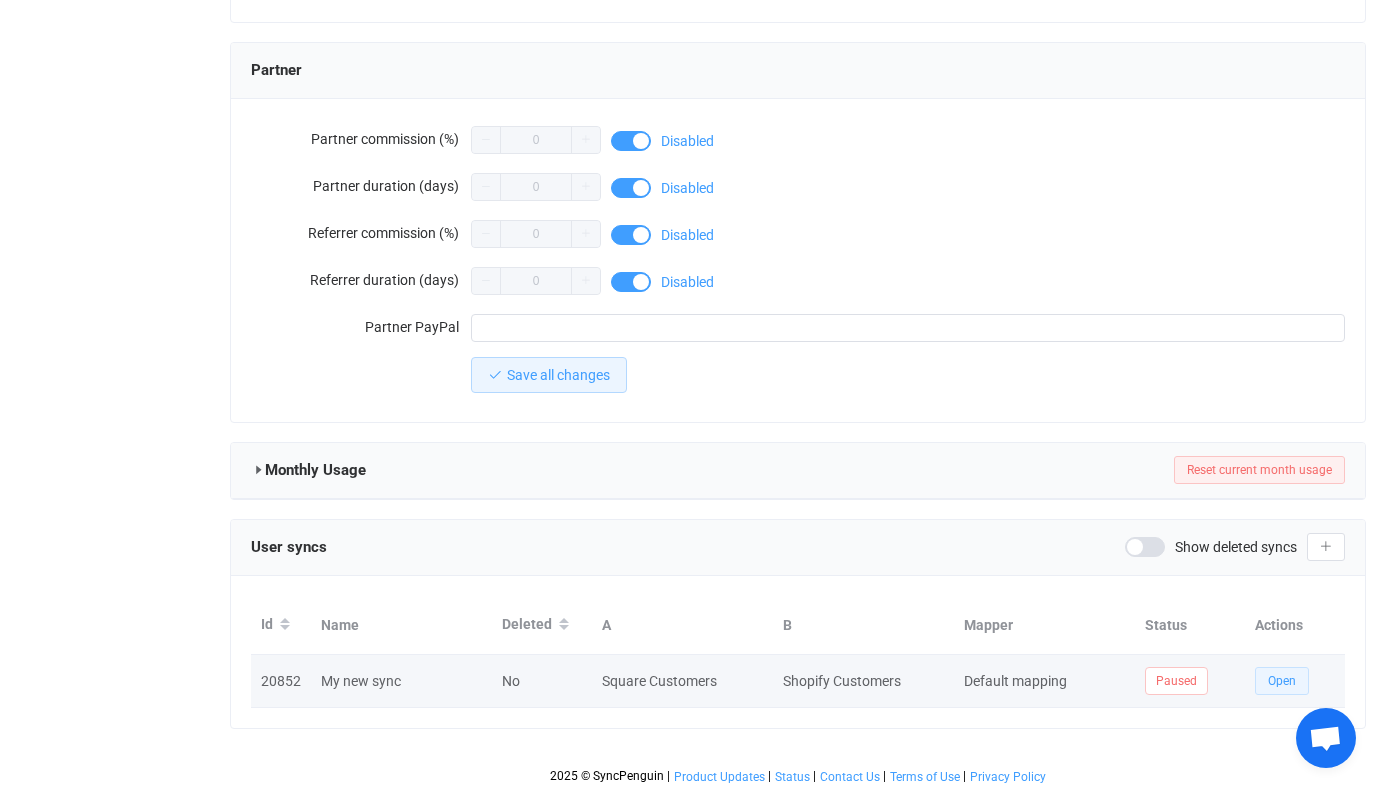 click on "Open" at bounding box center (1282, 681) 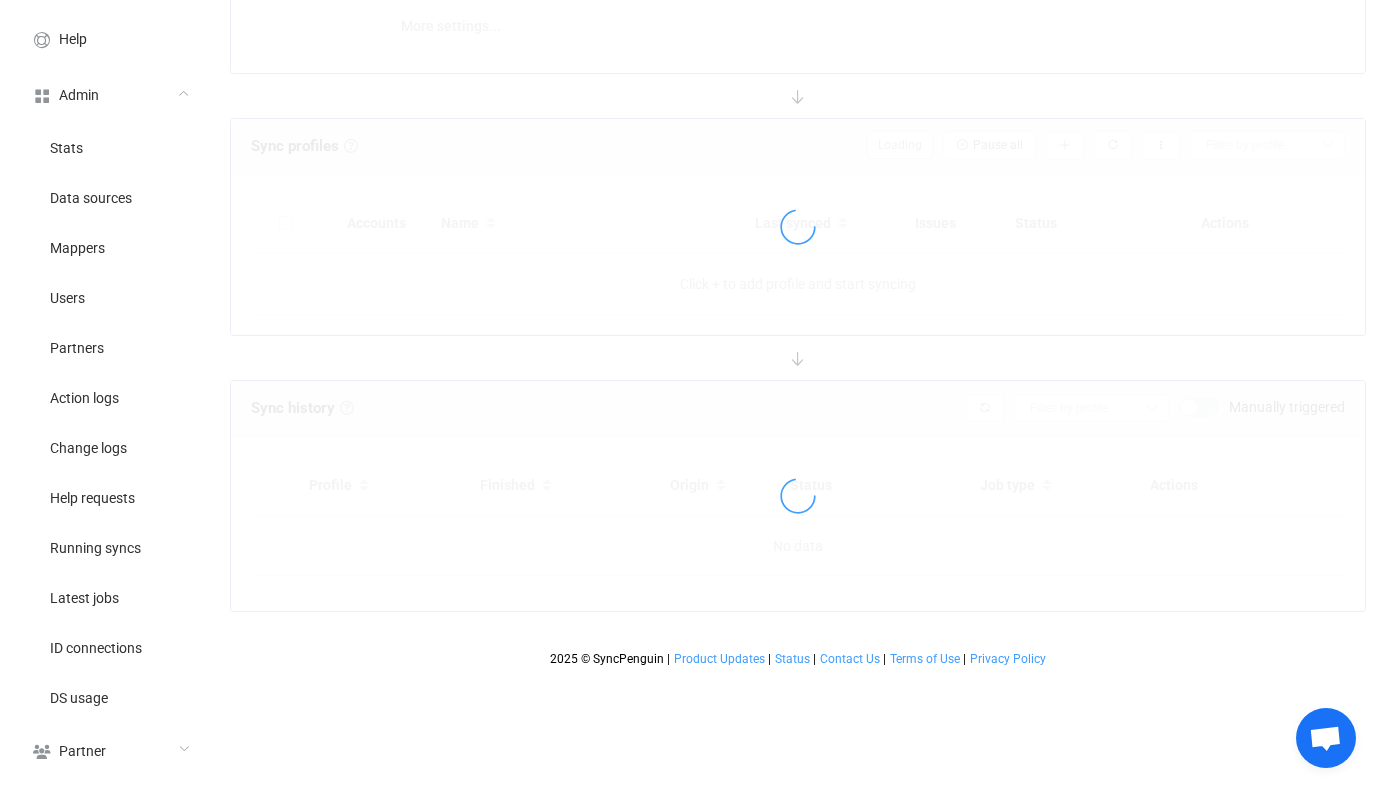 scroll, scrollTop: 0, scrollLeft: 0, axis: both 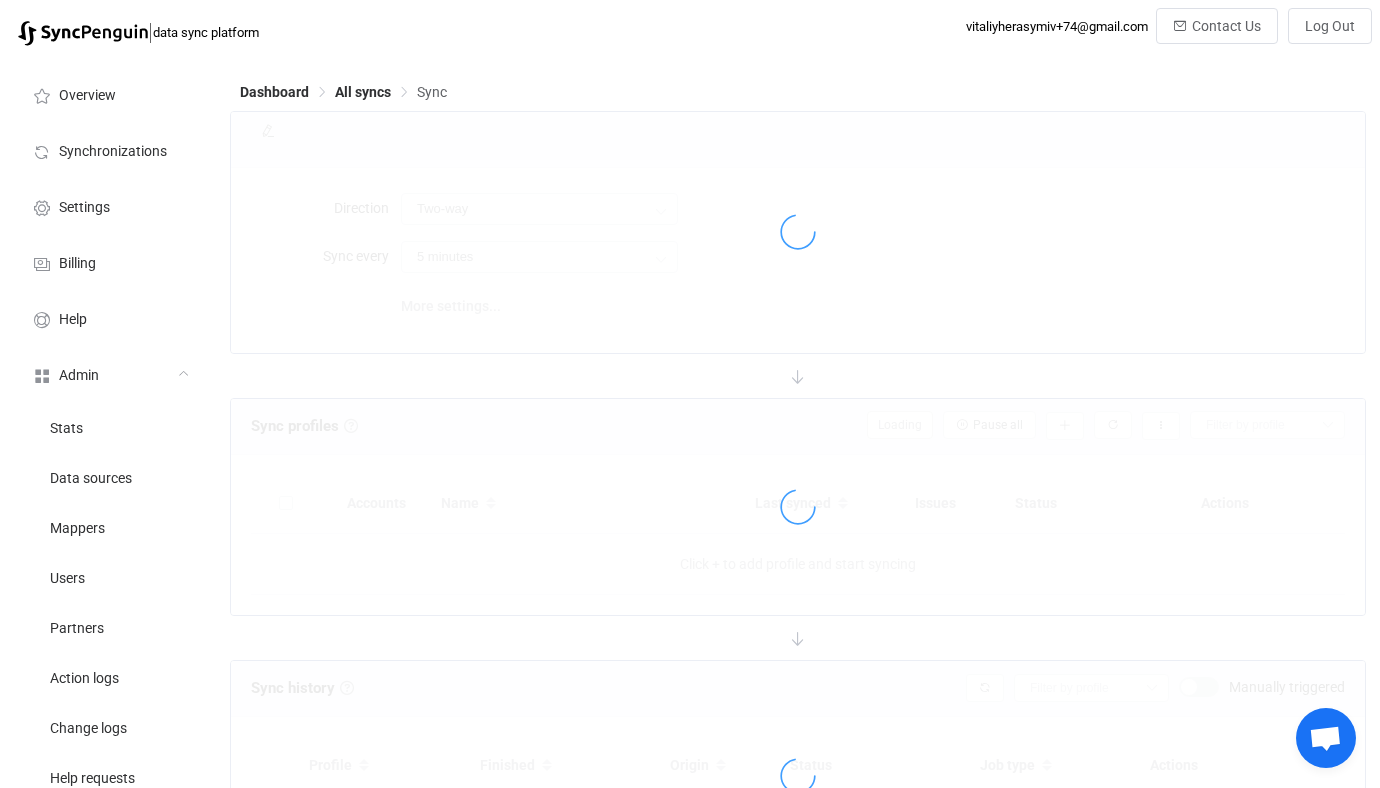 type on "Shopify → Square" 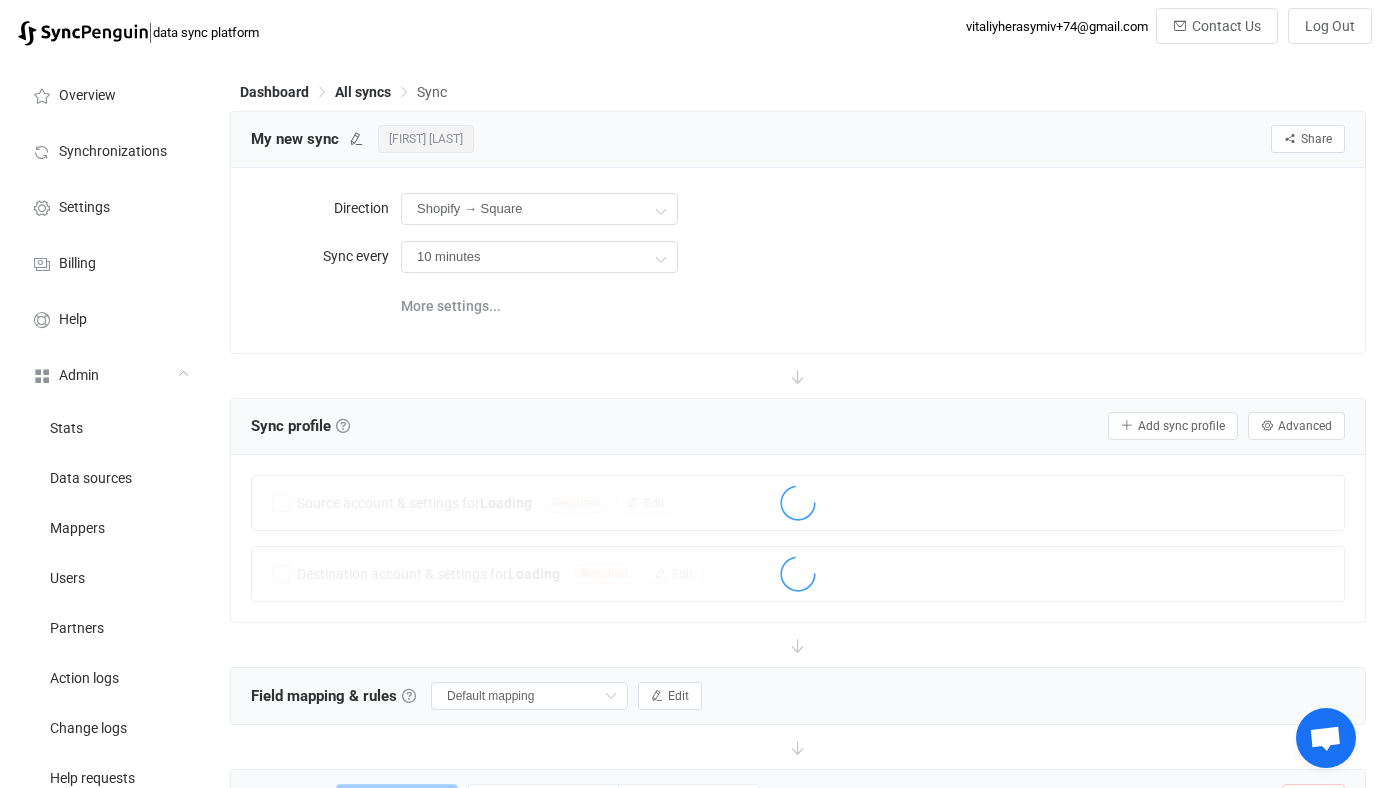 scroll, scrollTop: 226, scrollLeft: 0, axis: vertical 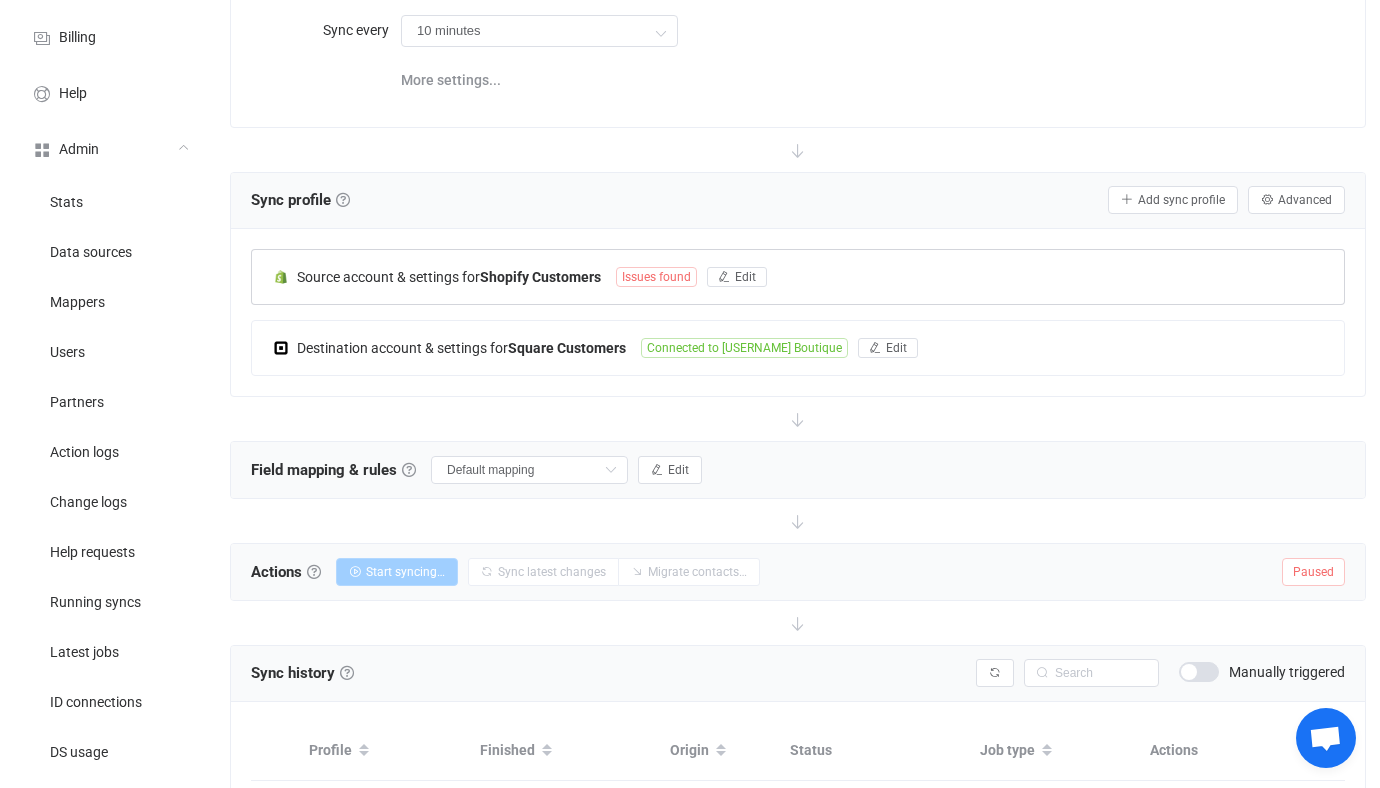 click on "Issues found" at bounding box center (656, 277) 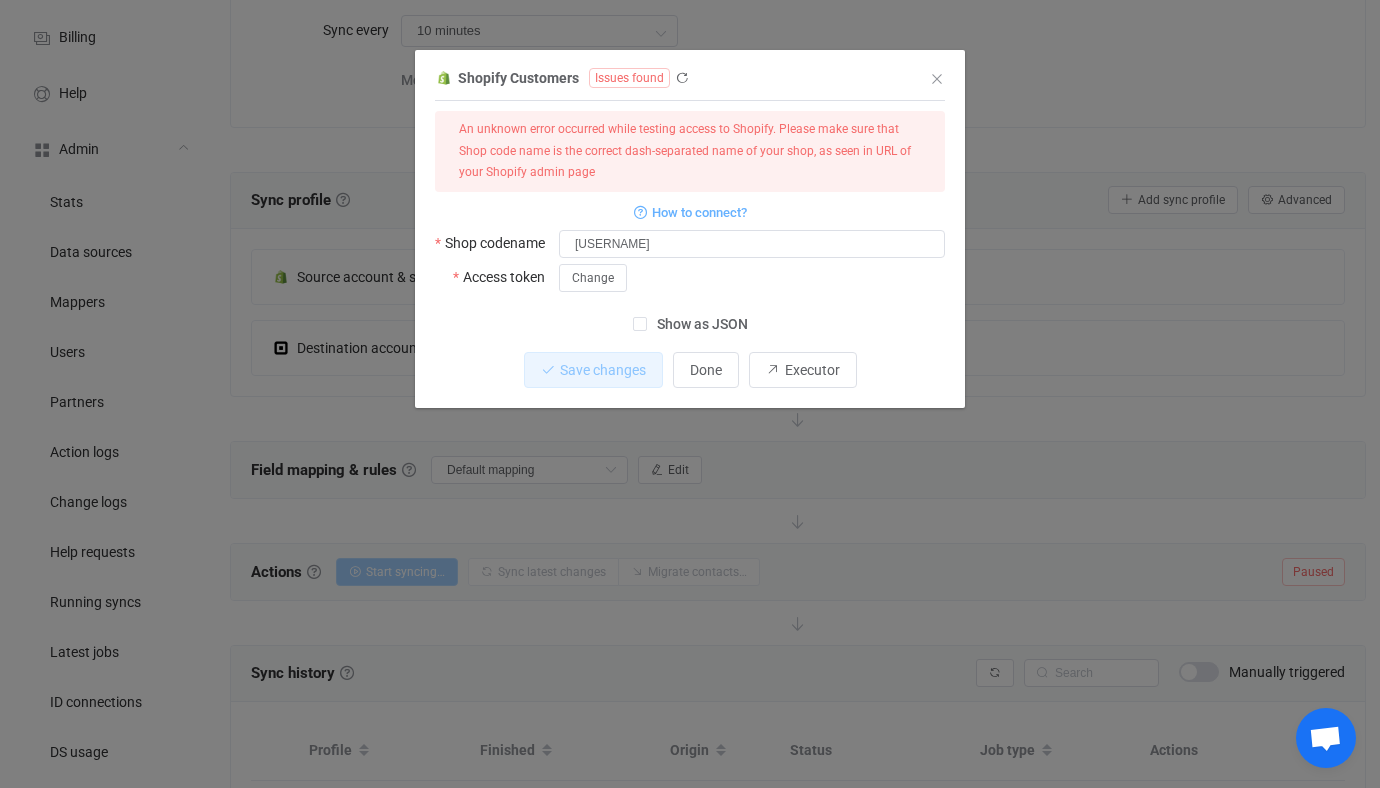 click on "Show as JSON" at bounding box center [697, 324] 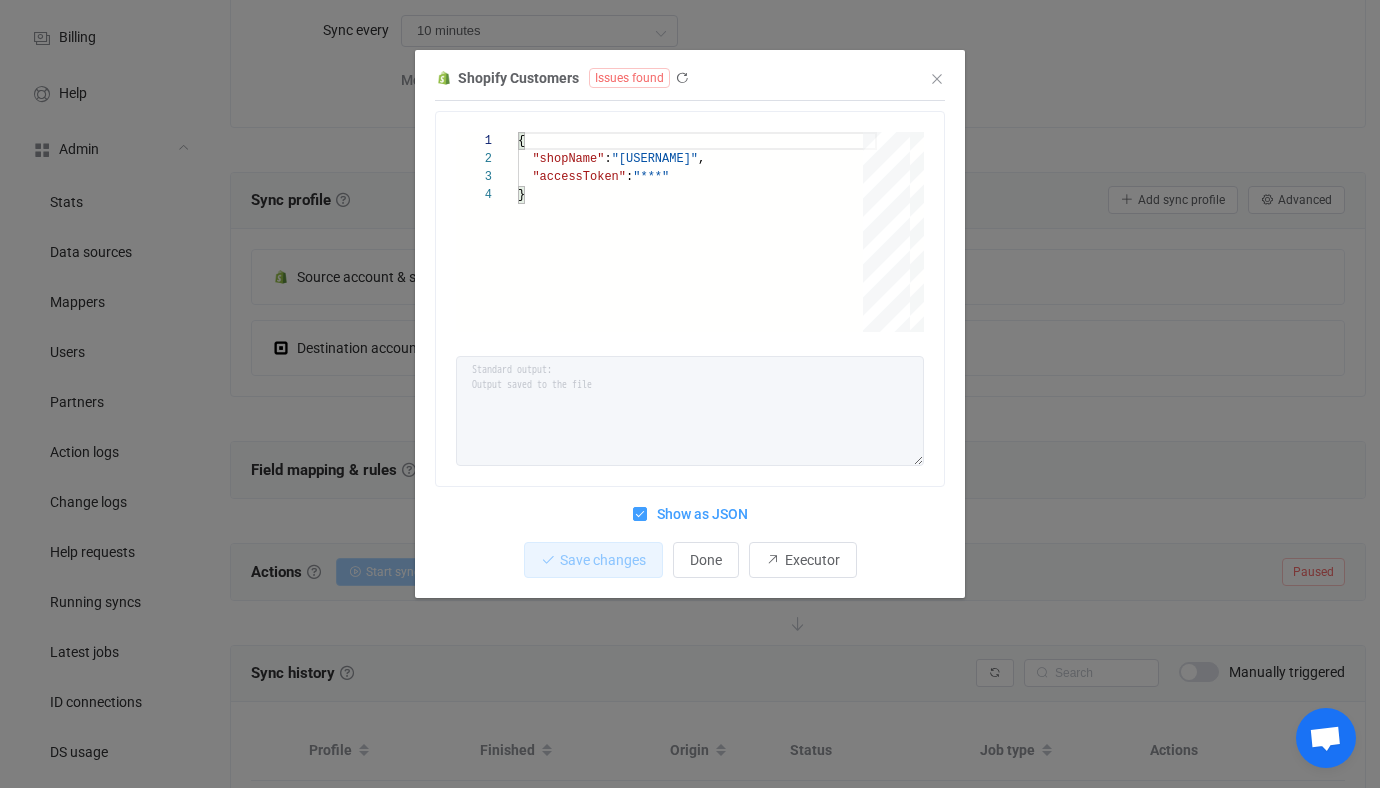 click on "1 2 3 4 {    "shopName" :  "billhallman" ,    "accessToken" :  "***" } {
"shopName": "billhallman",
"accessToken": "***"
} Standard output:
Output saved to the file Show as JSON Save changes Done Executor" at bounding box center [690, 349] 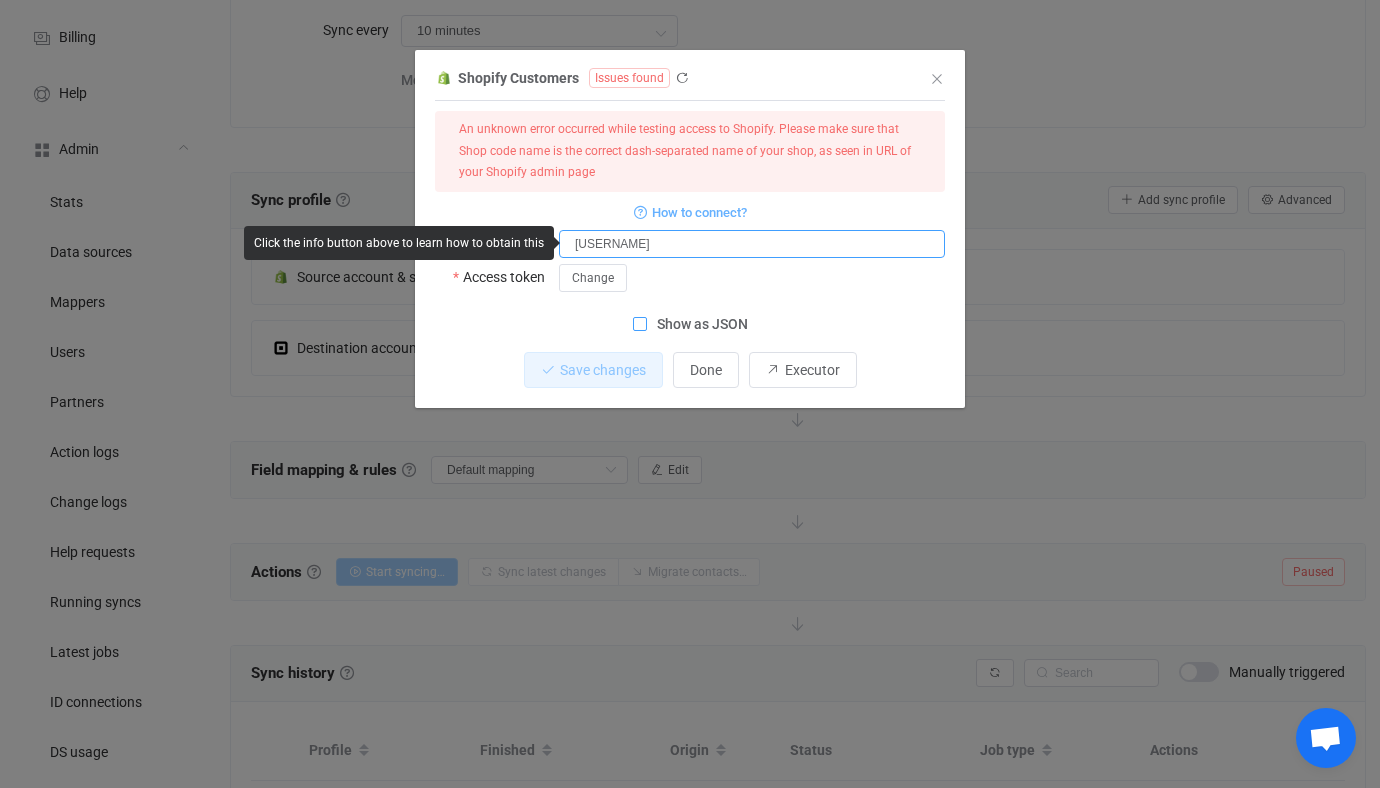click on "billhallman" at bounding box center (752, 244) 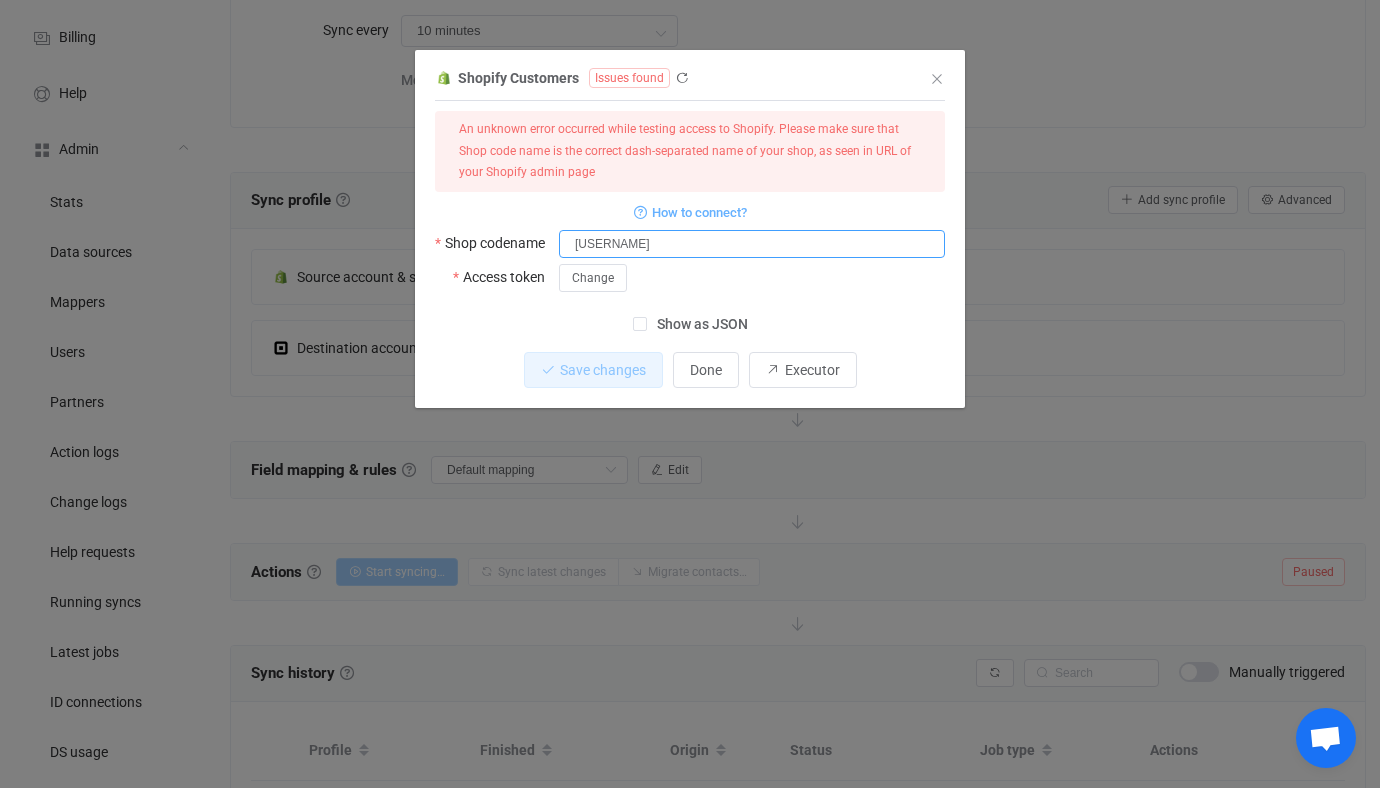 type on "{
"shopName": "bill-hallman",
"accessToken": "***"
}" 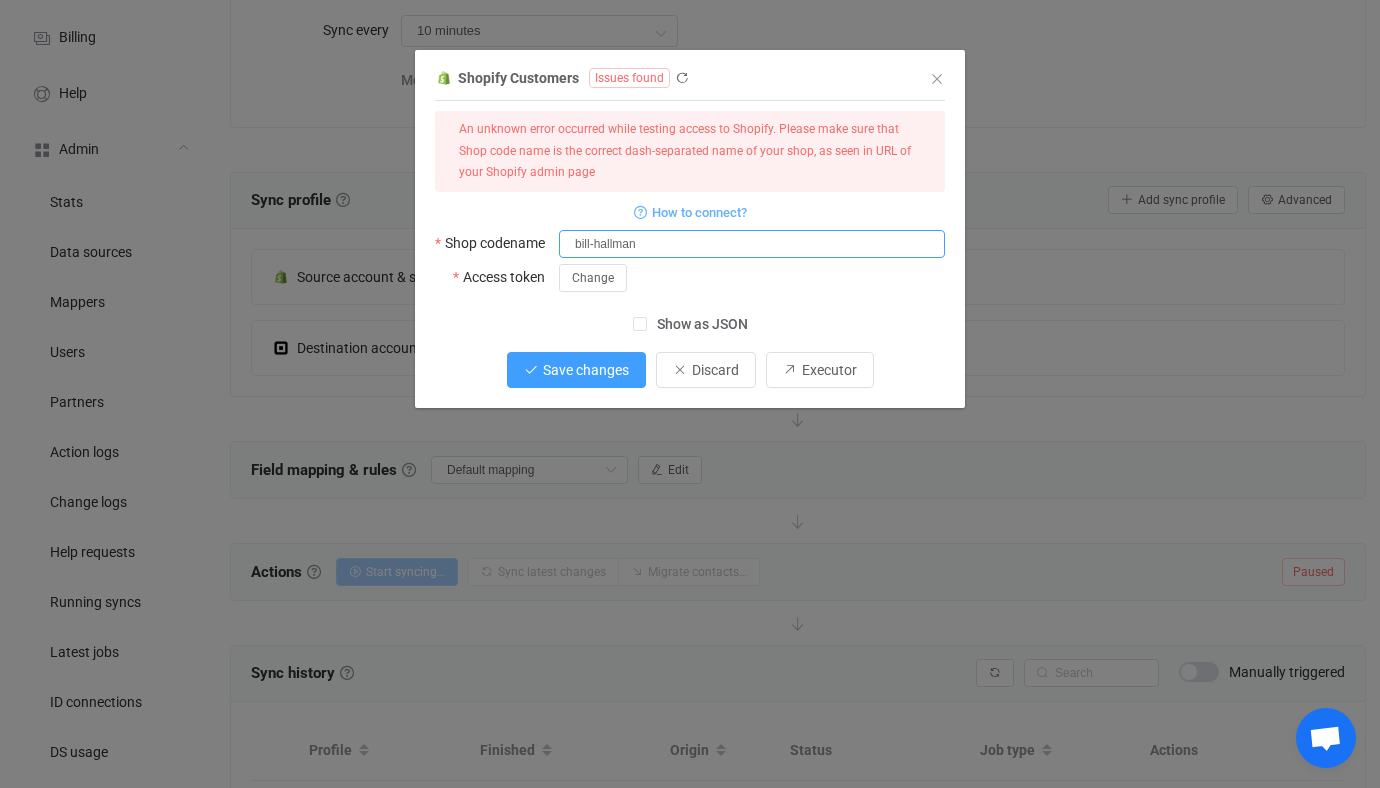 type on "bill-hallman" 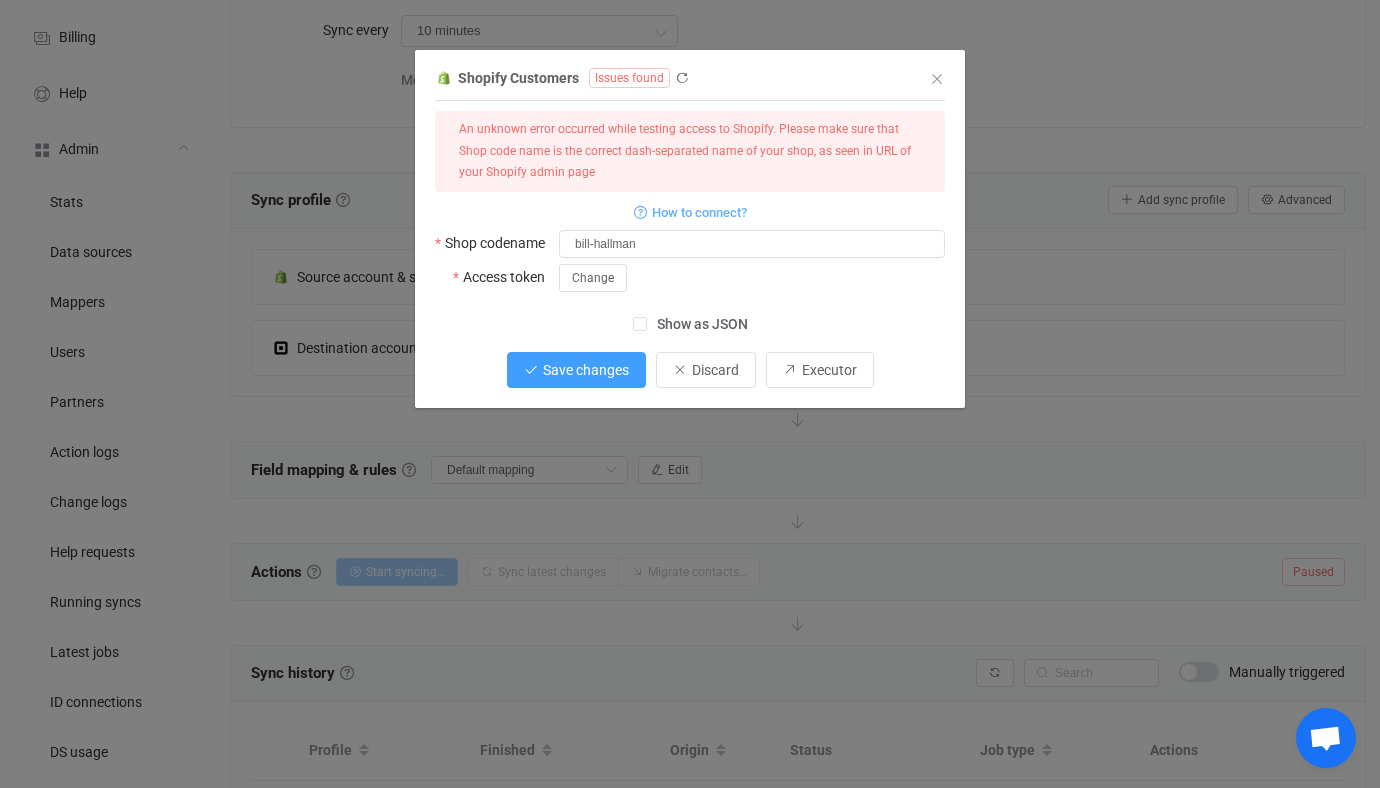 click on "Save changes" at bounding box center [586, 370] 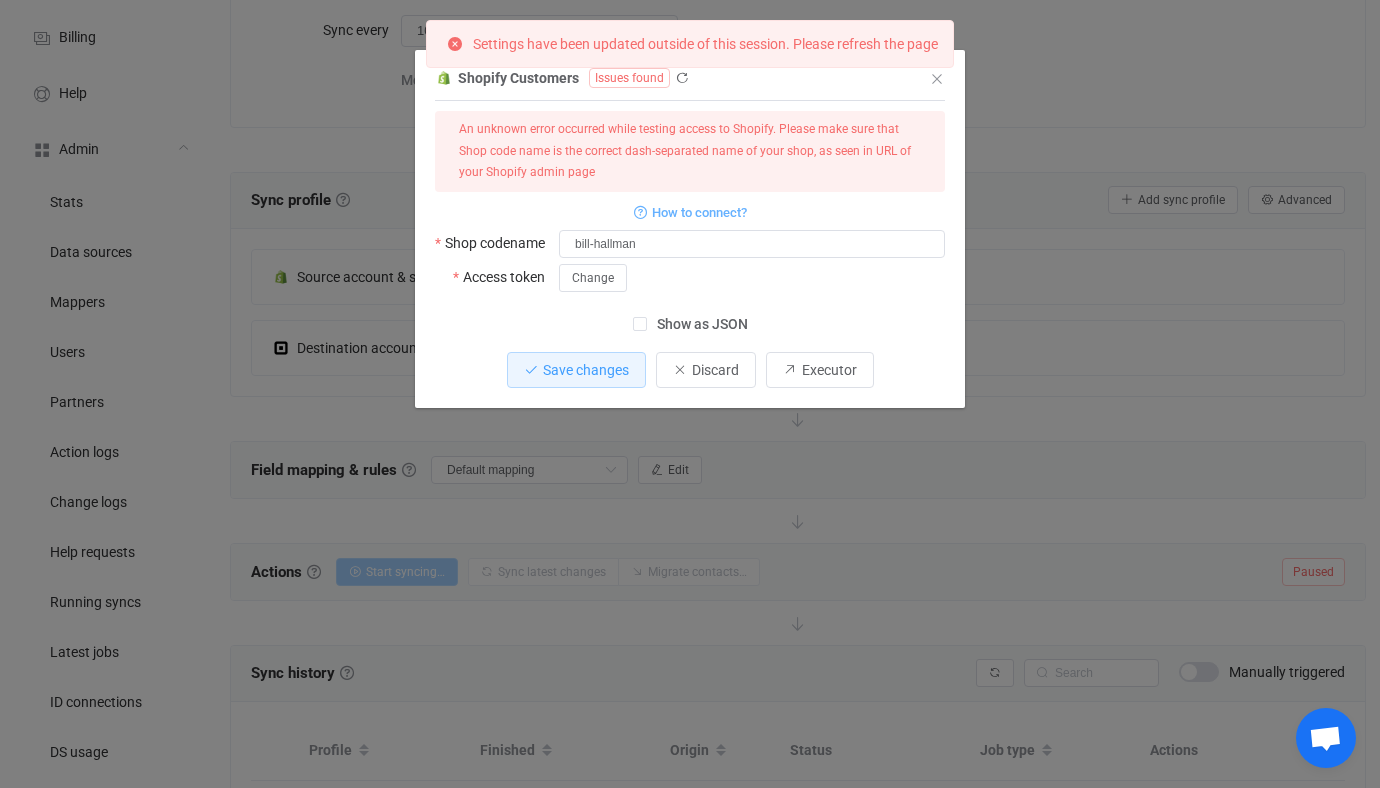 click on "Show as JSON" at bounding box center [697, 324] 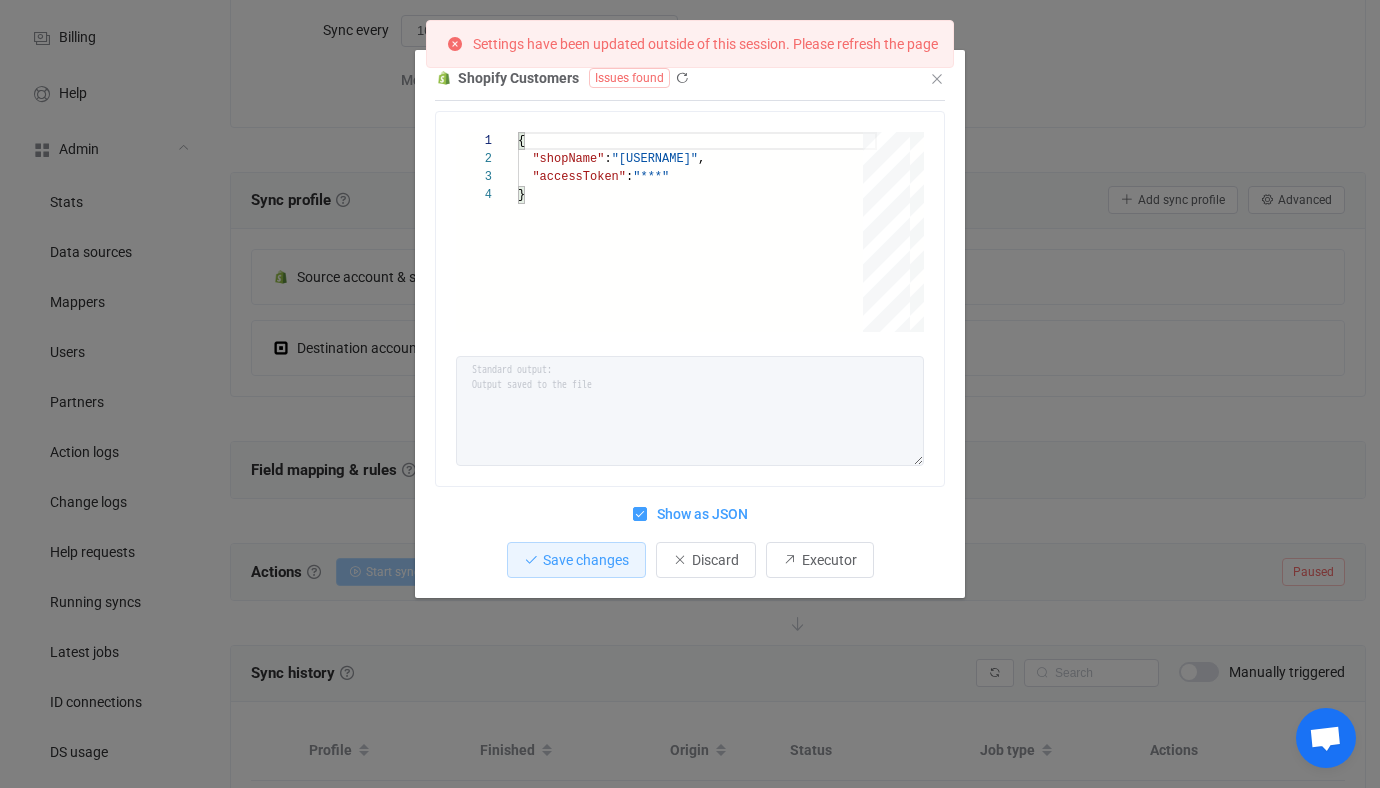 click on "Show as JSON" at bounding box center (697, 514) 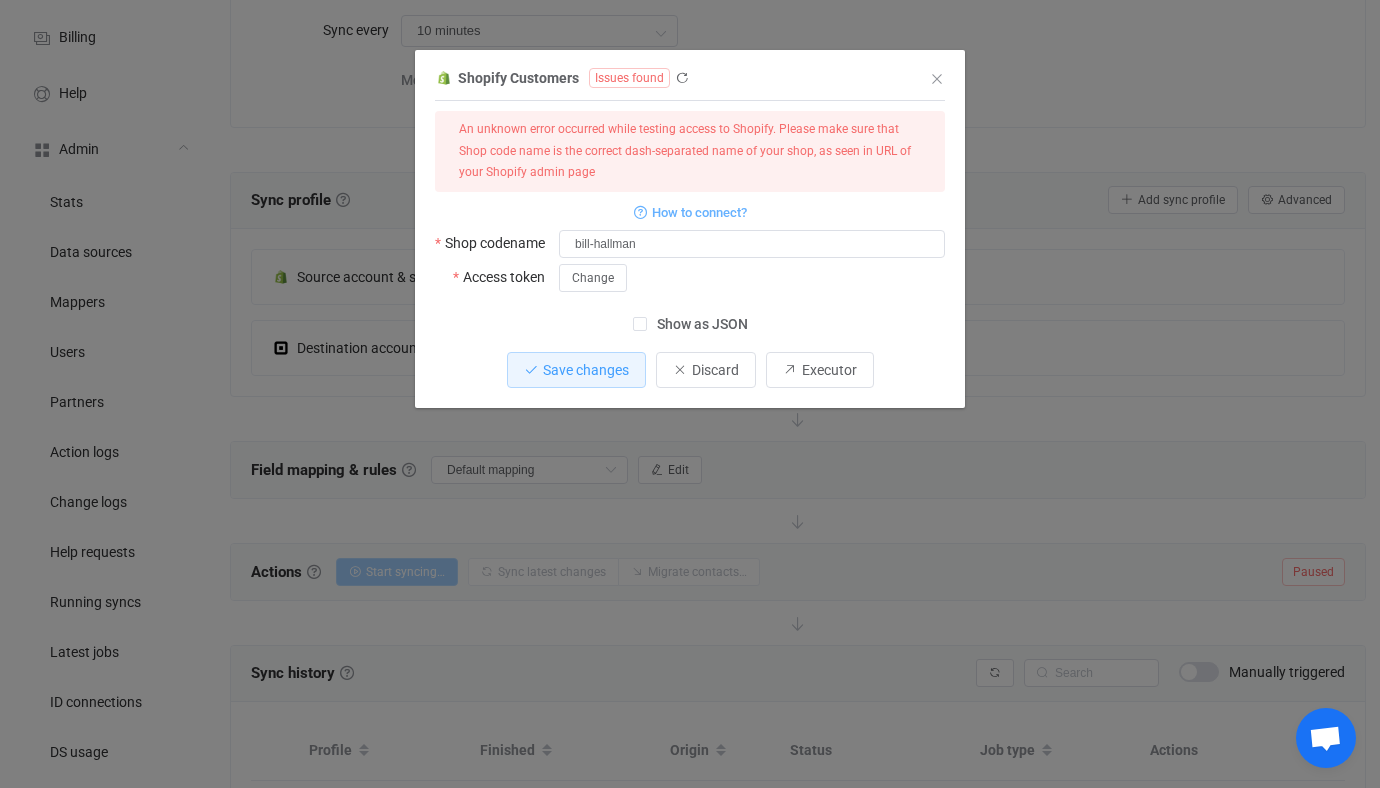click on "Shopify Customers Issues found 1 { {
"shopName": "bill-hallman",
"accessToken": "***"
} Standard output:
Output saved to the file An unknown error occurred while testing access to Shopify. Please make sure that Shop code name is the correct dash-separated name of your shop, as seen in URL of your Shopify admin page
How to connect?
Shop codename bill-hallman Access token Change Show as JSON Save changes Discard Executor" at bounding box center (690, 394) 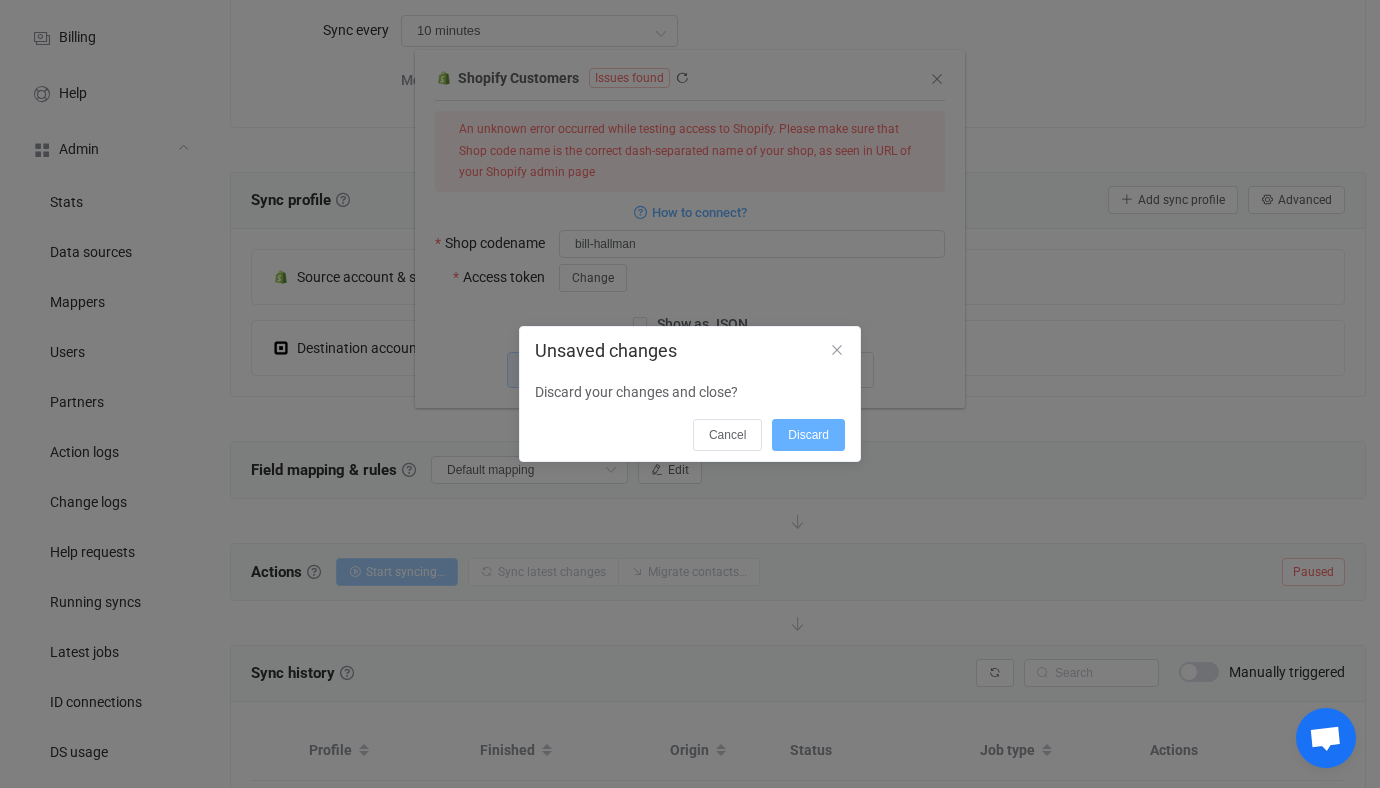 click on "Discard" at bounding box center [808, 435] 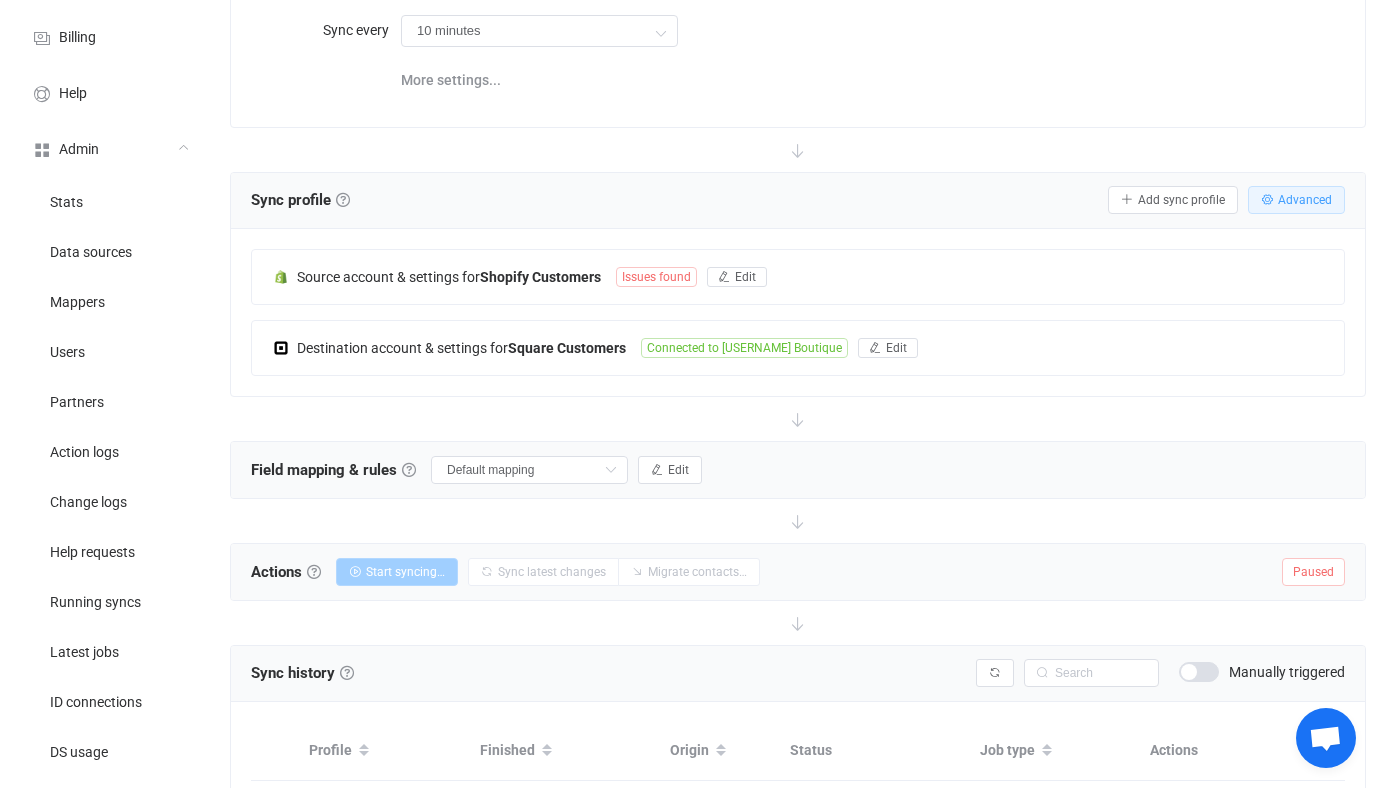 click on "Advanced" at bounding box center [1305, 200] 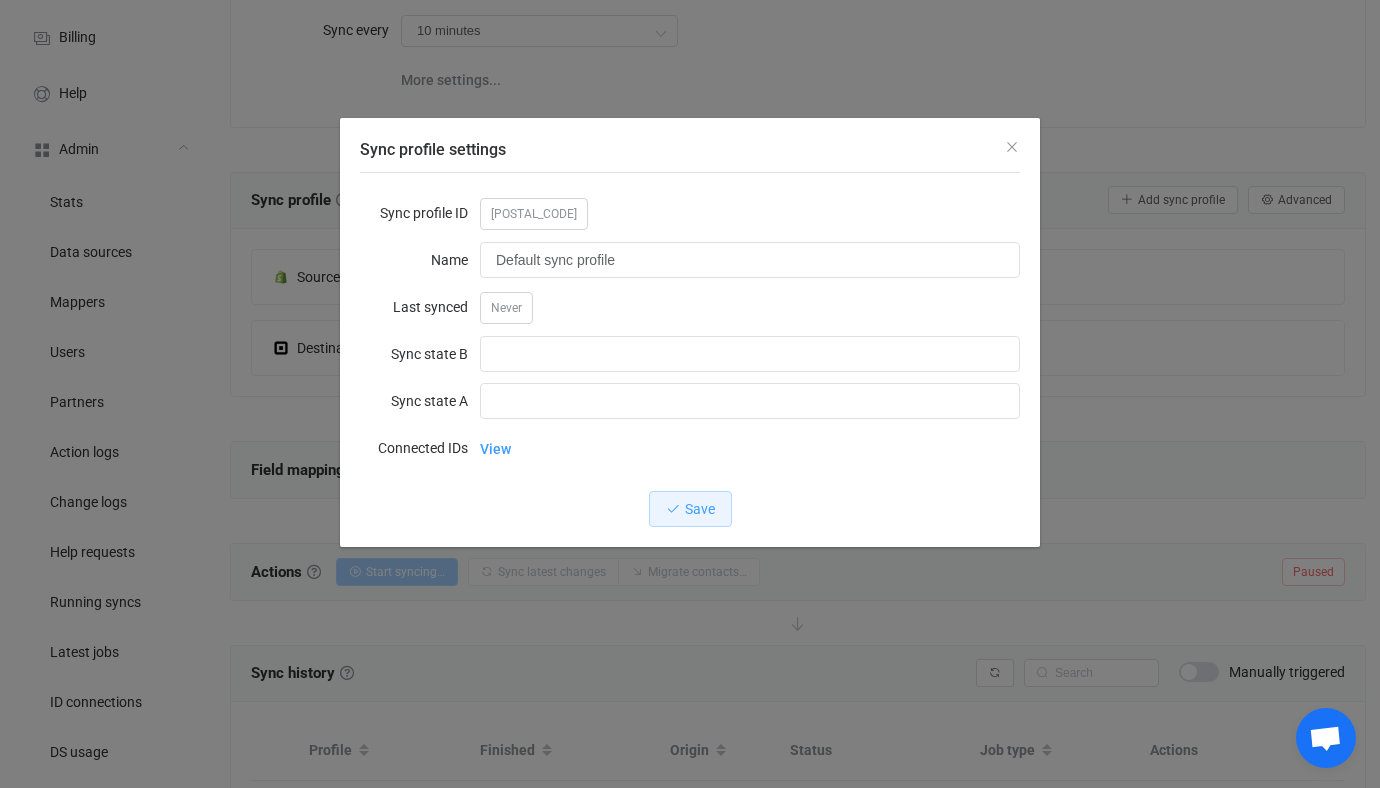 click on "55509" at bounding box center (534, 214) 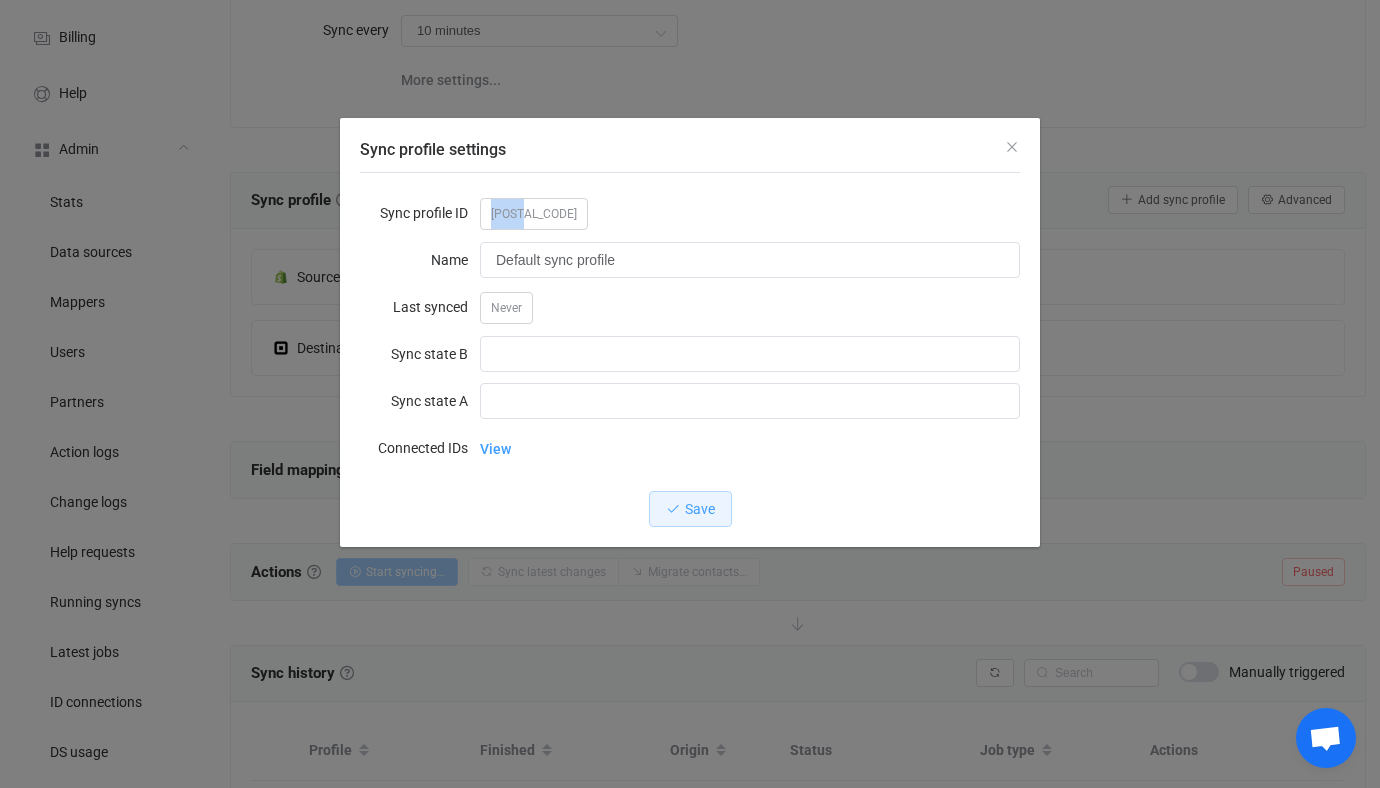 click on "55509" at bounding box center [534, 214] 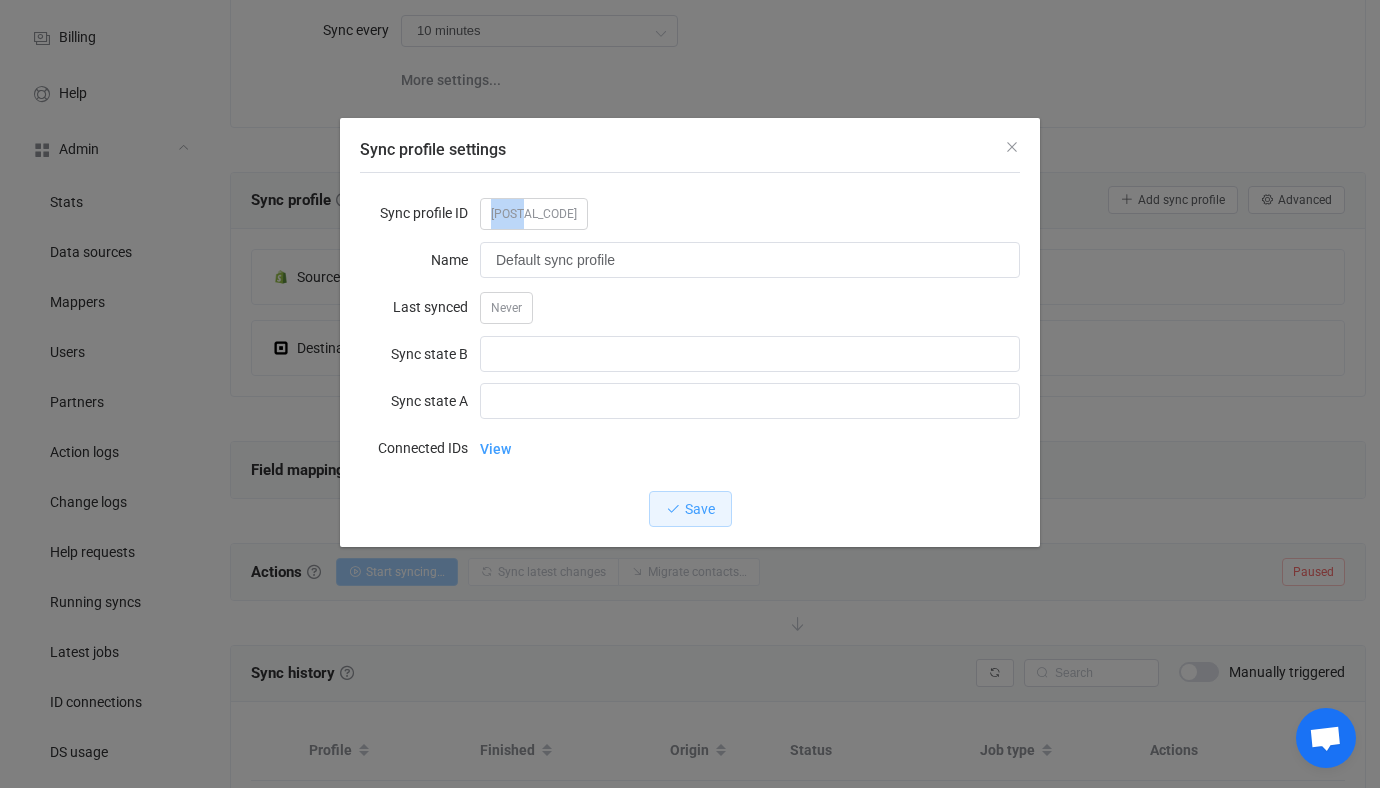 copy on "55509" 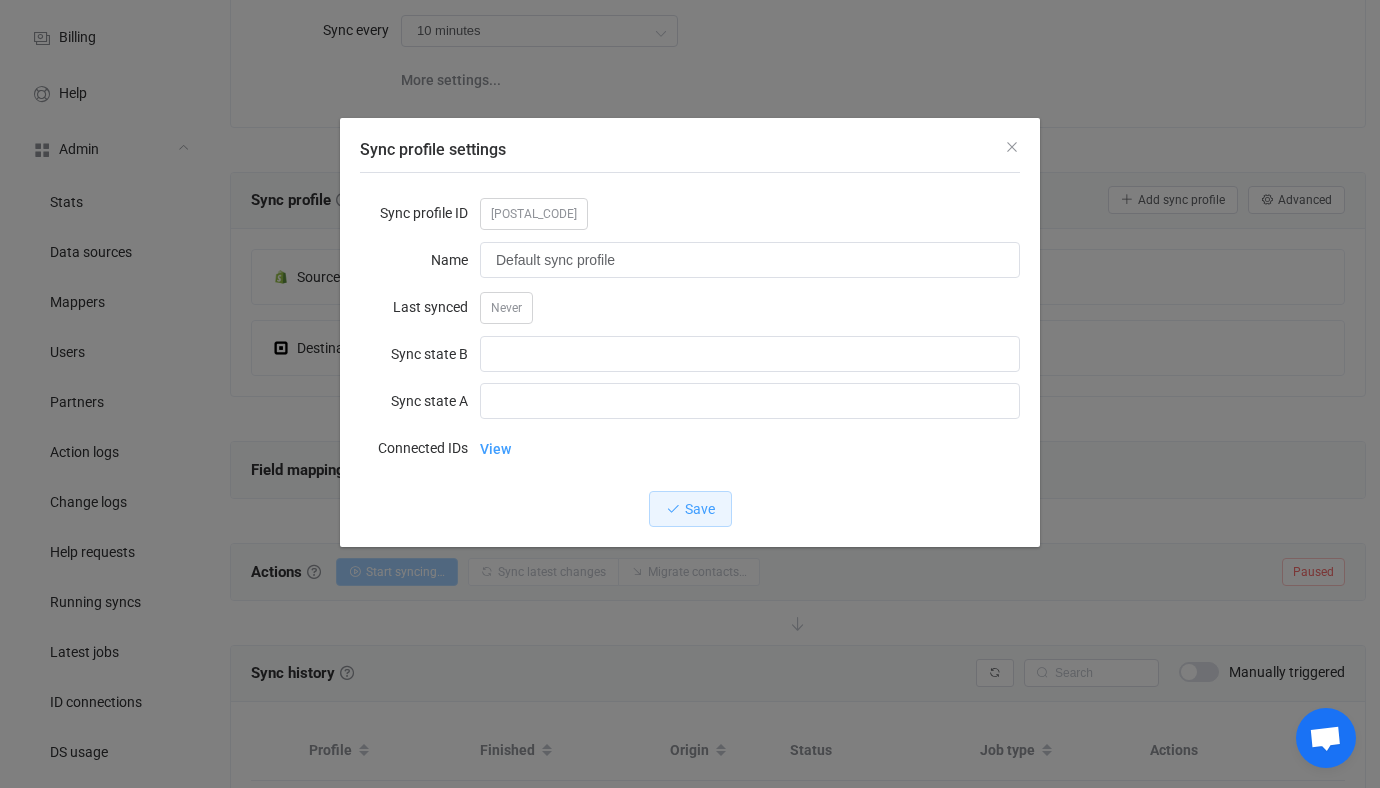 click on "Sync profile settings Sync profile ID 55509 Name Default sync profile Last synced Never Sync state B Sync state A Connected IDs View Save" at bounding box center (690, 394) 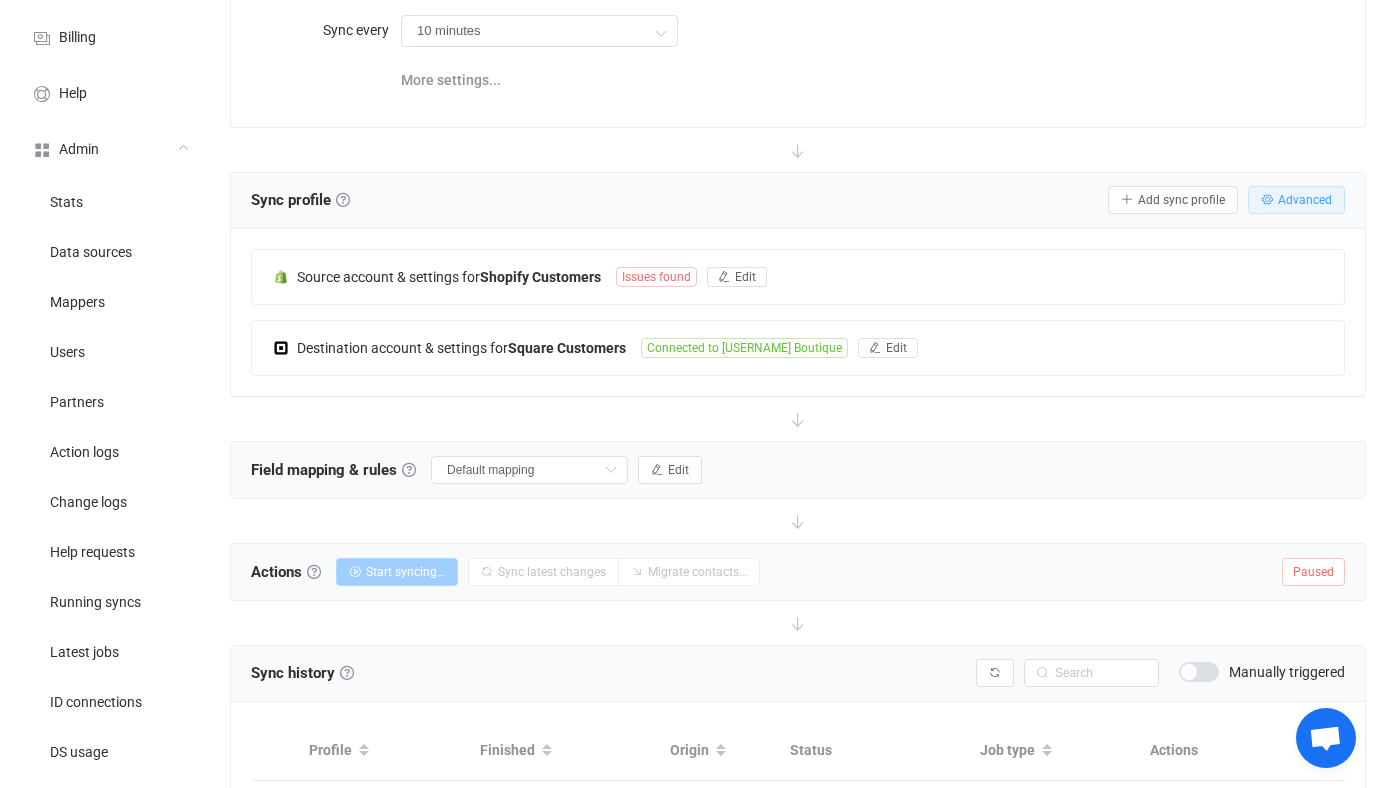 click on "Advanced" at bounding box center [1305, 200] 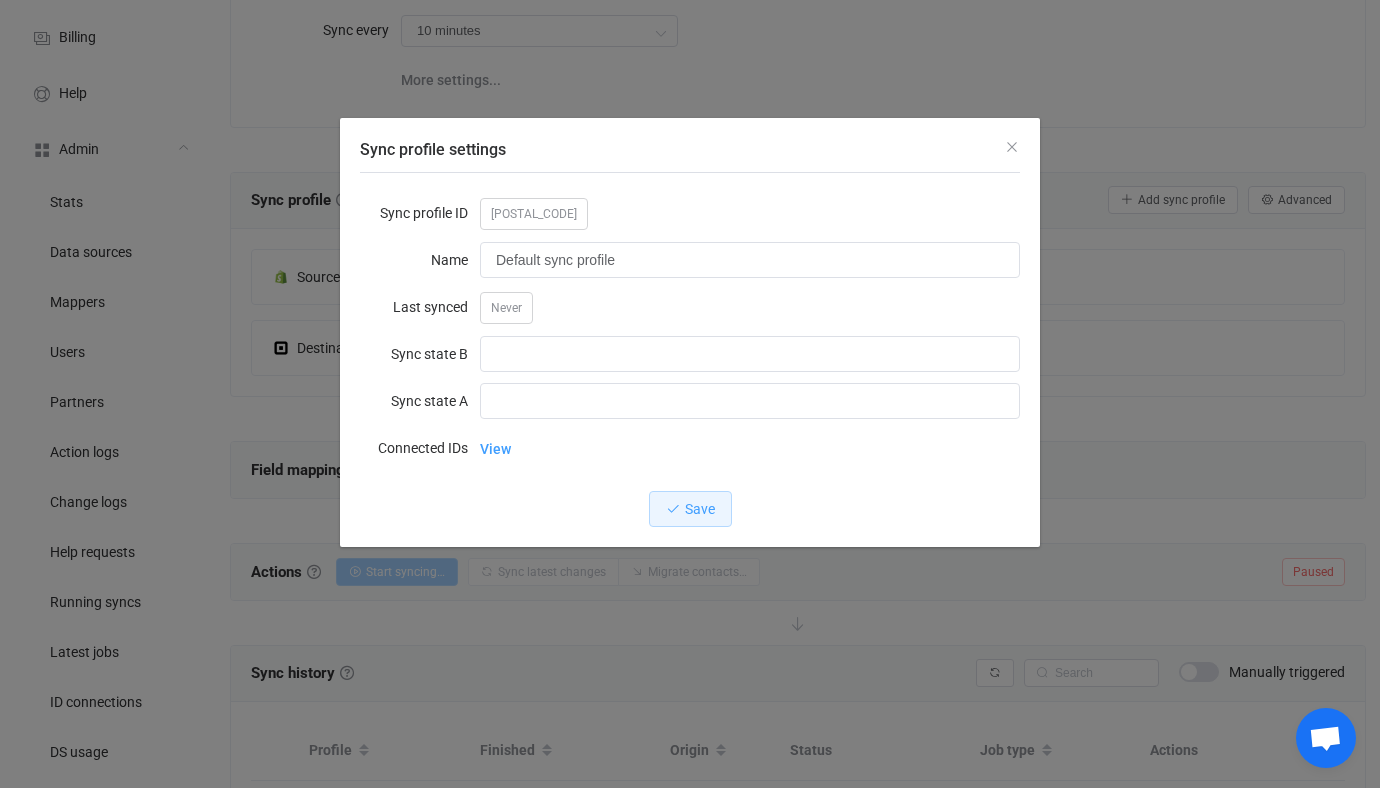 click on "Sync profile settings Sync profile ID 55509 Name Default sync profile Last synced Never Sync state B Sync state A Connected IDs View Save" at bounding box center [690, 394] 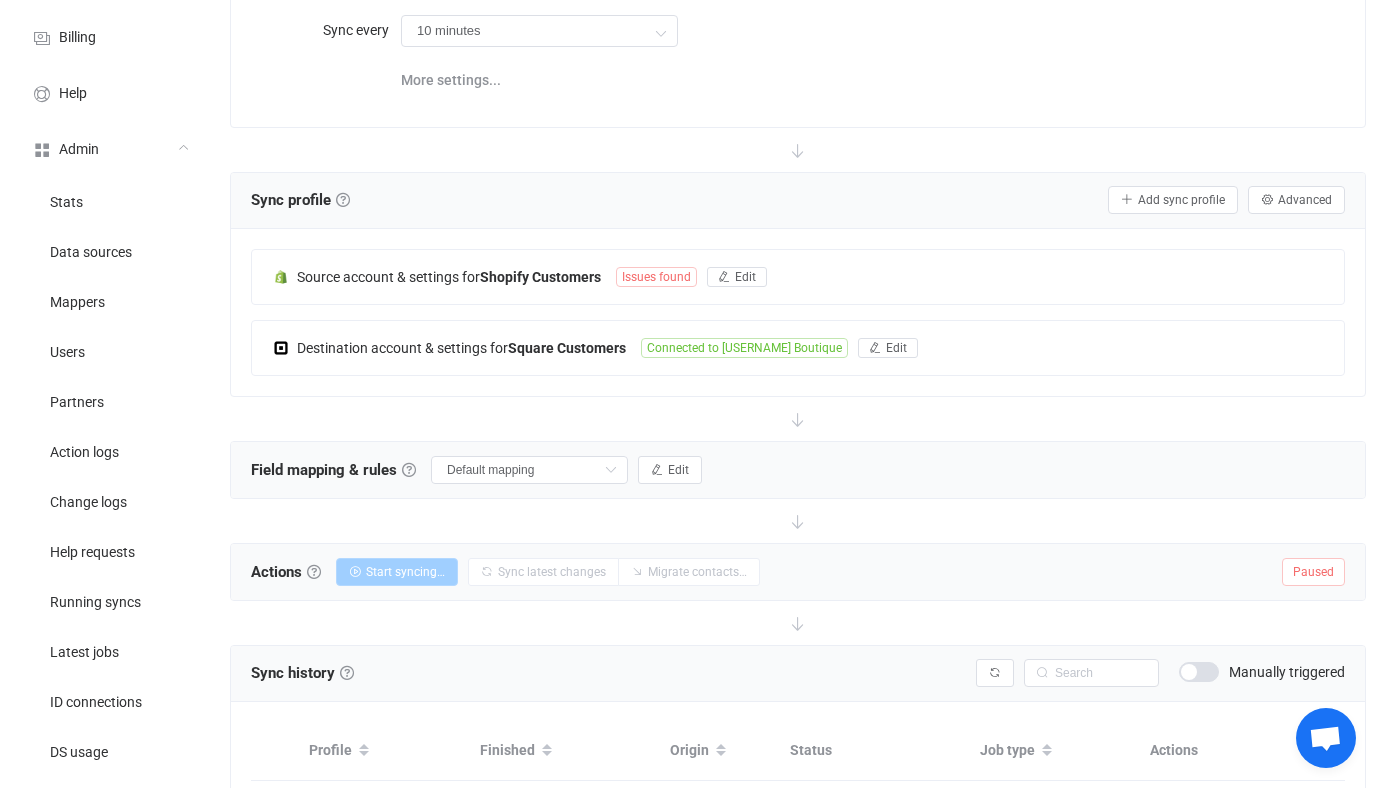 scroll, scrollTop: 377, scrollLeft: 0, axis: vertical 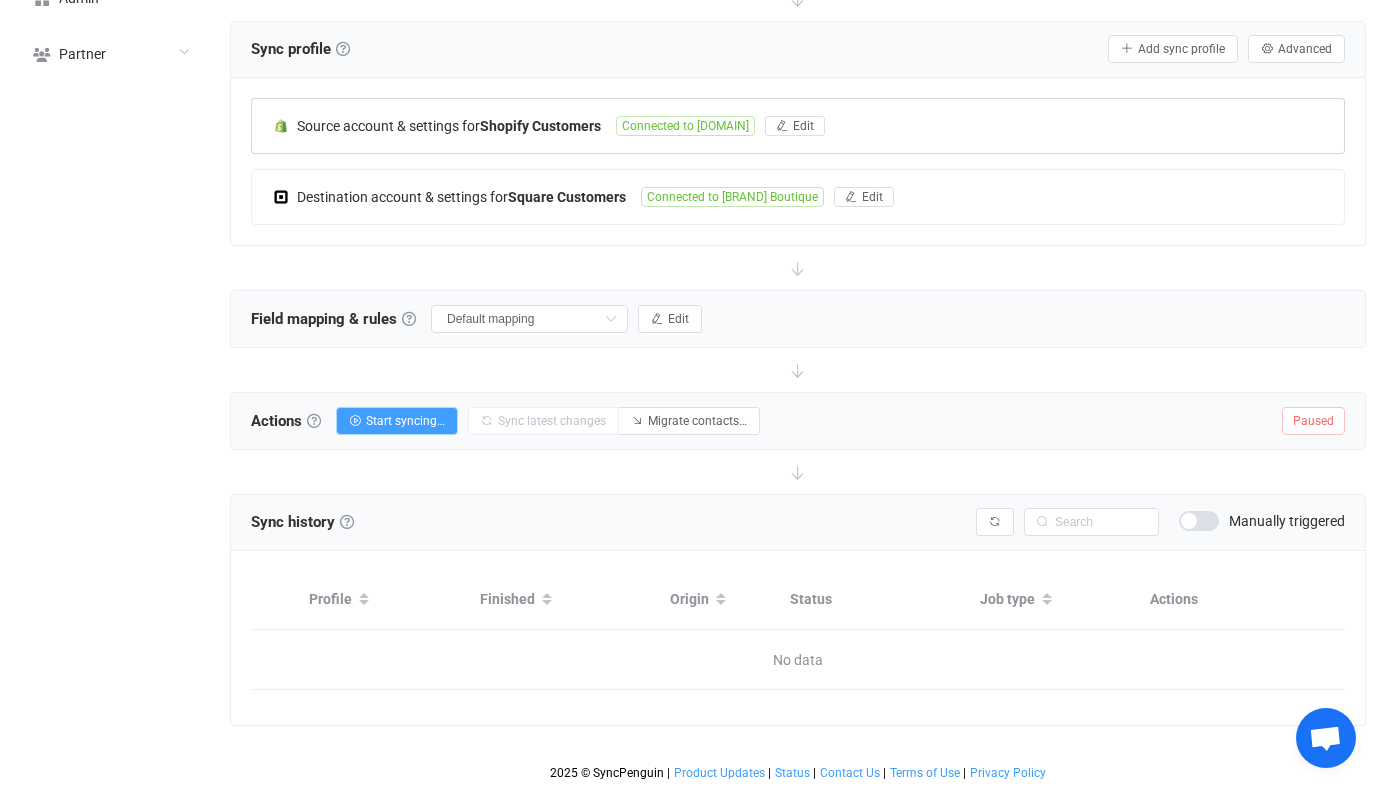 click on "Source account & settings for  Shopify Customers" at bounding box center (444, 125) 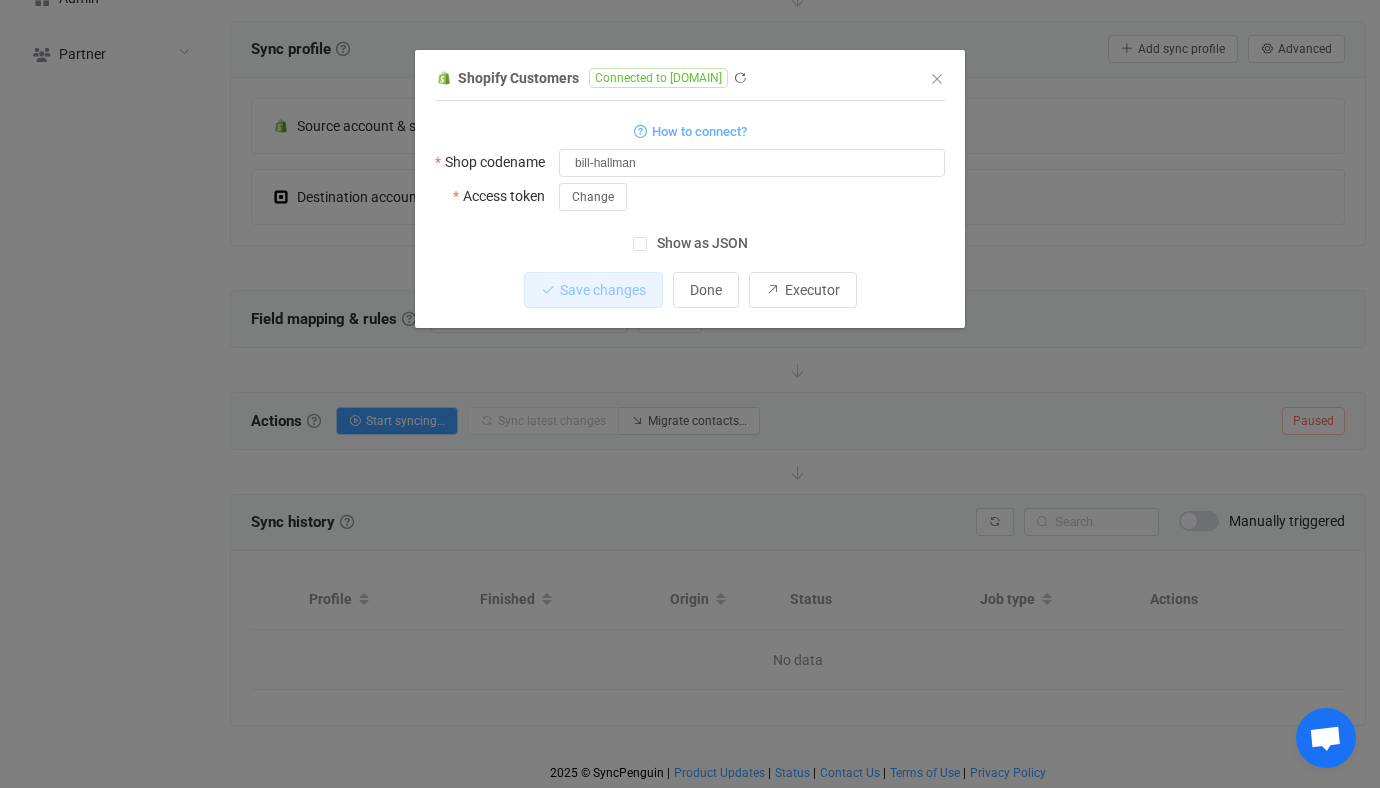 click on "Show as JSON" at bounding box center [697, 243] 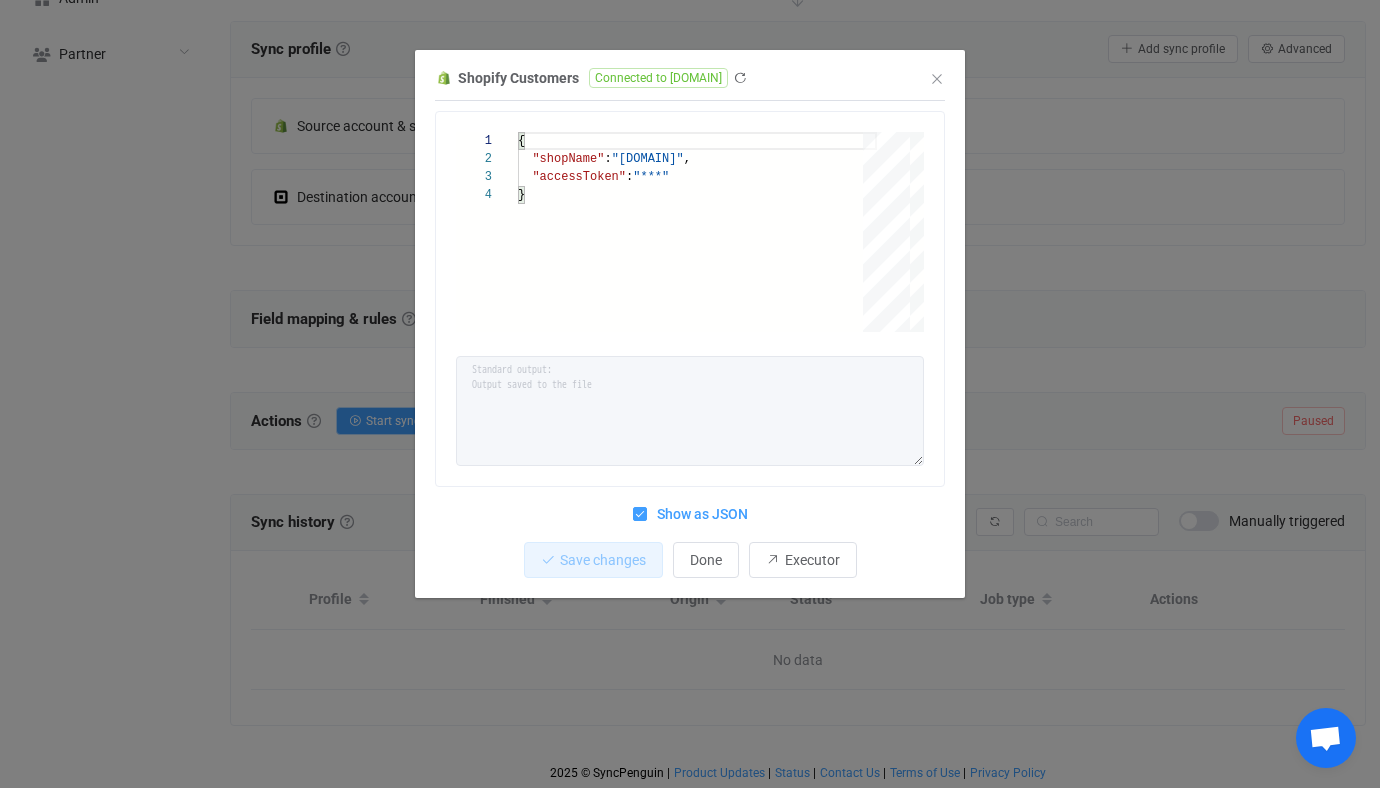 click on "Show as JSON" at bounding box center [697, 514] 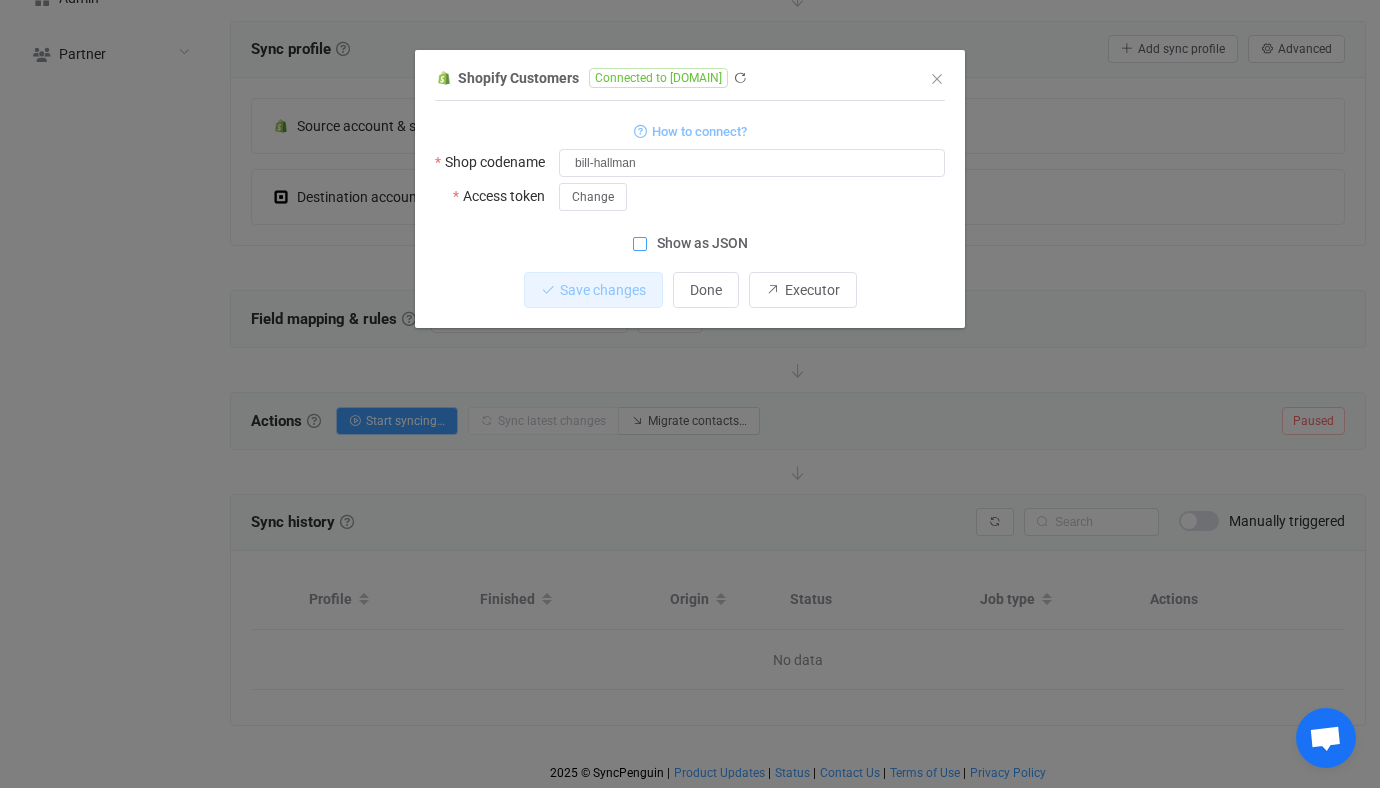 click on "How to connect?" at bounding box center (699, 131) 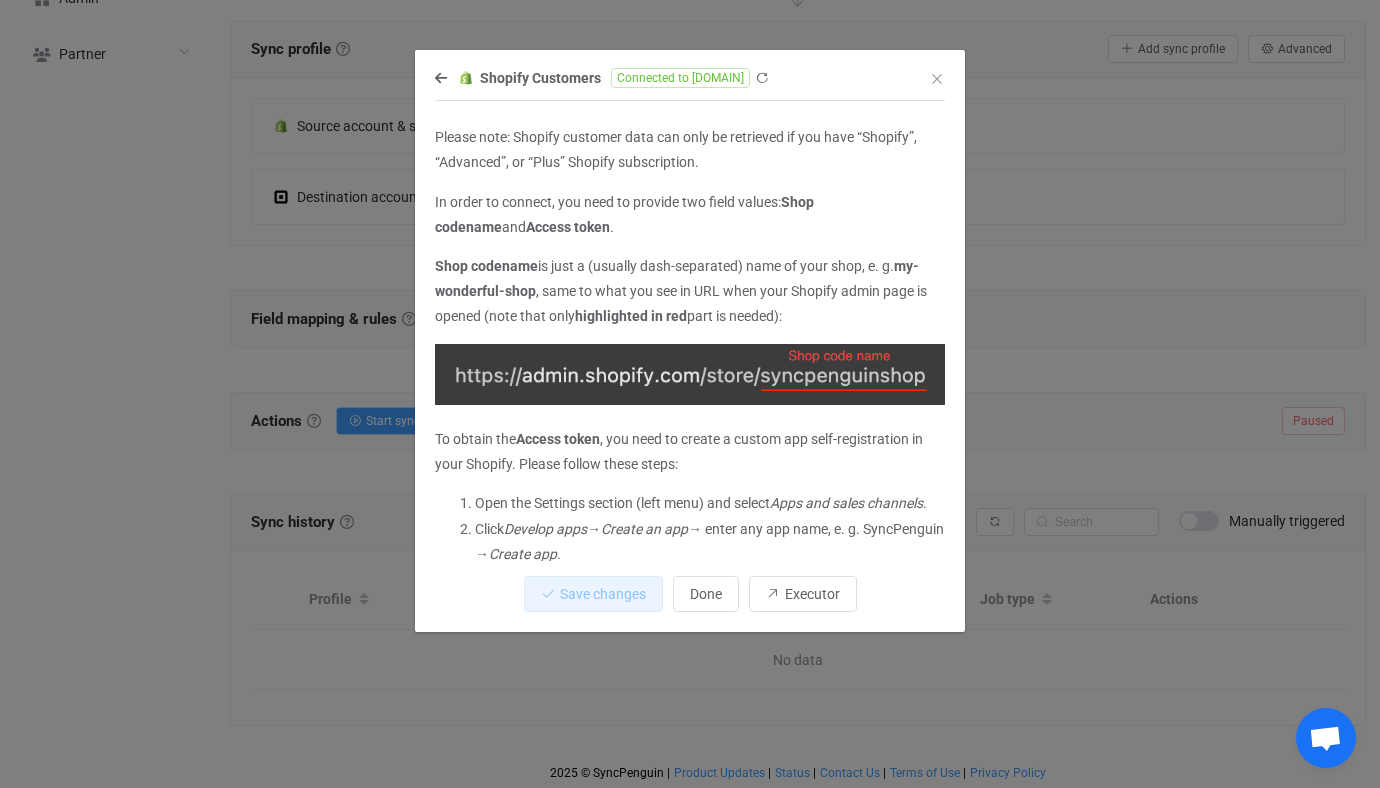 click on "Please note: Shopify customer data can only be retrieved if you have “Shopify”, “Advanced”, or “Plus” Shopify subscription." at bounding box center [690, 150] 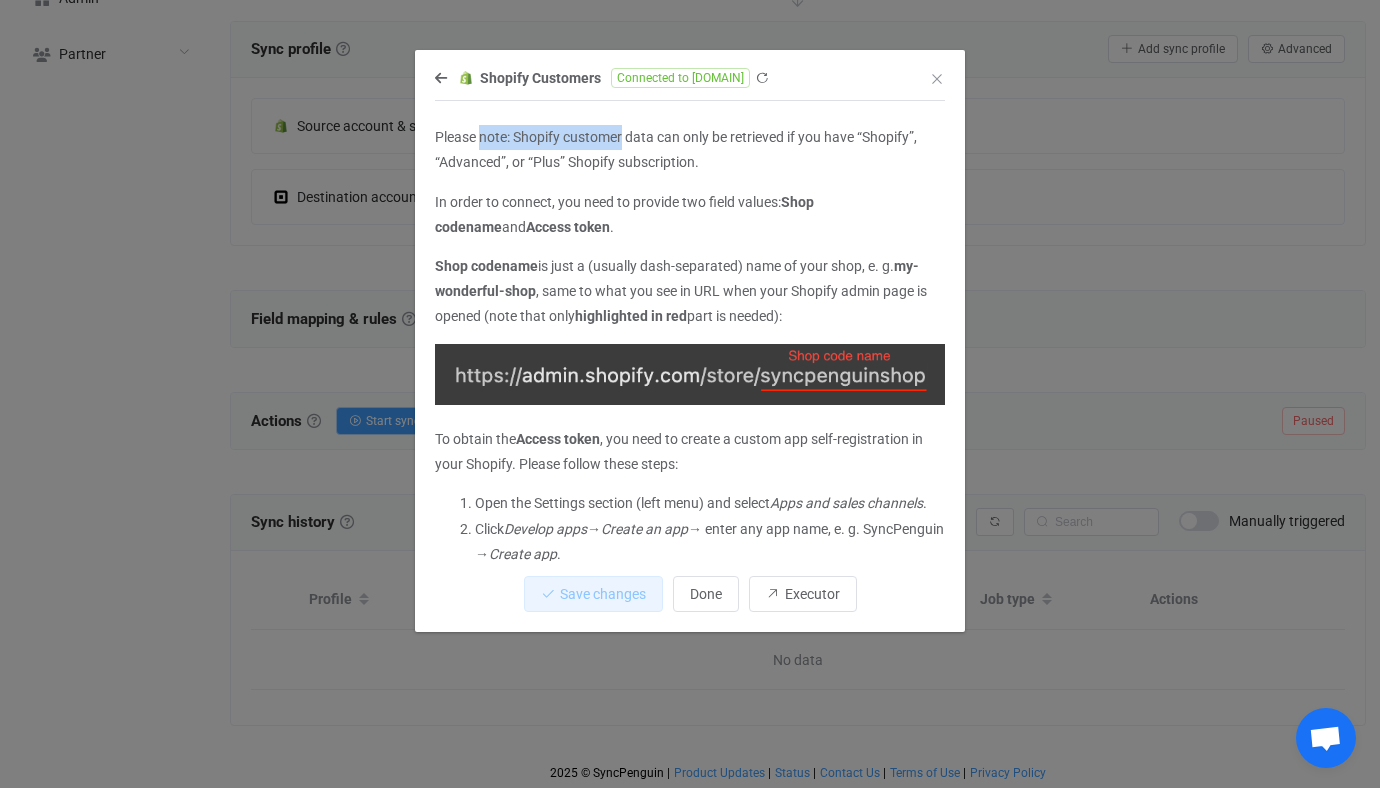 drag, startPoint x: 491, startPoint y: 149, endPoint x: 664, endPoint y: 154, distance: 173.07224 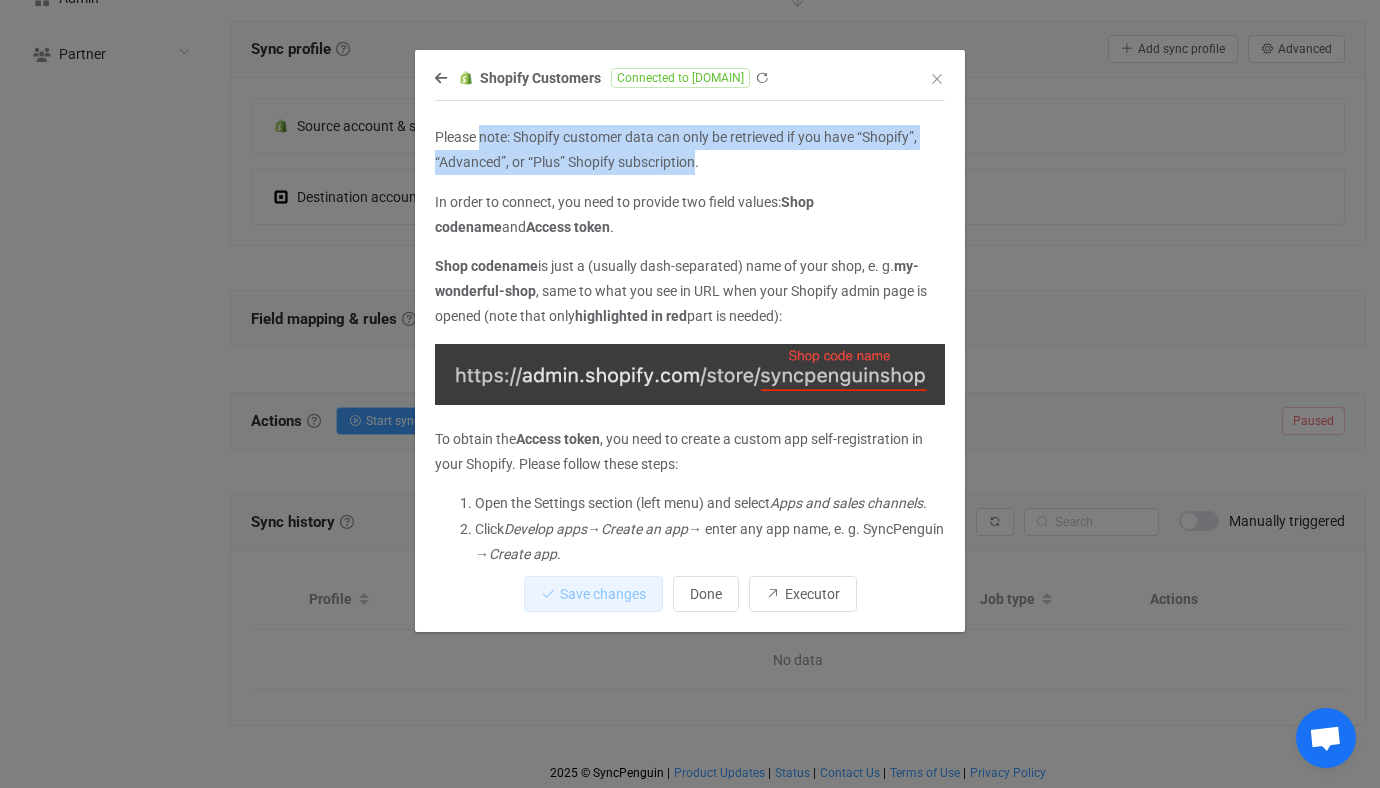 click on "Please note: Shopify customer data can only be retrieved if you have “Shopify”, “Advanced”, or “Plus” Shopify subscription." at bounding box center (690, 150) 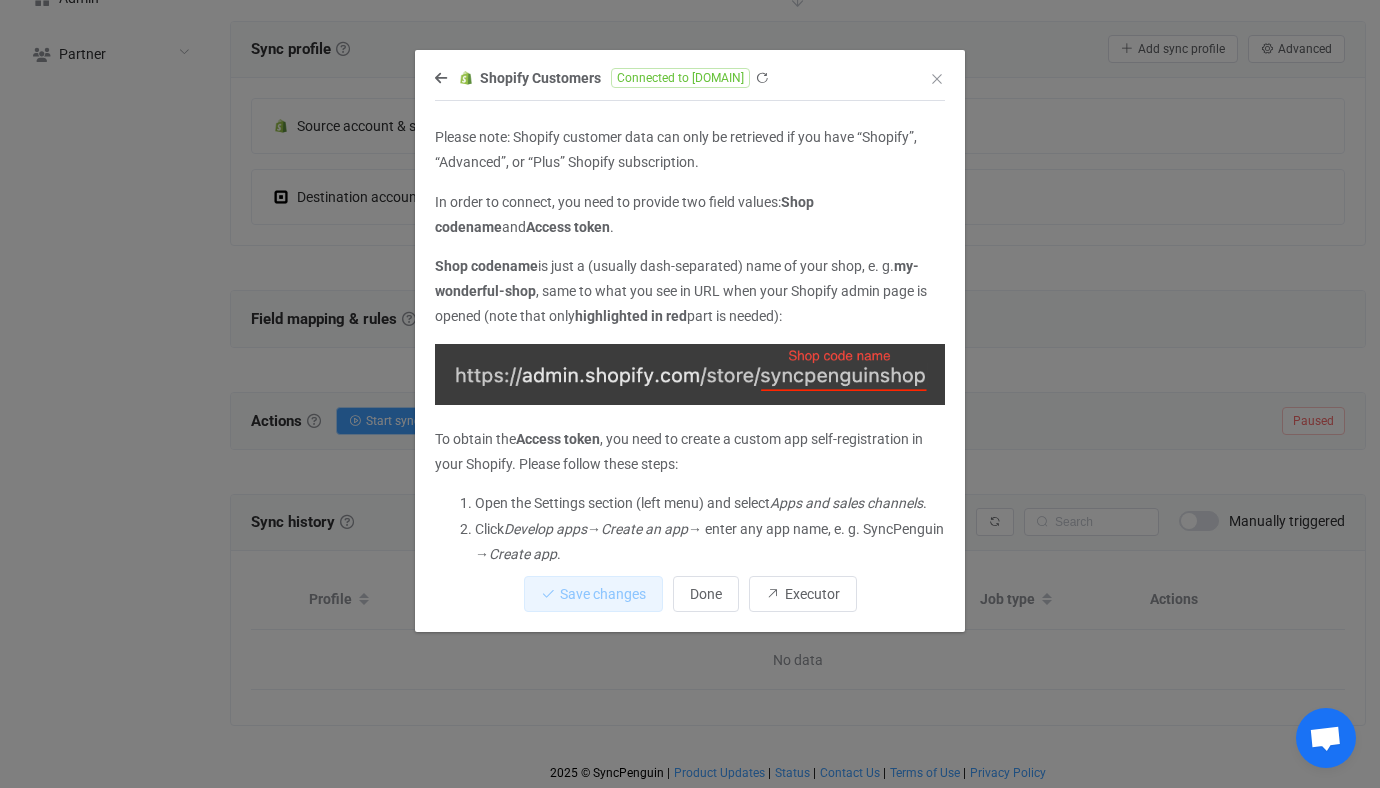 click on "Shopify Customers Connected  to bill-hallman.myshopify.com Please note: Shopify customer data can only be retrieved if you have “Shopify”, “Advanced”, or “Plus” Shopify subscription.
In order to connect, you need to provide two field values:  Shop codename  and  Access token .
Shop codename  is just a (usually dash-separated) name of your shop, e. g.  my-wonderful-shop , same to what you see in URL when your Shopify admin page is opened (note that only  highlighted in red  part is needed):
To obtain the  Access token , you need to create a custom app self-registration in your Shopify. Please follow these steps:
Open the Settings section (left menu) and select  Apps and sales channels .
Click  Develop apps  →  Create an app  → enter any app name, e. g. SyncPenguin →  Create app .
Click  Configure Admin API scopes  ( note:  be sure to select Admin API, not Storefront API).
Enable the following scopes:  Customers  (read_customers + write_customers).
Click  Save  and then" at bounding box center (690, 394) 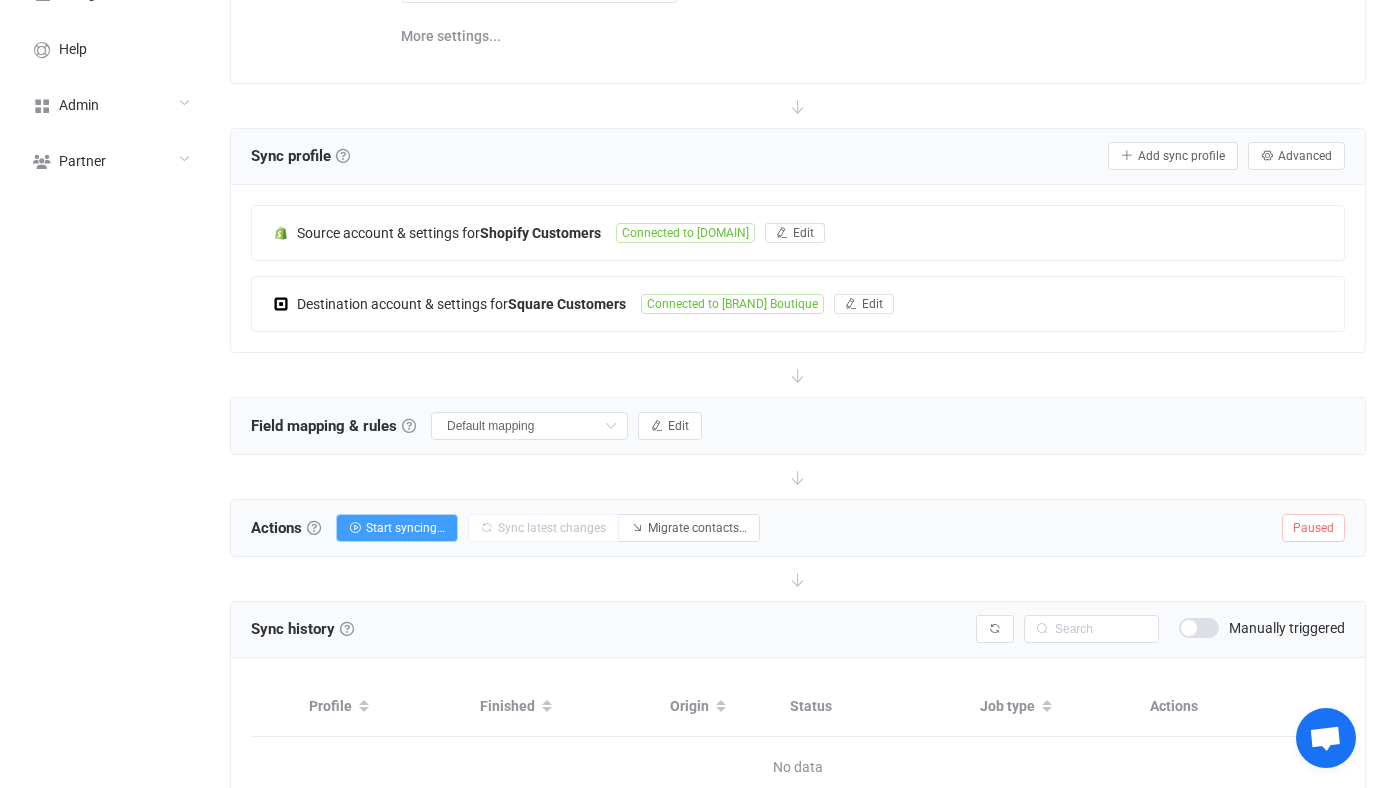 scroll, scrollTop: 141, scrollLeft: 0, axis: vertical 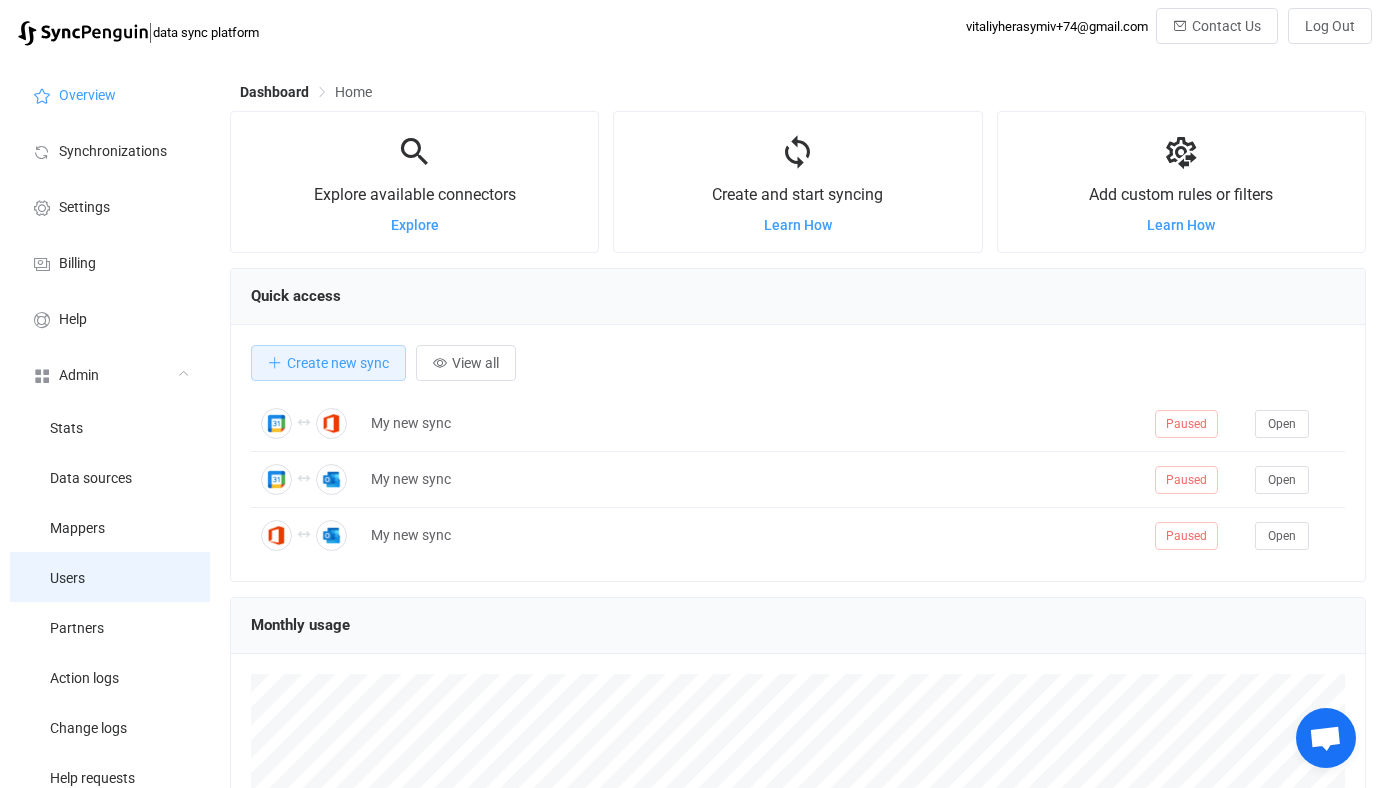 click on "Users" at bounding box center (110, 577) 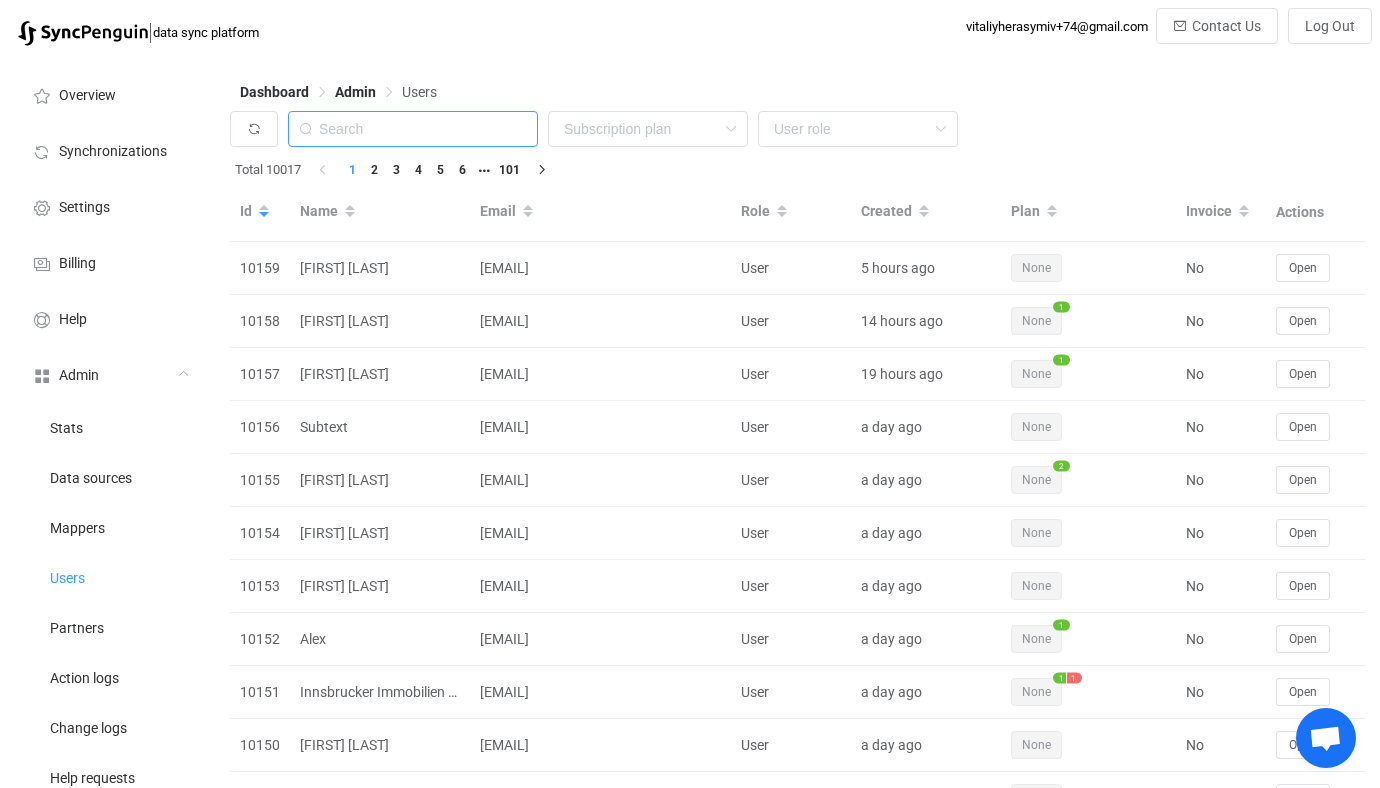 click at bounding box center [413, 129] 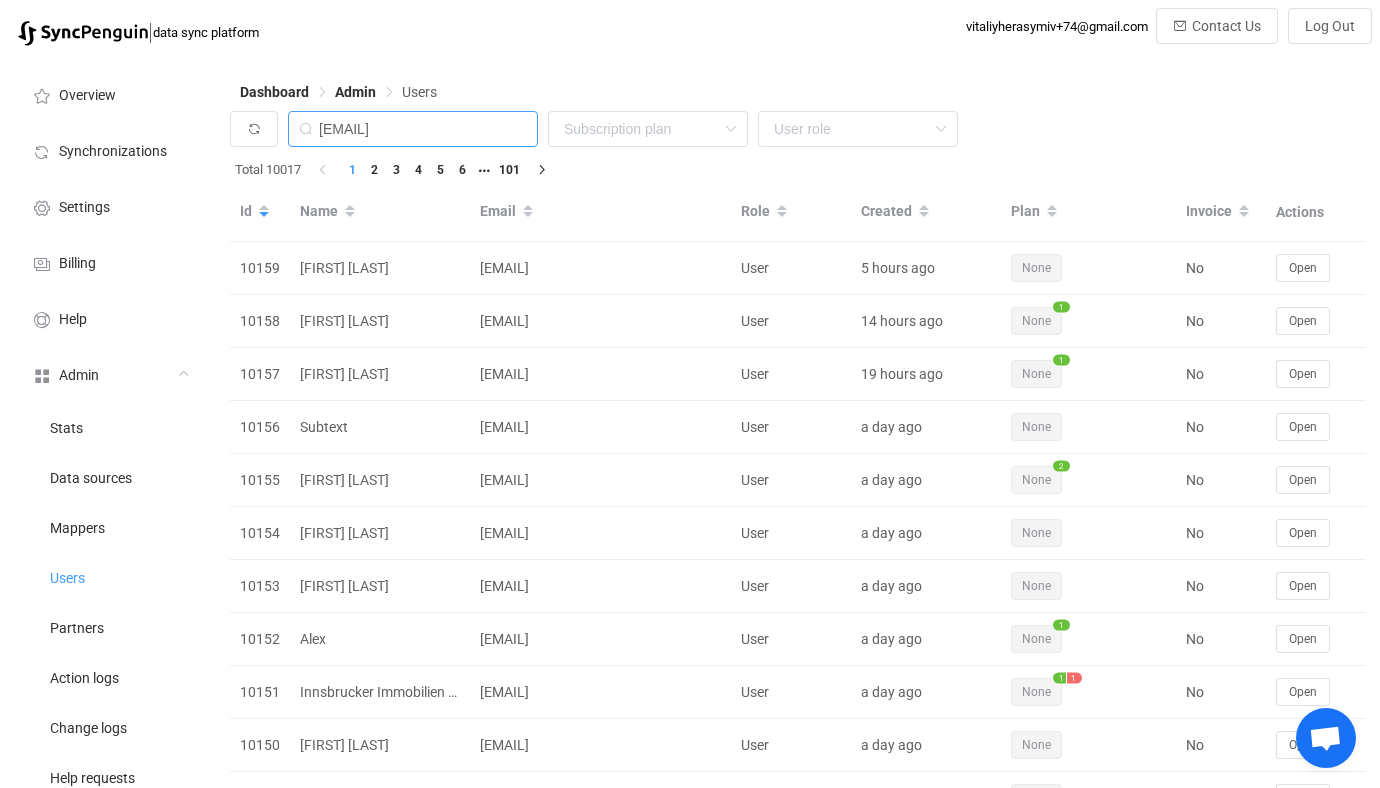 type on "[EMAIL]" 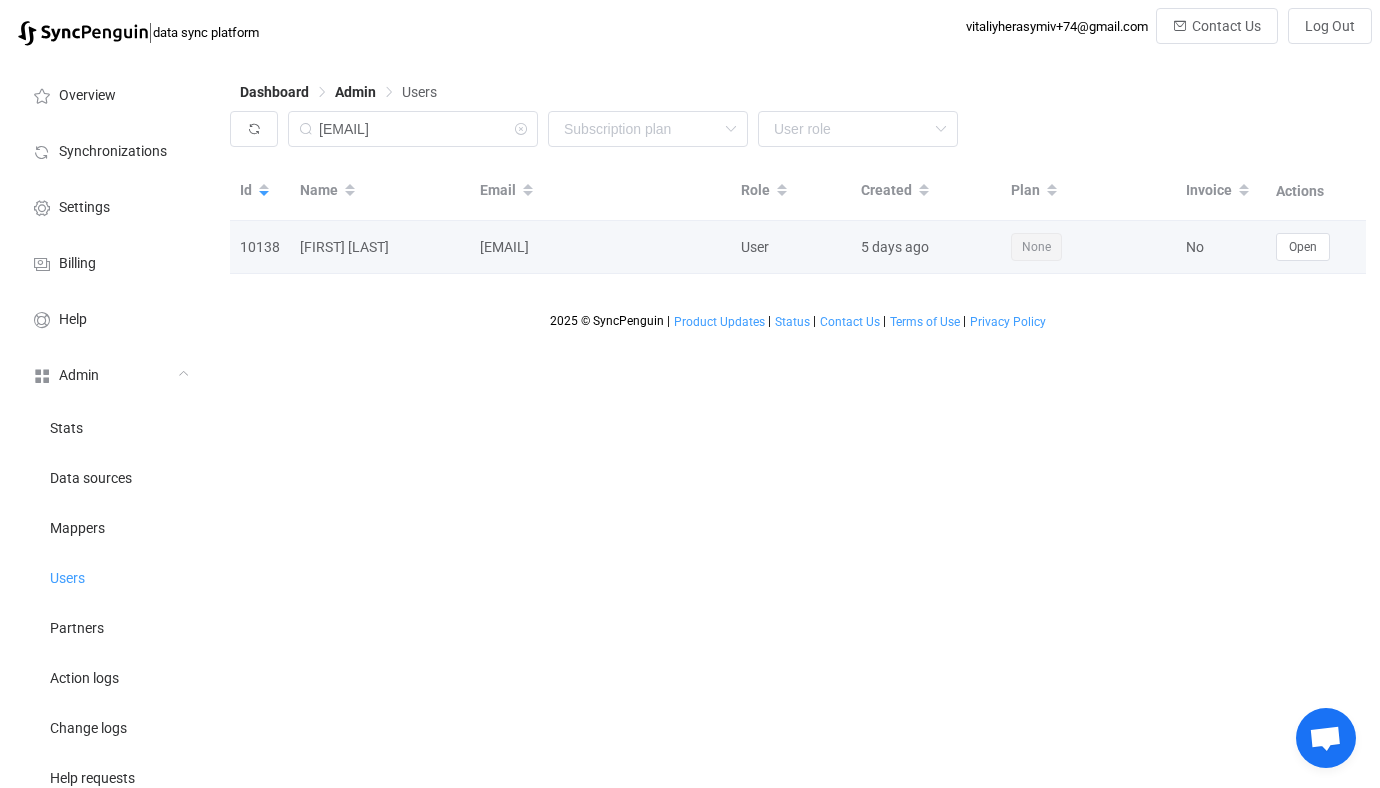 click on "Open" at bounding box center (1316, 247) 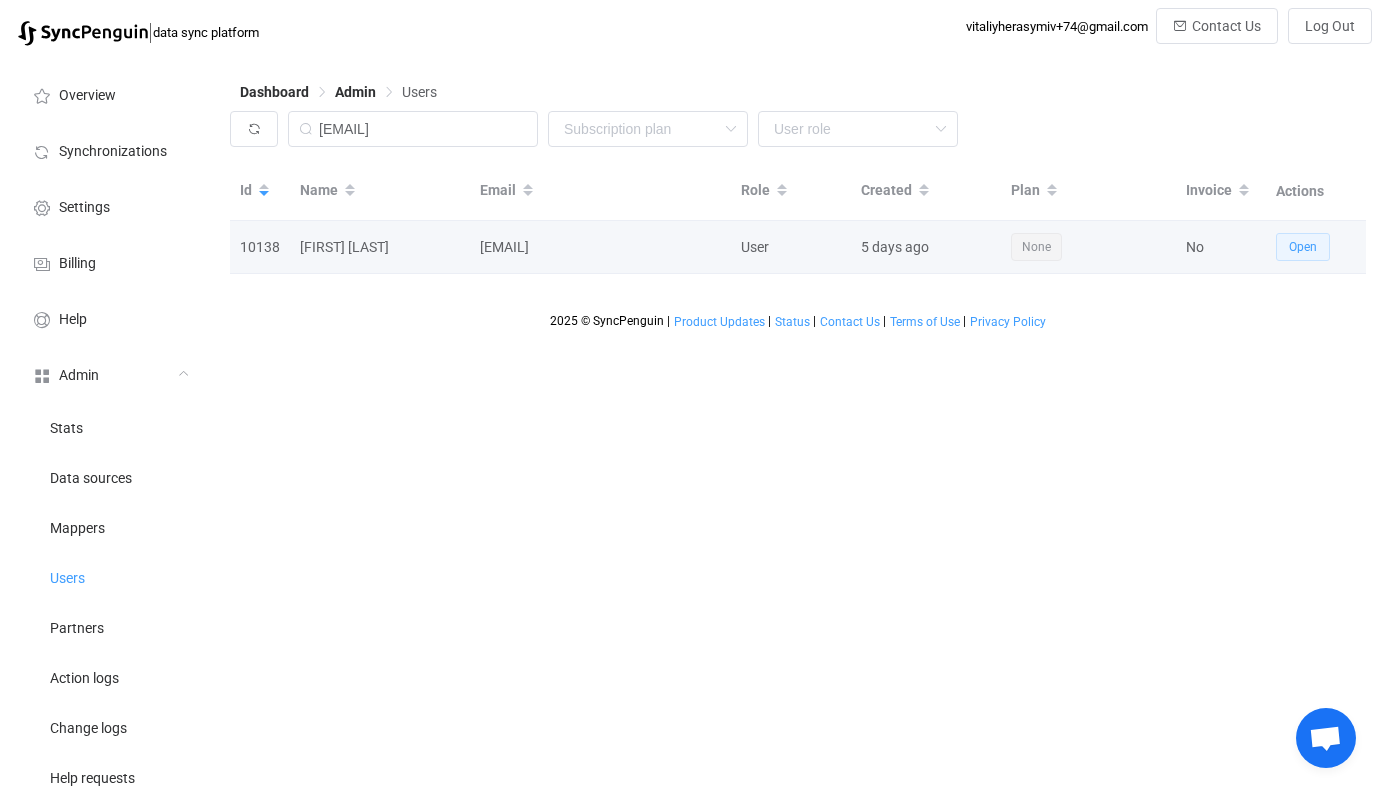 click on "Open" at bounding box center (1303, 247) 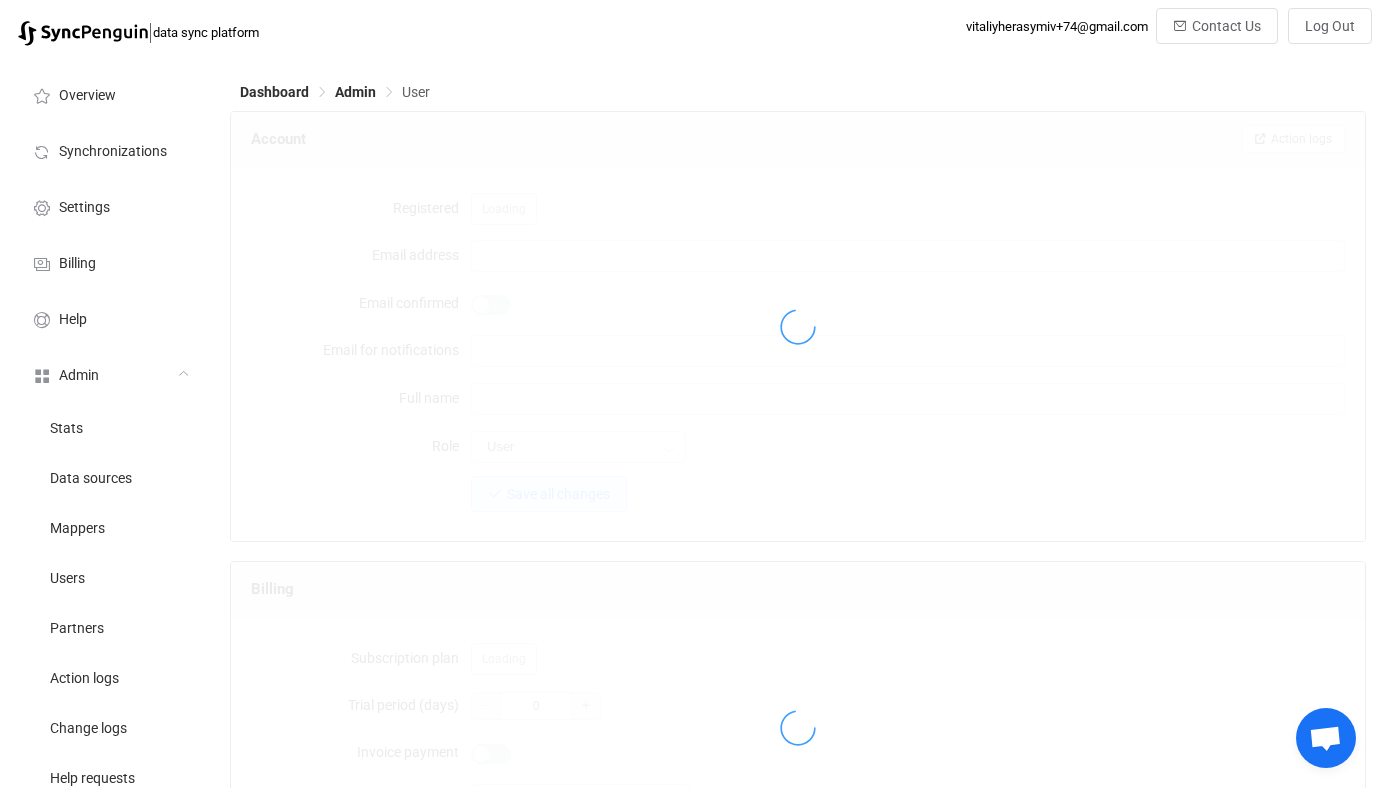 type on "[EMAIL]" 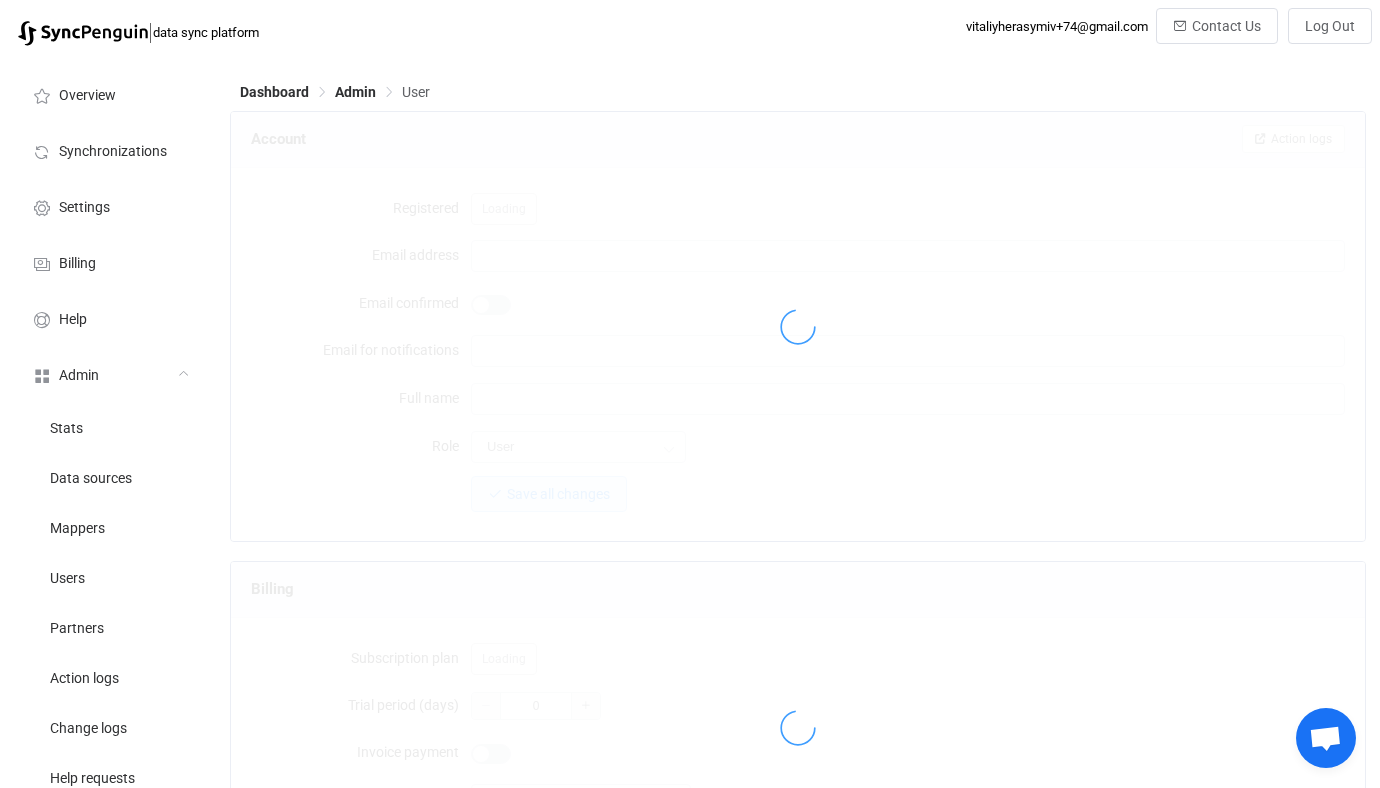 type on "[FIRST] [LAST]" 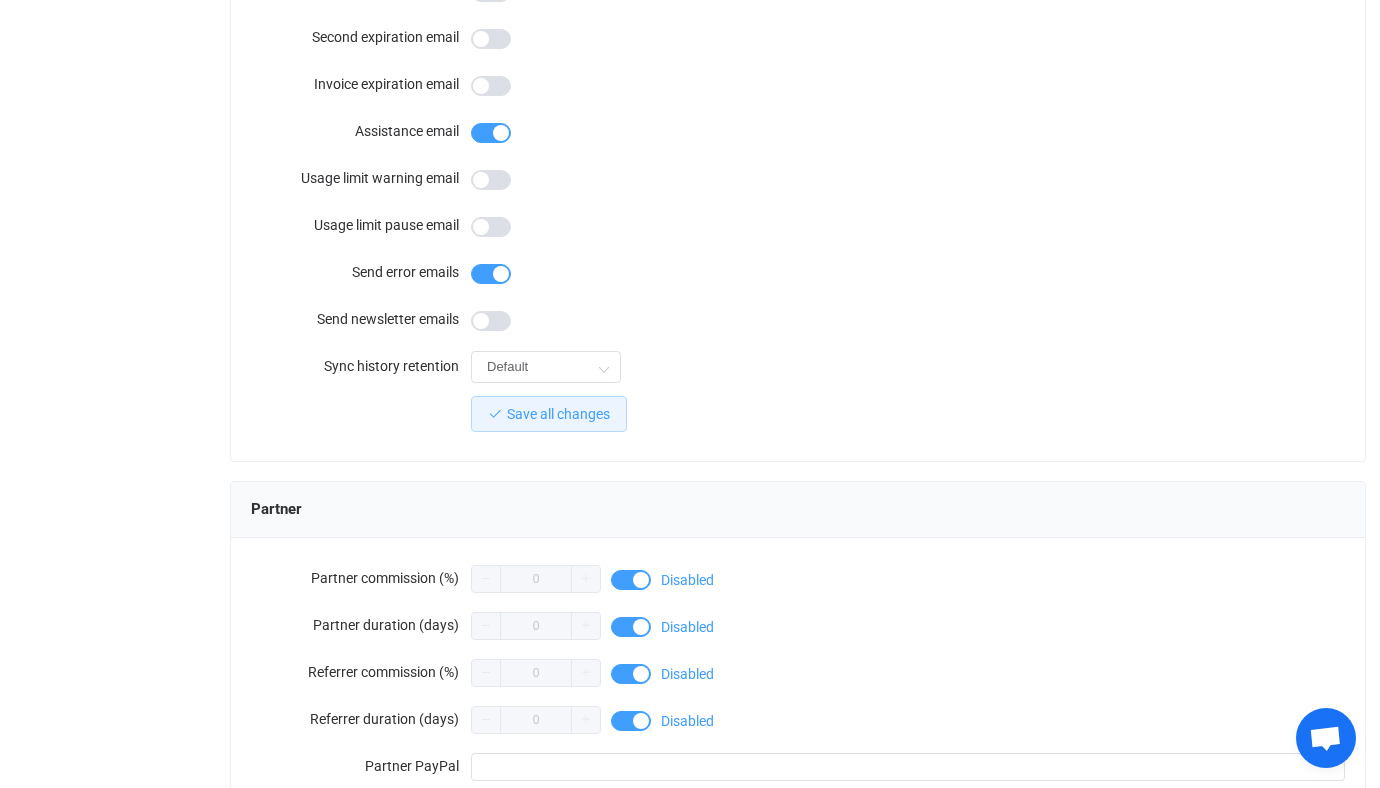 scroll, scrollTop: 1795, scrollLeft: 0, axis: vertical 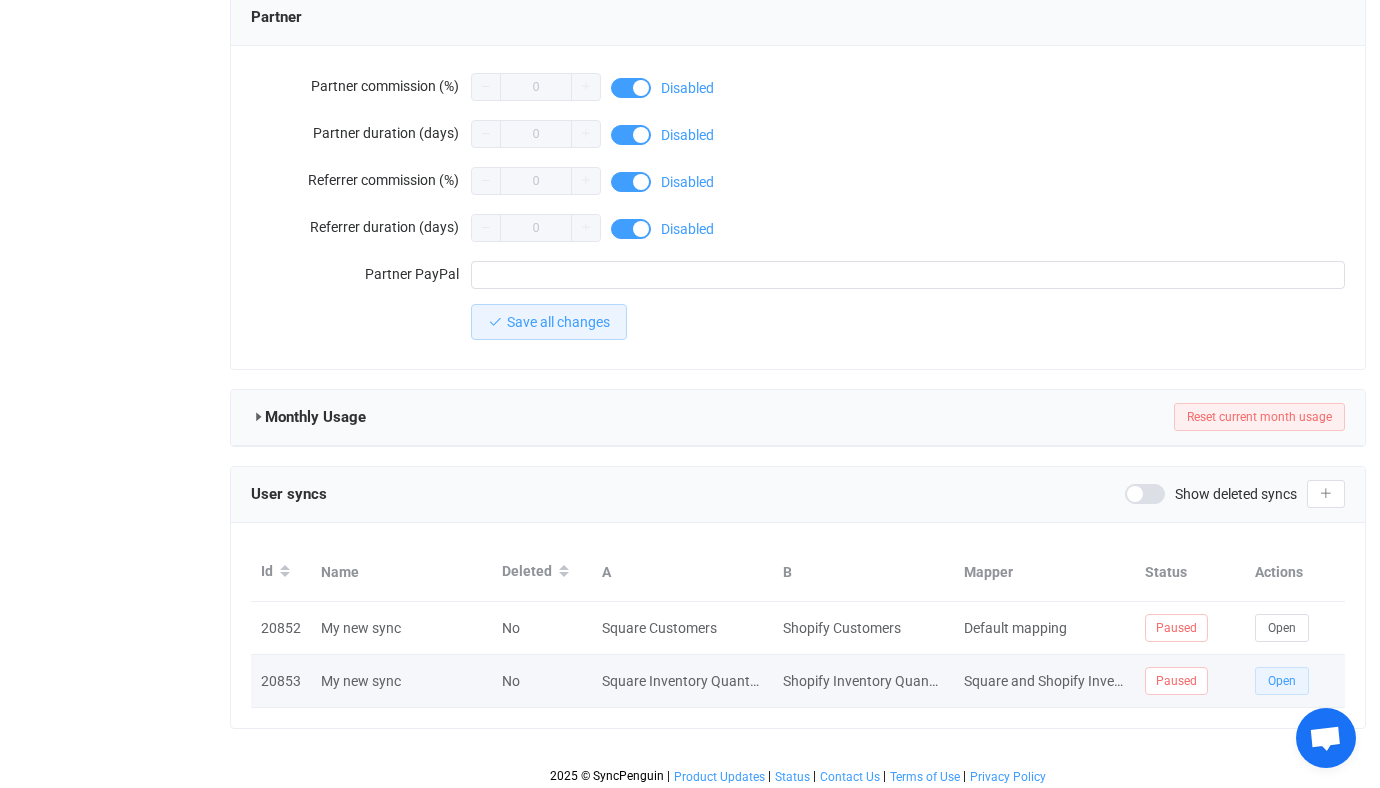 click on "Open" at bounding box center (1295, 681) 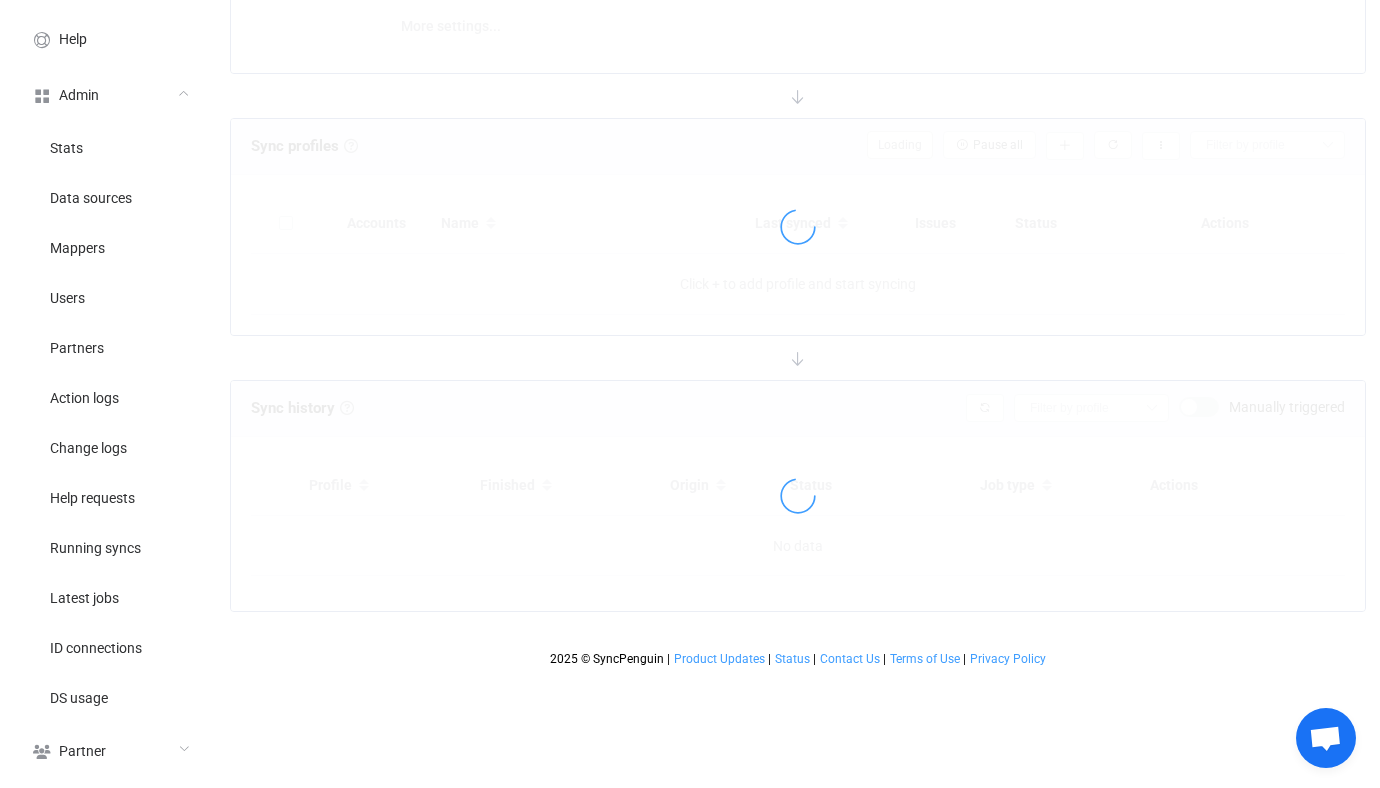scroll, scrollTop: 0, scrollLeft: 0, axis: both 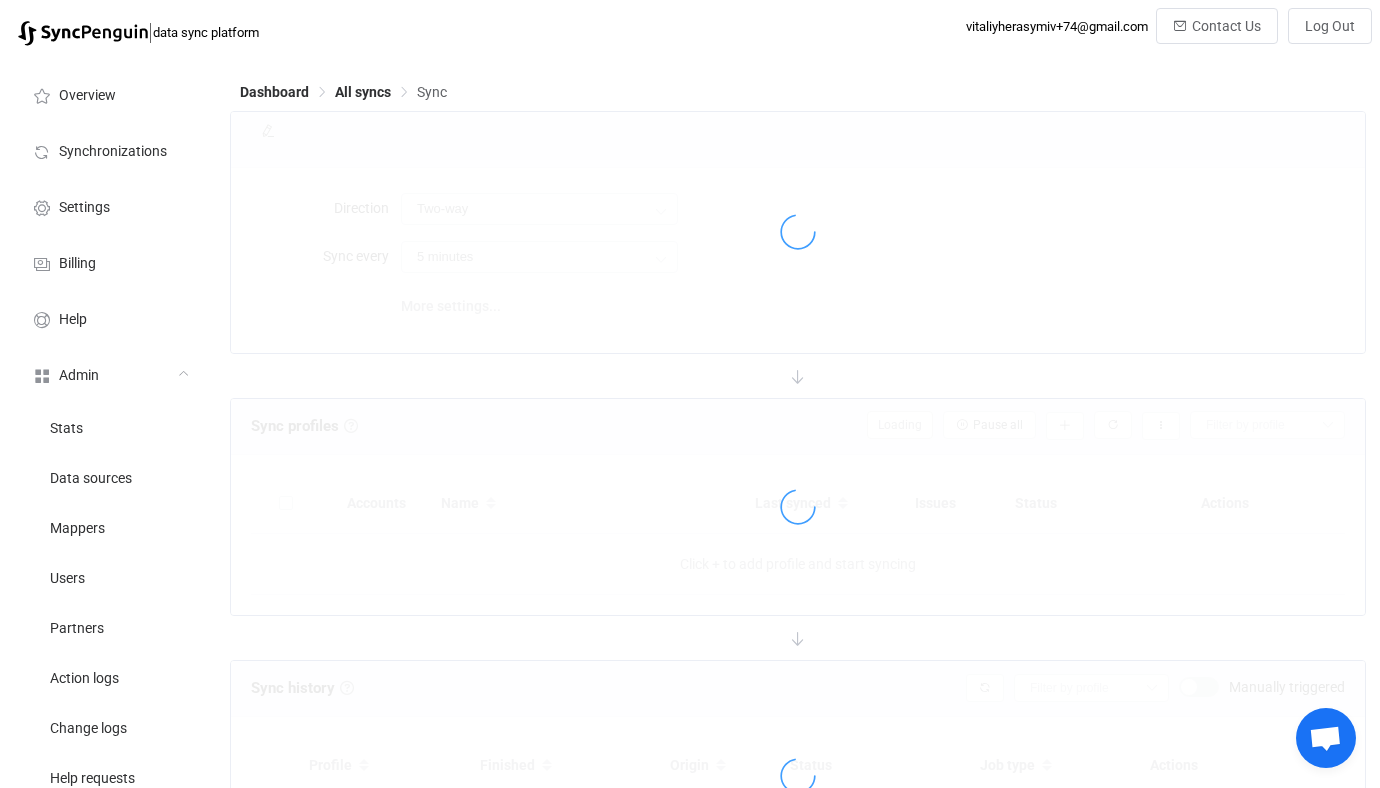 type on "Shopify → Square" 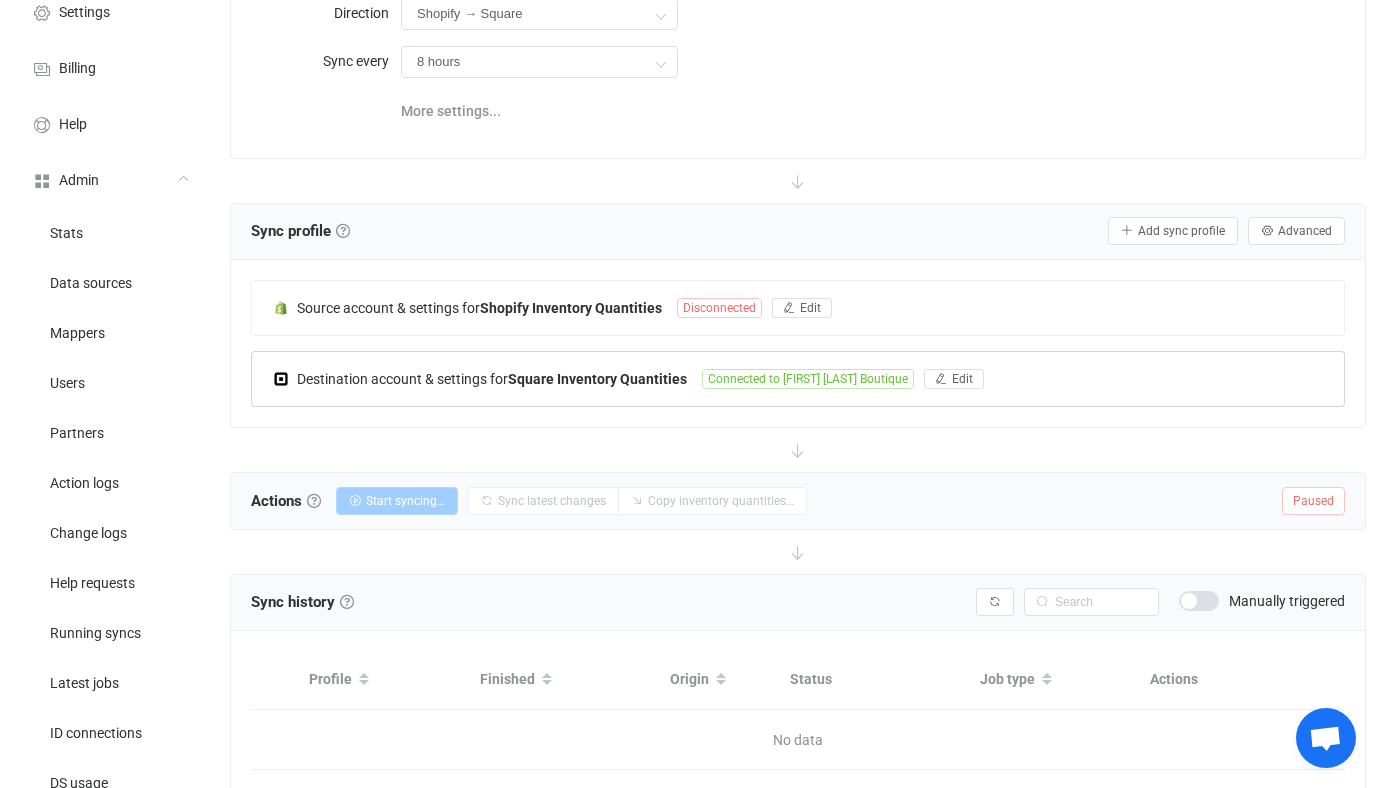 scroll, scrollTop: 191, scrollLeft: 0, axis: vertical 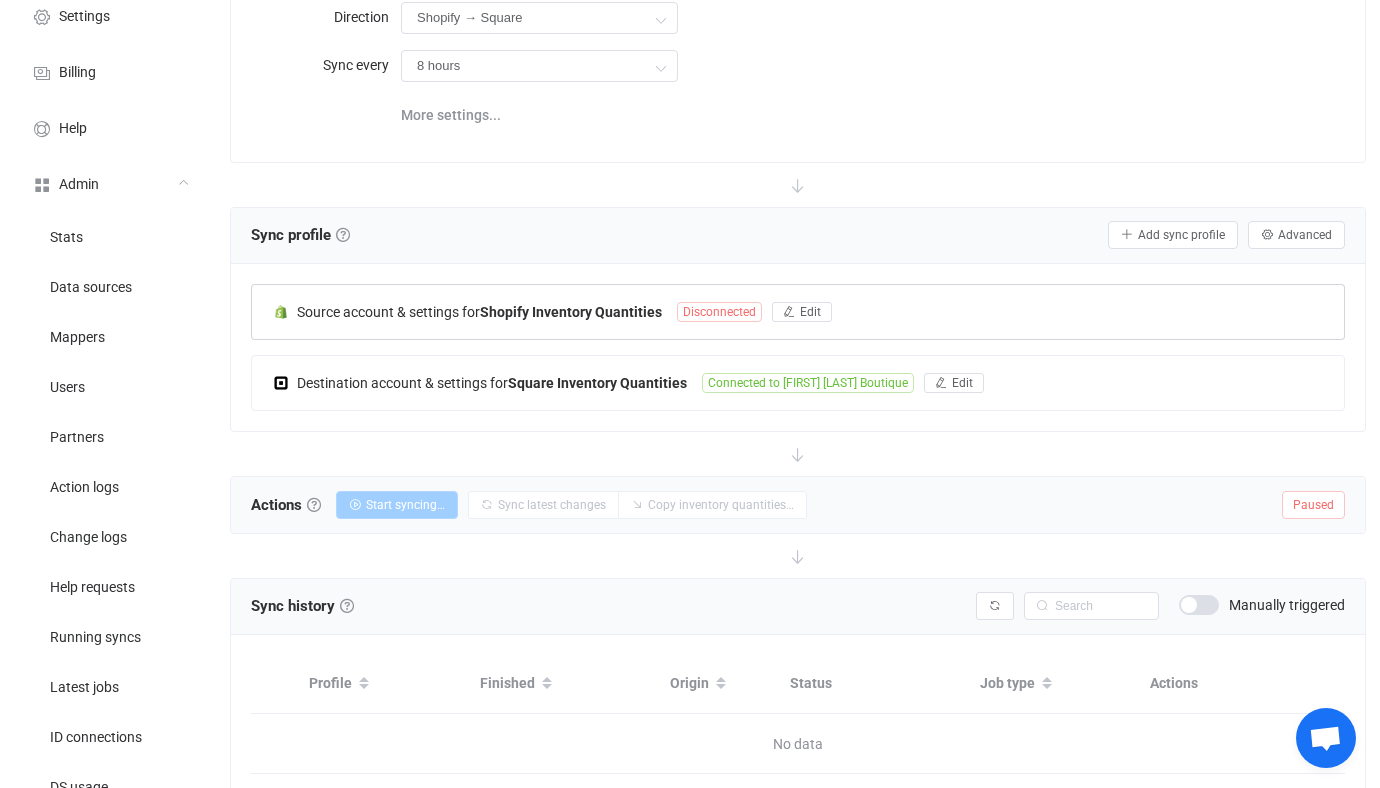 click on "Shopify Inventory Quantities" at bounding box center [571, 312] 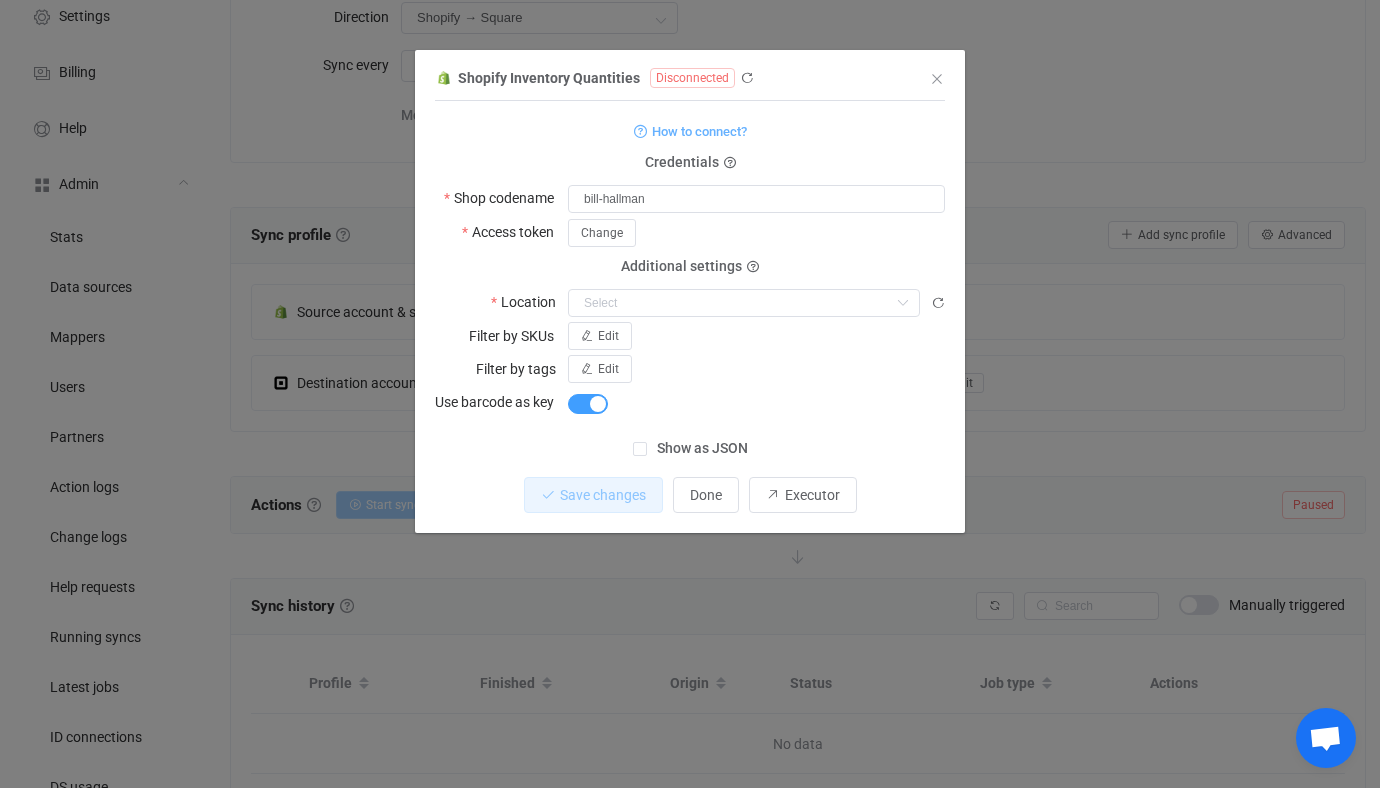 click on "Show as JSON" at bounding box center [697, 448] 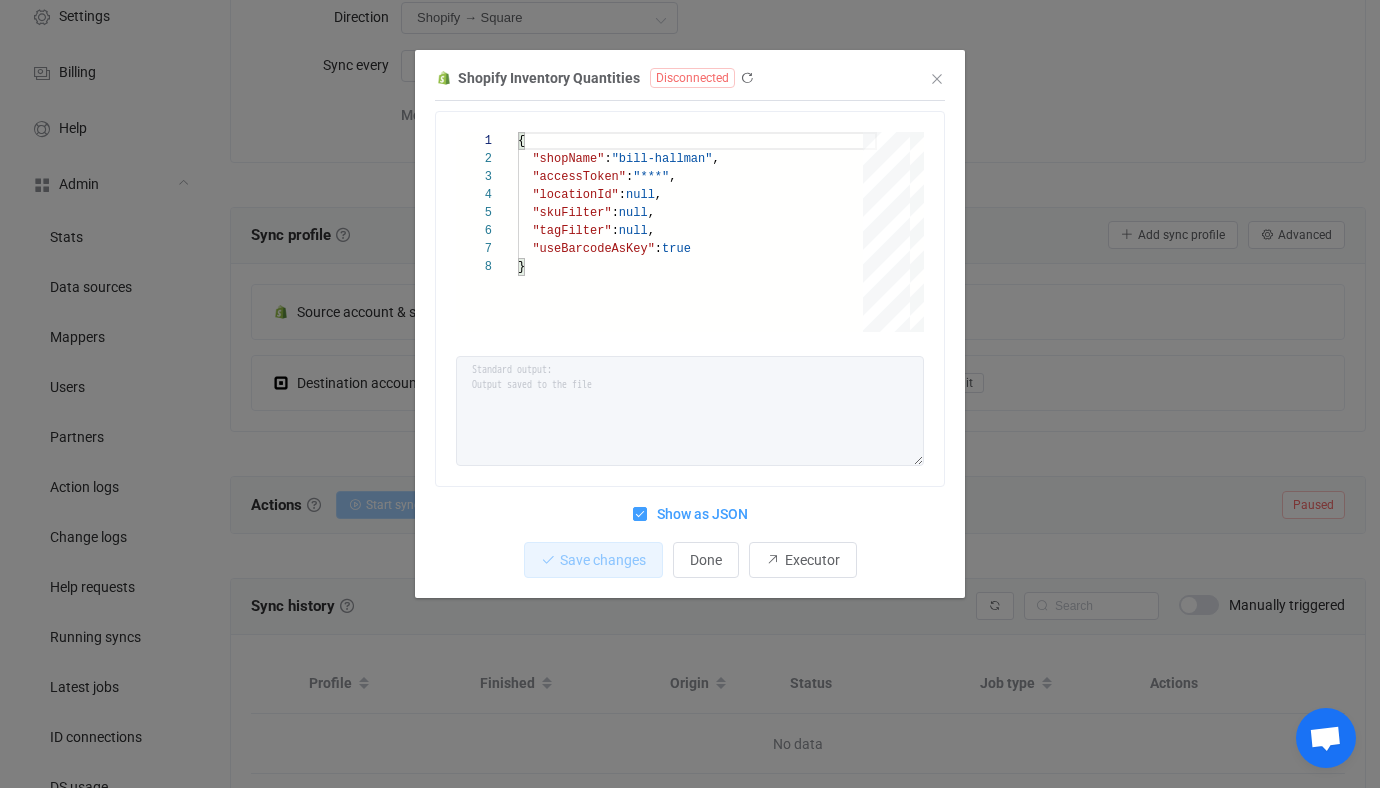 click on "Shopify Inventory Quantities Disconnected  1 2 3 4 5 6 7 8 {    "shopName" :  "bill-hallman" ,    "accessToken" :  "***" ,    "locationId" :  null ,    "skuFilter" :  null ,    "tagFilter" :  null ,    "useBarcodeAsKey" :  true } {
"shopName": "bill-hallman",
"accessToken": "***",
"locationId": null,
"skuFilter": null,
"tagFilter": null,
"useBarcodeAsKey": true
} Standard output:
Output saved to the file Show as JSON Save changes Done Executor" at bounding box center [690, 394] 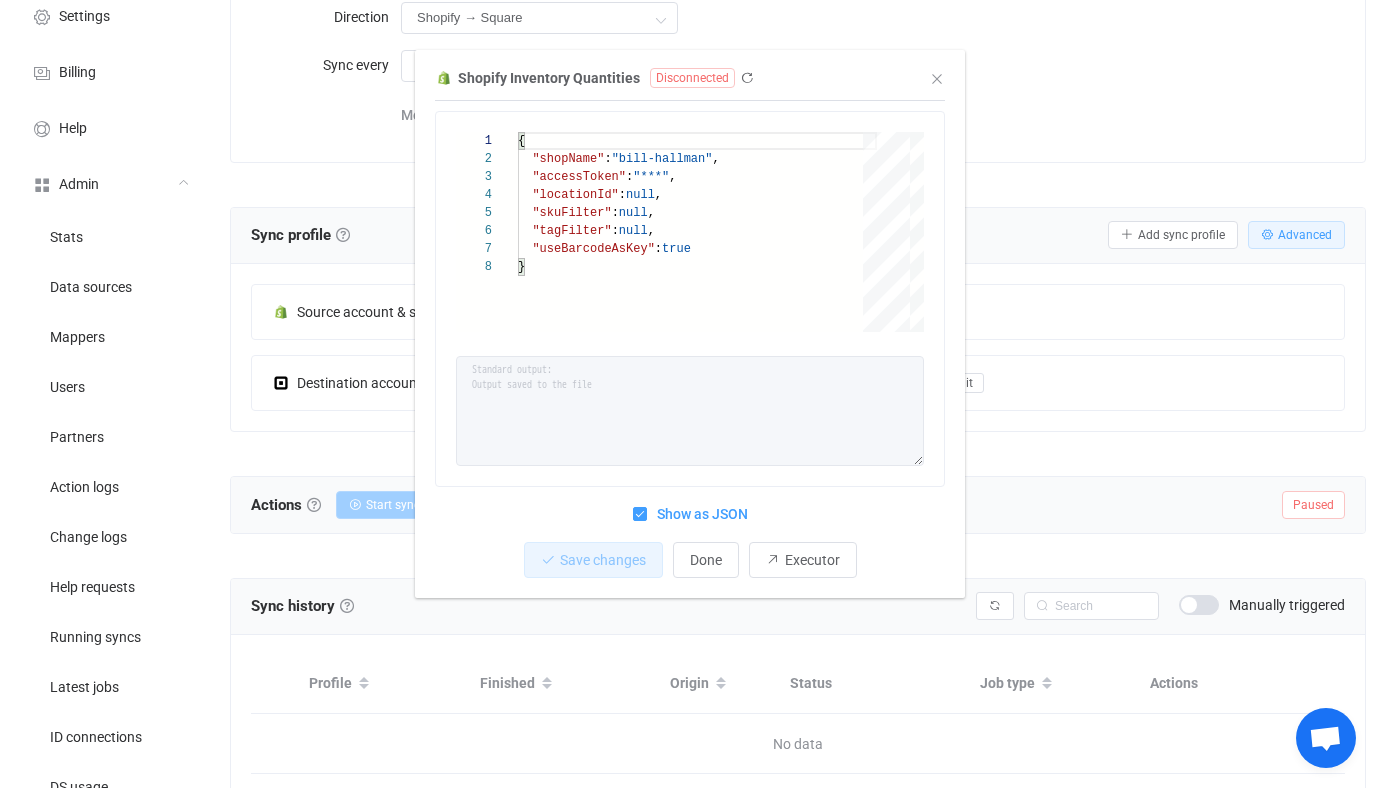 click on "Advanced" at bounding box center (1305, 235) 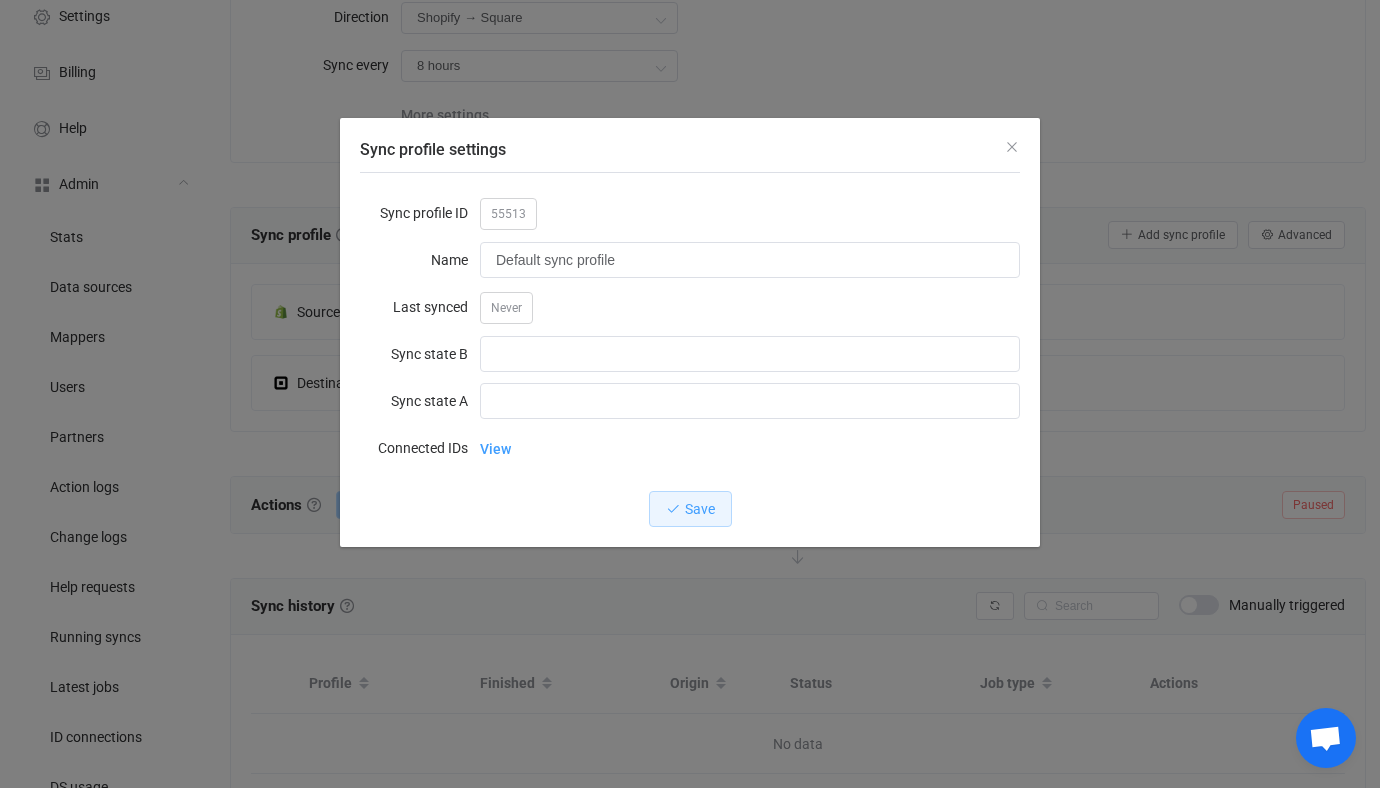 click on "55513" at bounding box center [508, 214] 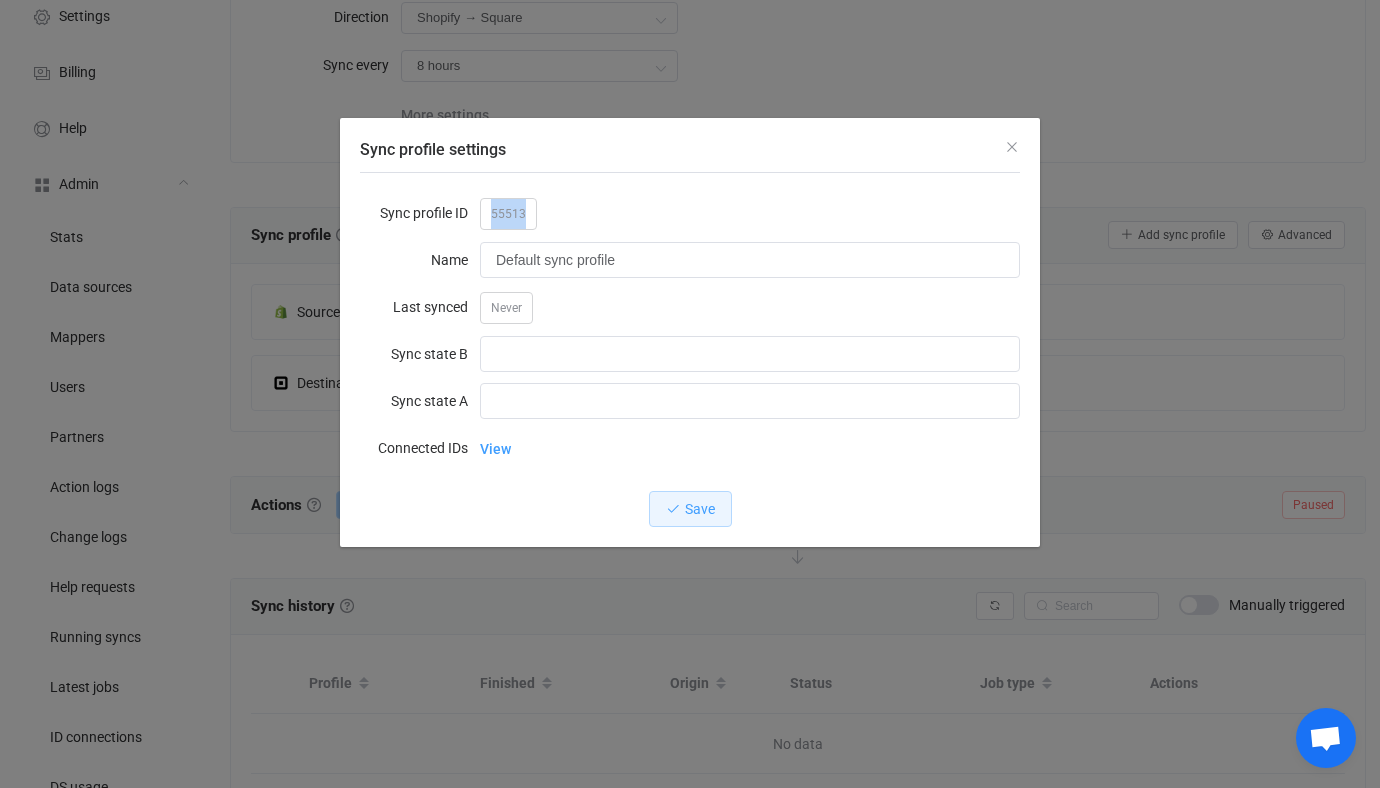 click on "55513" at bounding box center (508, 214) 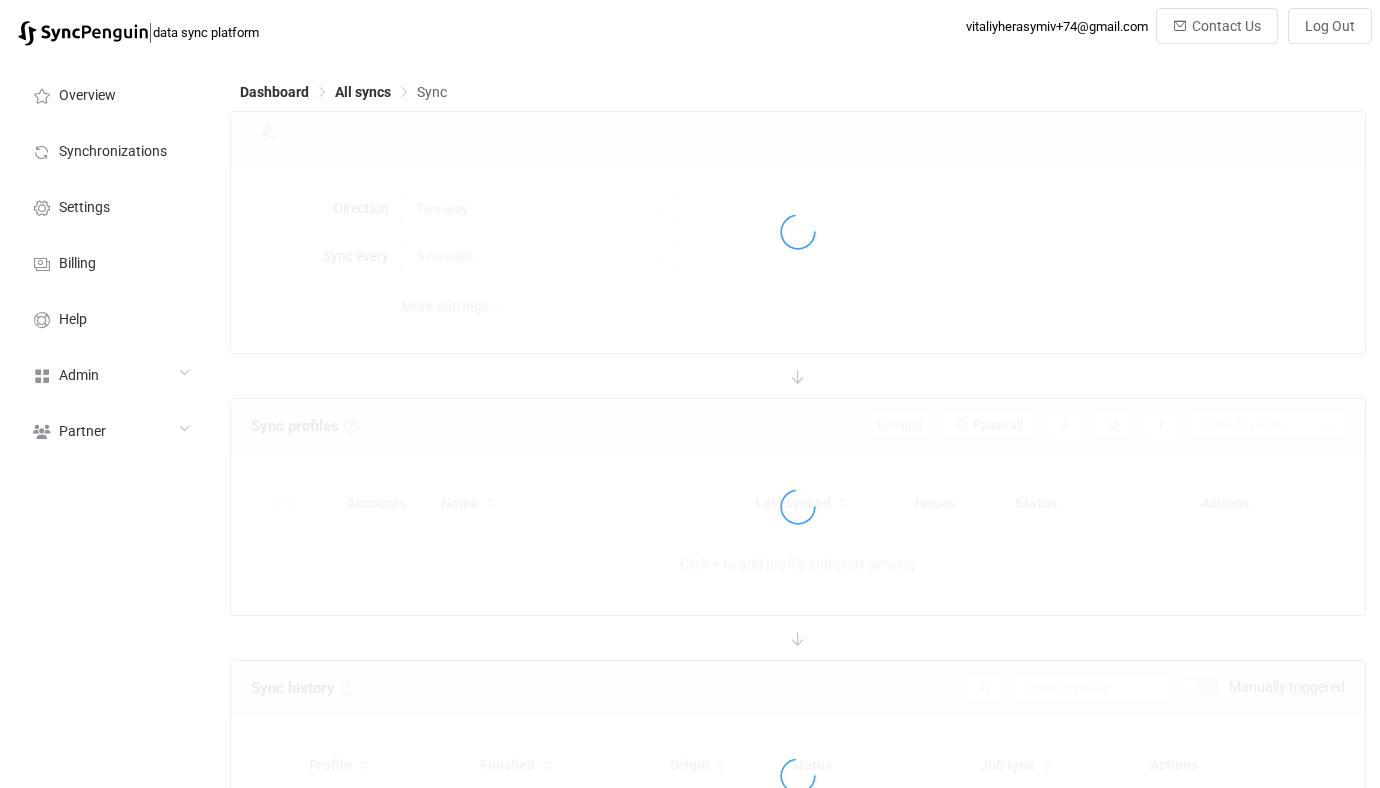 scroll, scrollTop: 166, scrollLeft: 0, axis: vertical 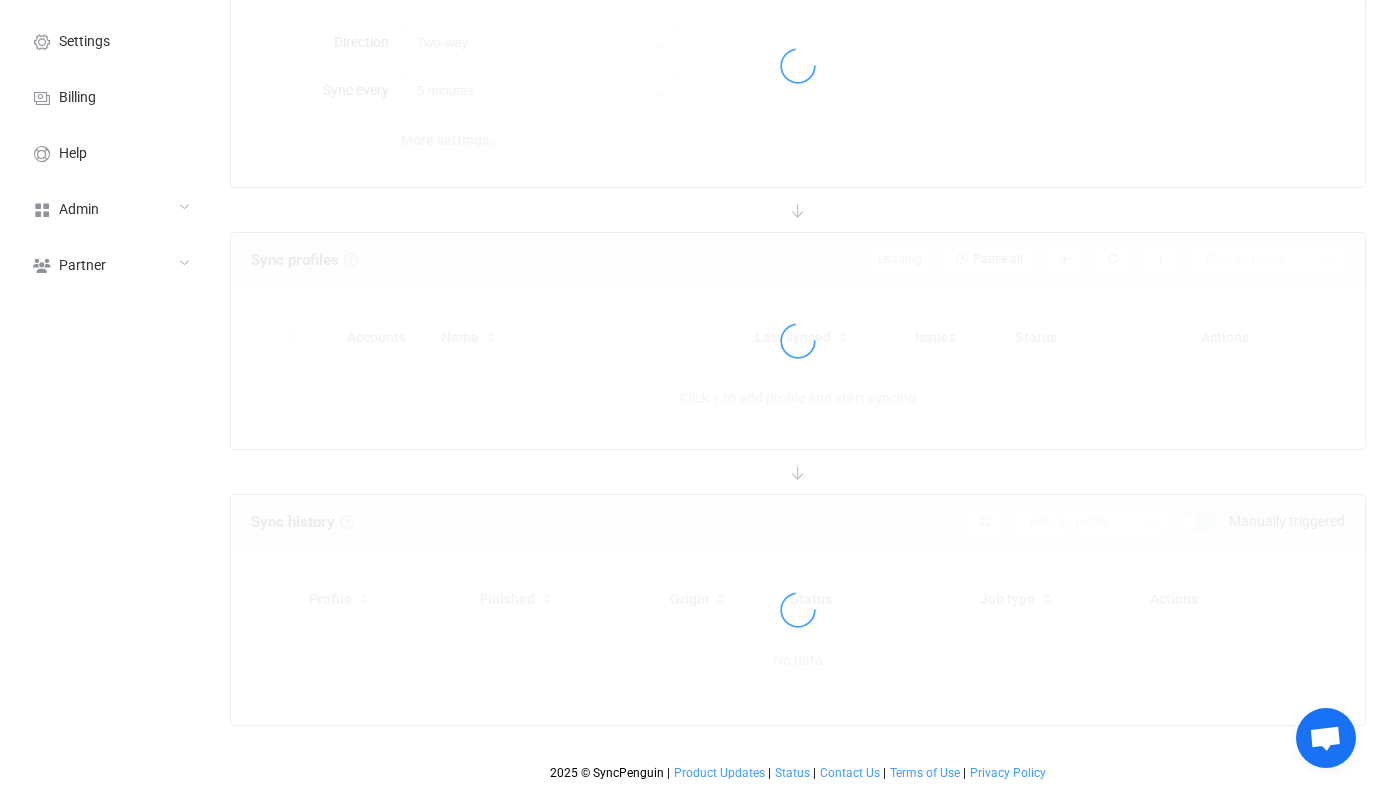 type on "Shopify → Square" 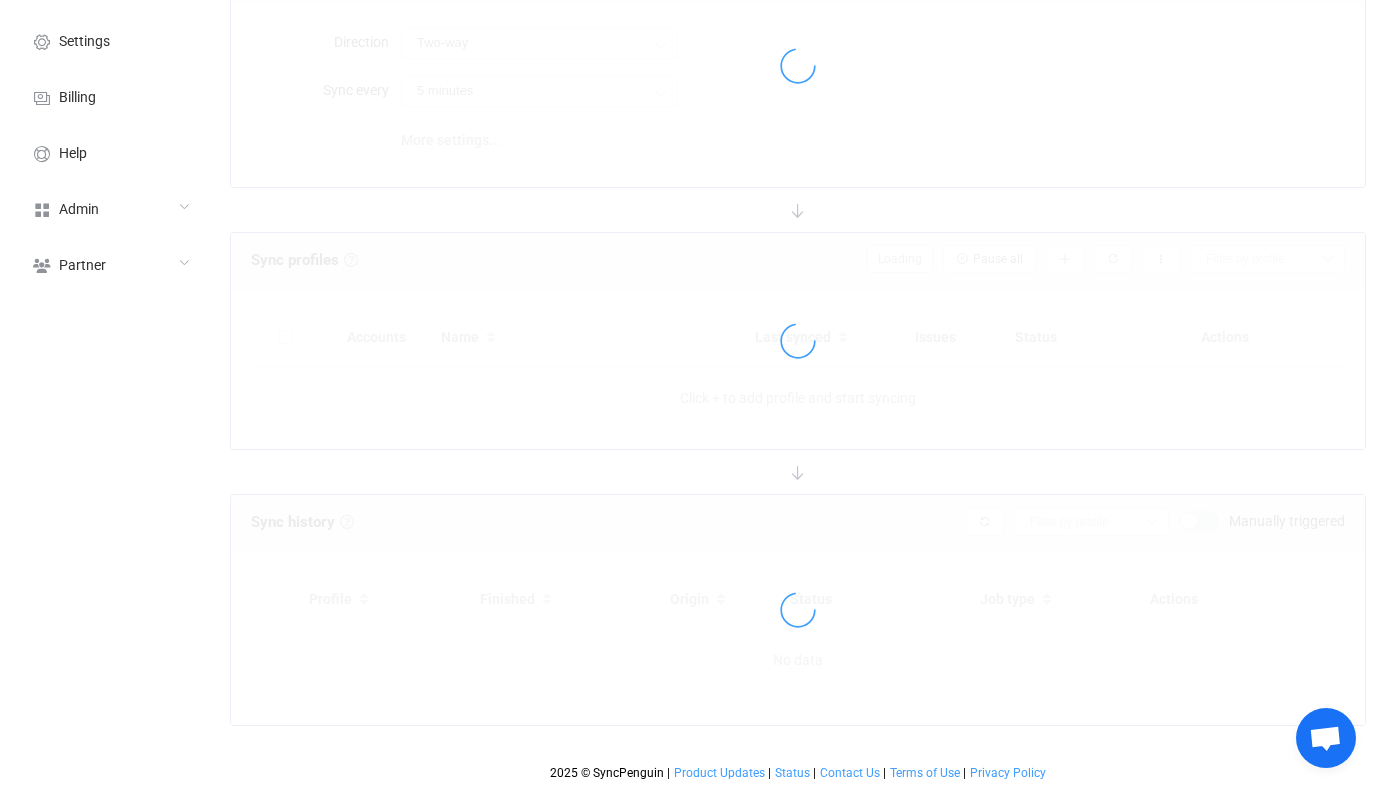 type on "8 hours" 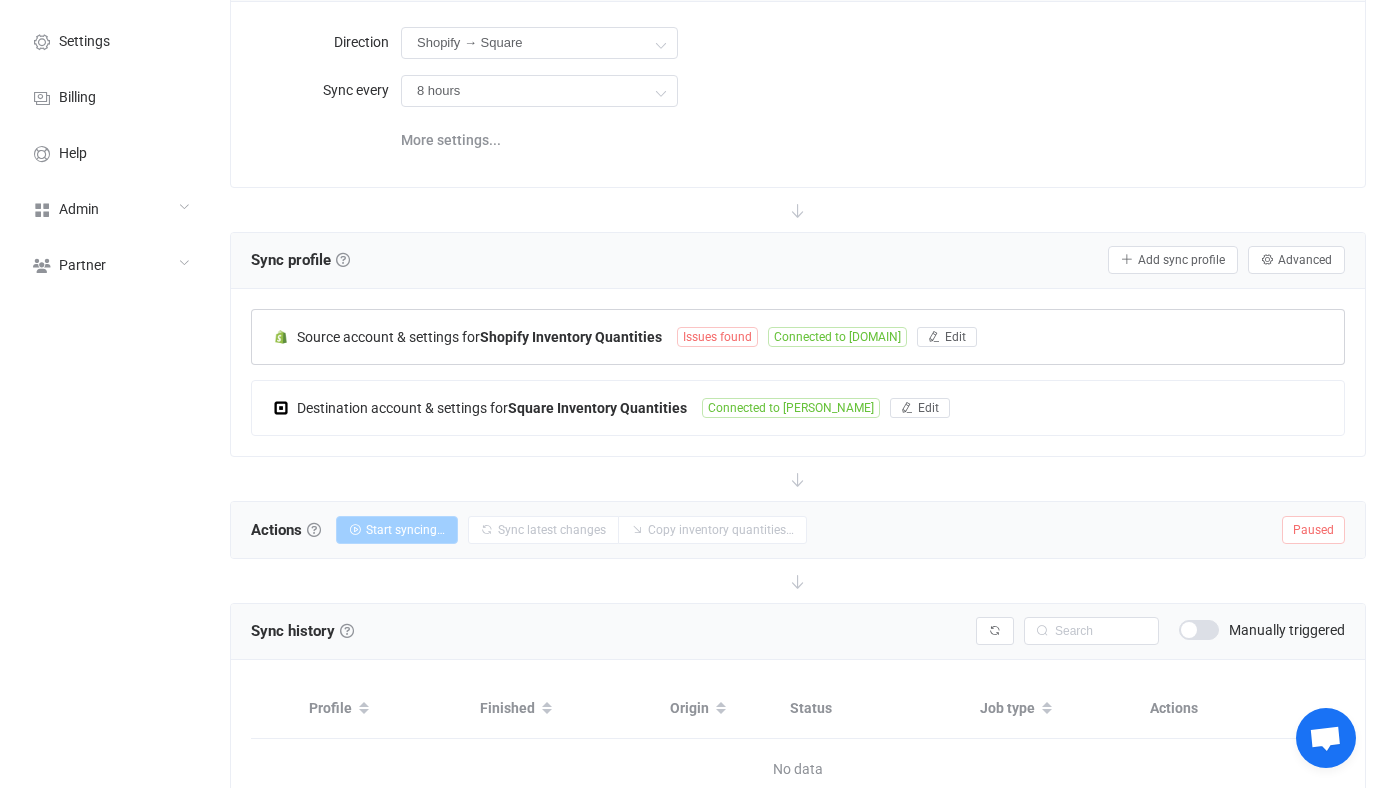 click on "Source account & settings for  Shopify Inventory Quantities
Issues found Connected  to [DOMAIN] Edit" at bounding box center [798, 337] 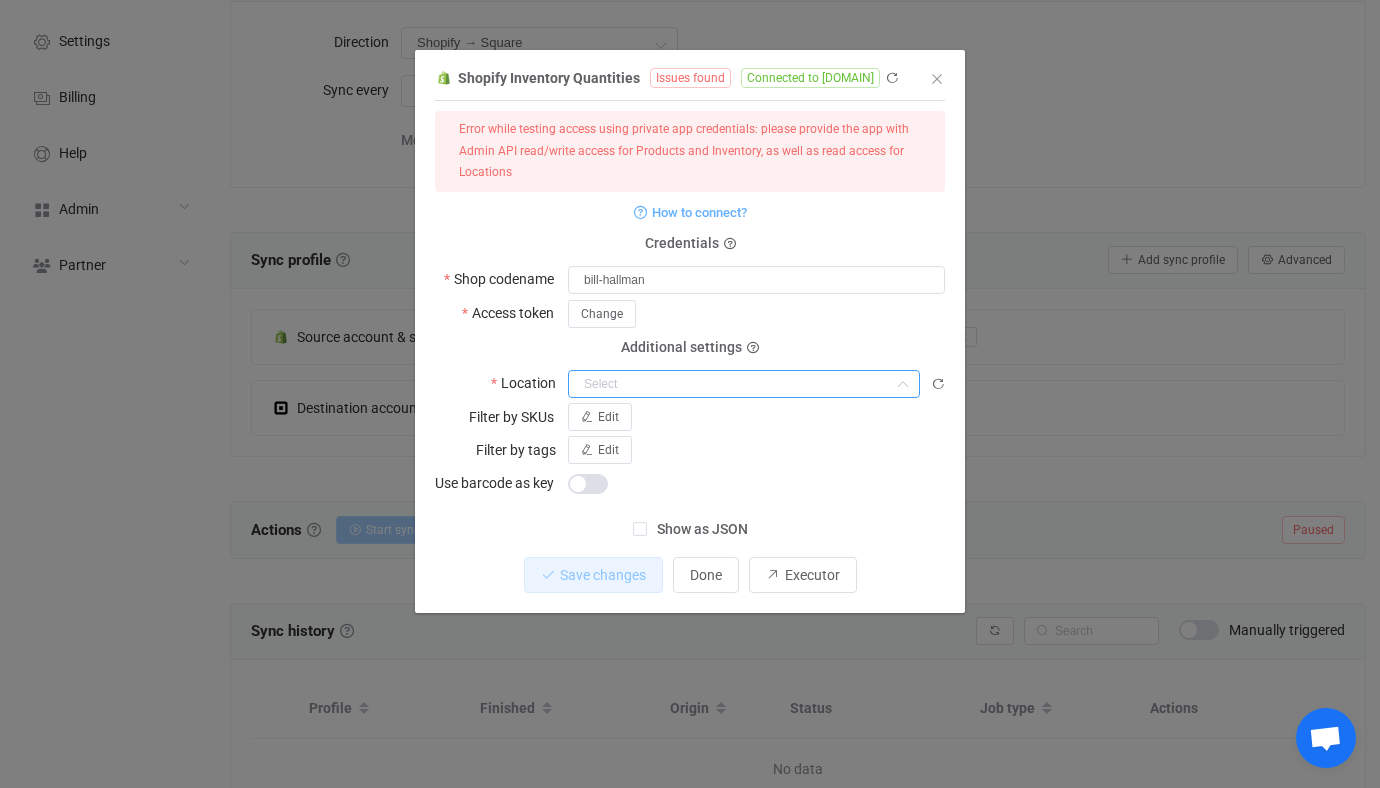 click at bounding box center [744, 384] 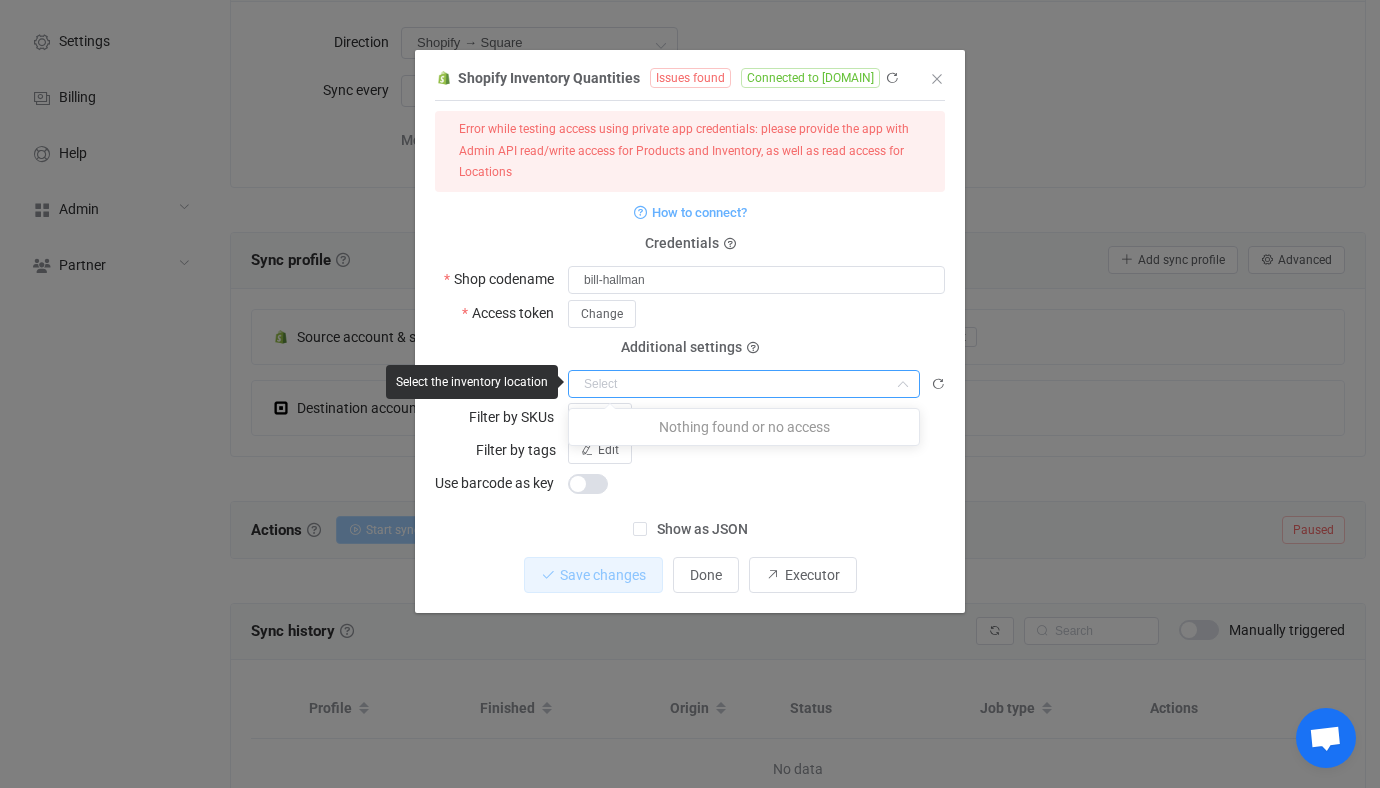 click on "Change" at bounding box center (756, 313) 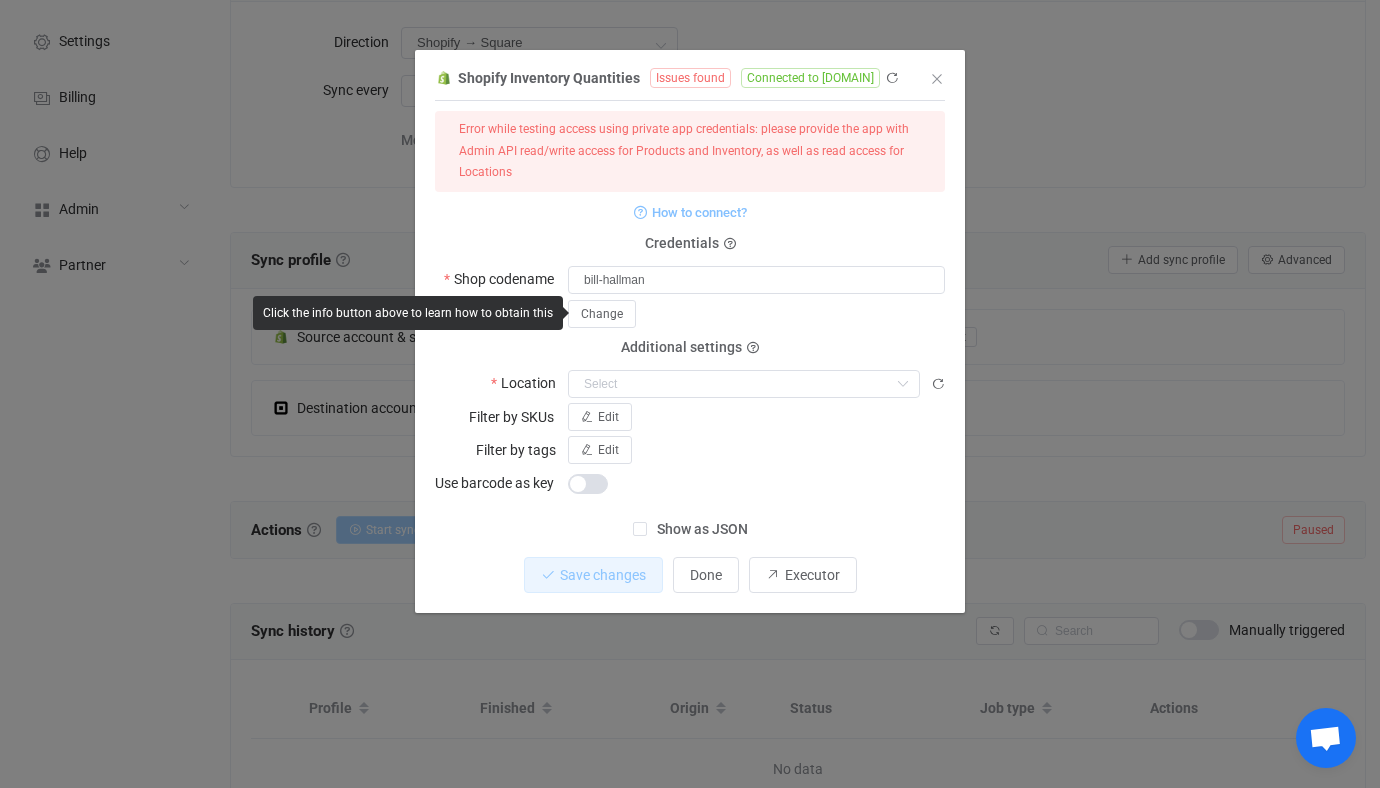 click on "How to connect?" at bounding box center [699, 212] 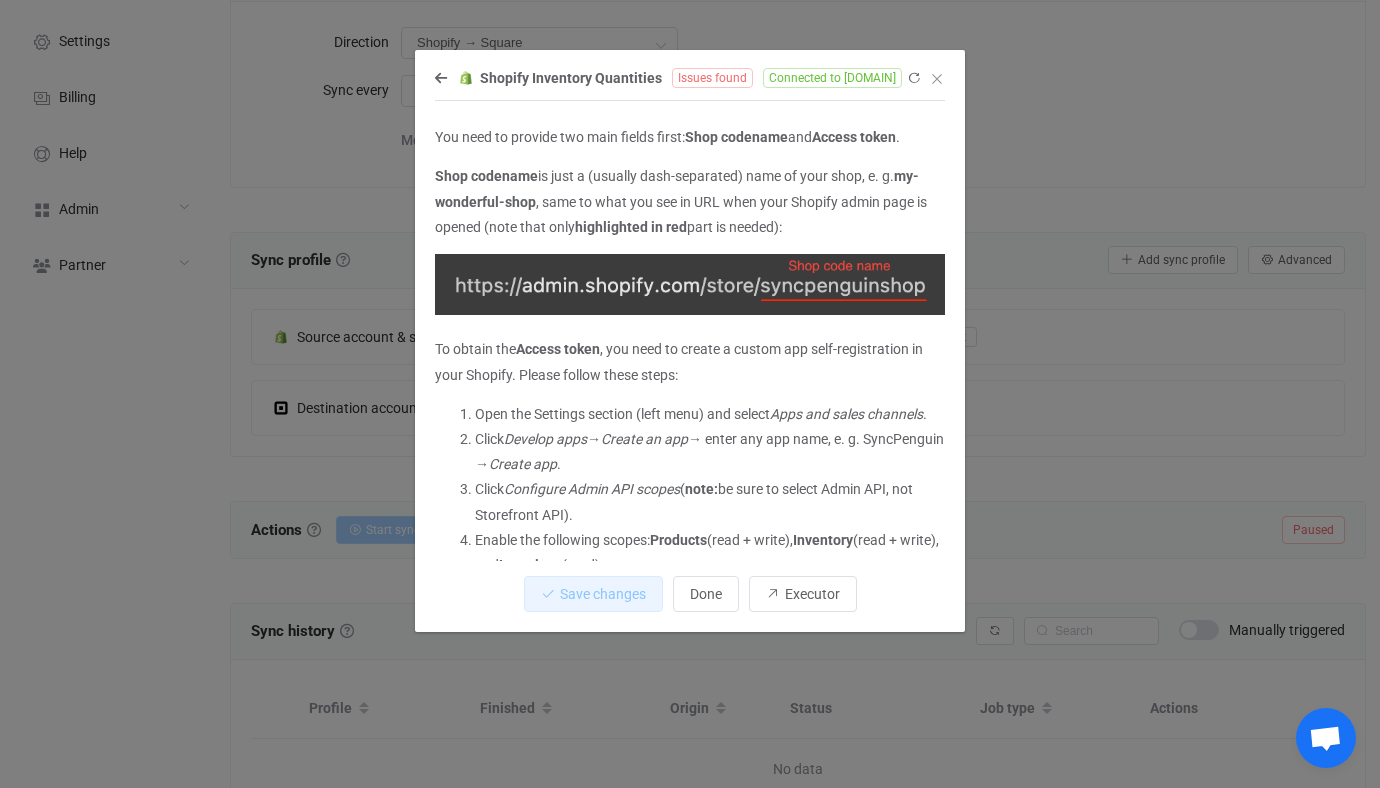 scroll, scrollTop: 171, scrollLeft: 0, axis: vertical 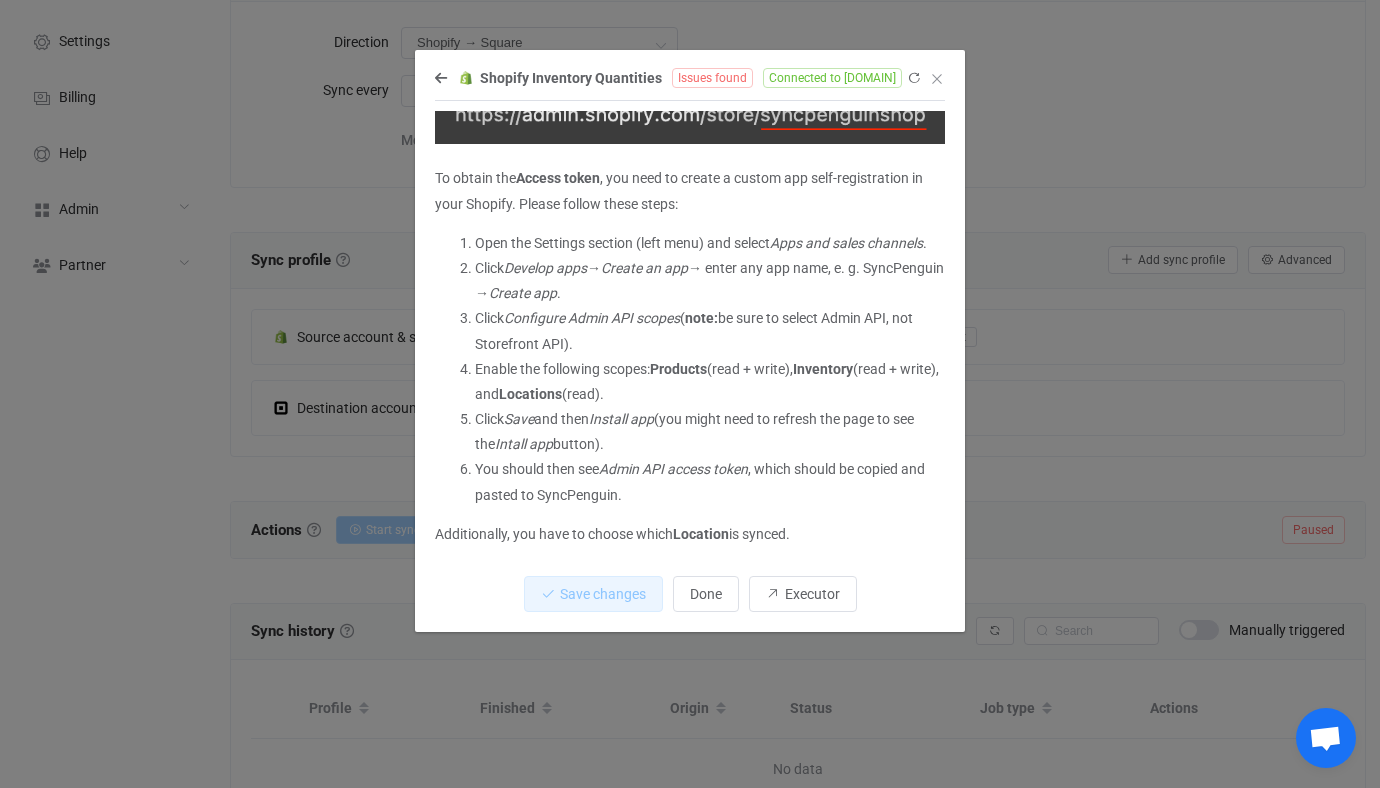 click on "Enable the following scopes:  Products  (read + write),  Inventory  (read + write), and  Locations  (read)." at bounding box center [710, 382] 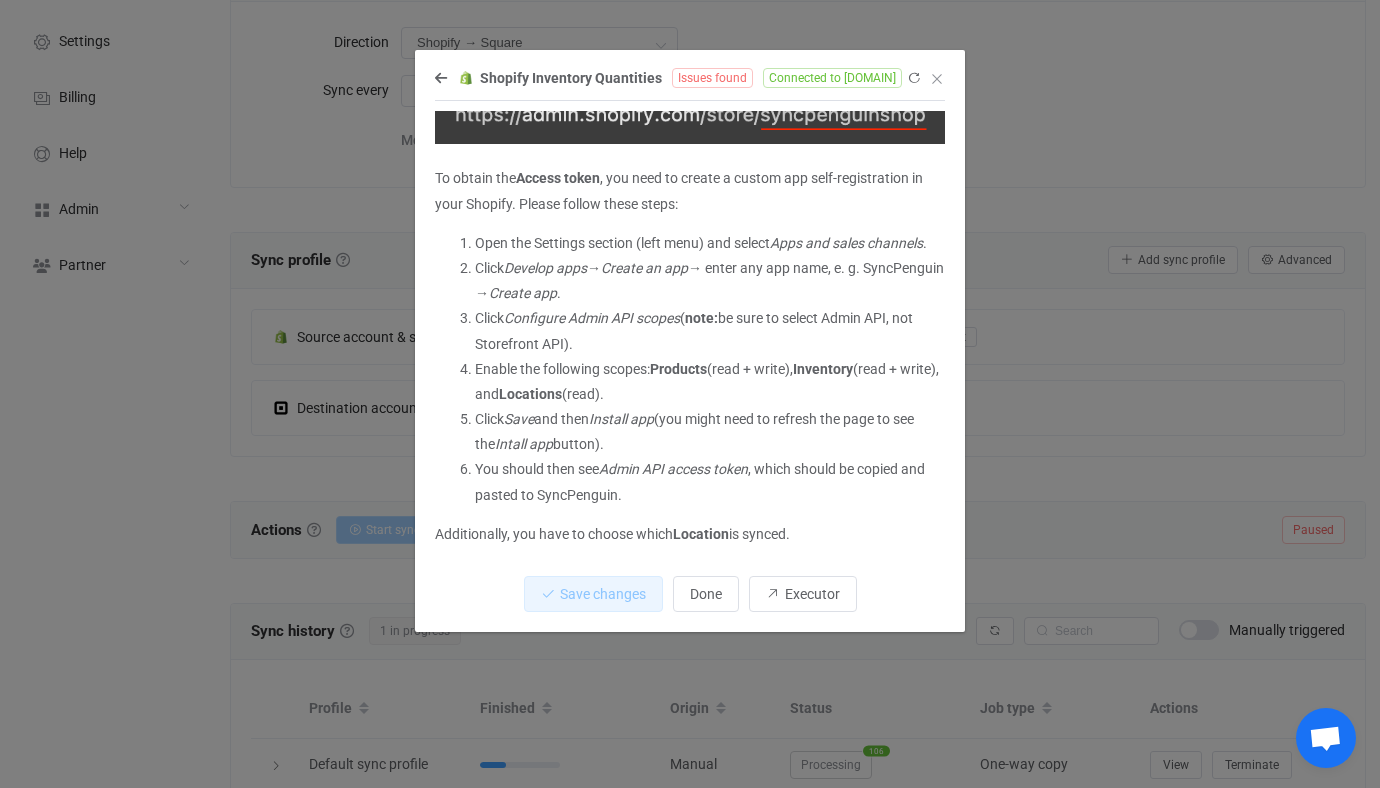 click on "Shopify Inventory Quantities Issues found Connected  to bill-hallman.myshopify.com You need to provide two main fields first:  Shop codename  and  Access token .
Shop codename  is just a (usually dash-separated) name of your shop, e. g.  my-wonderful-shop , same to what you see in URL when your Shopify admin page is opened (note that only  highlighted in red  part is needed):
To obtain the  Access token , you need to create a custom app self-registration in your Shopify. Please follow these steps:
Open the Settings section (left menu) and select  Apps and sales channels .
Click  Develop apps  →  Create an app  → enter any app name, e. g. SyncPenguin →  Create app .
Click  Configure Admin API scopes  ( note:  be sure to select Admin API, not Storefront API).
Enable the following scopes:  Products  (read + write),  Inventory  (read + write), and  Locations  (read).
Click  Save  and then  Install app  (you might need to refresh the page to see the  Intall app  button).
Location" at bounding box center [690, 394] 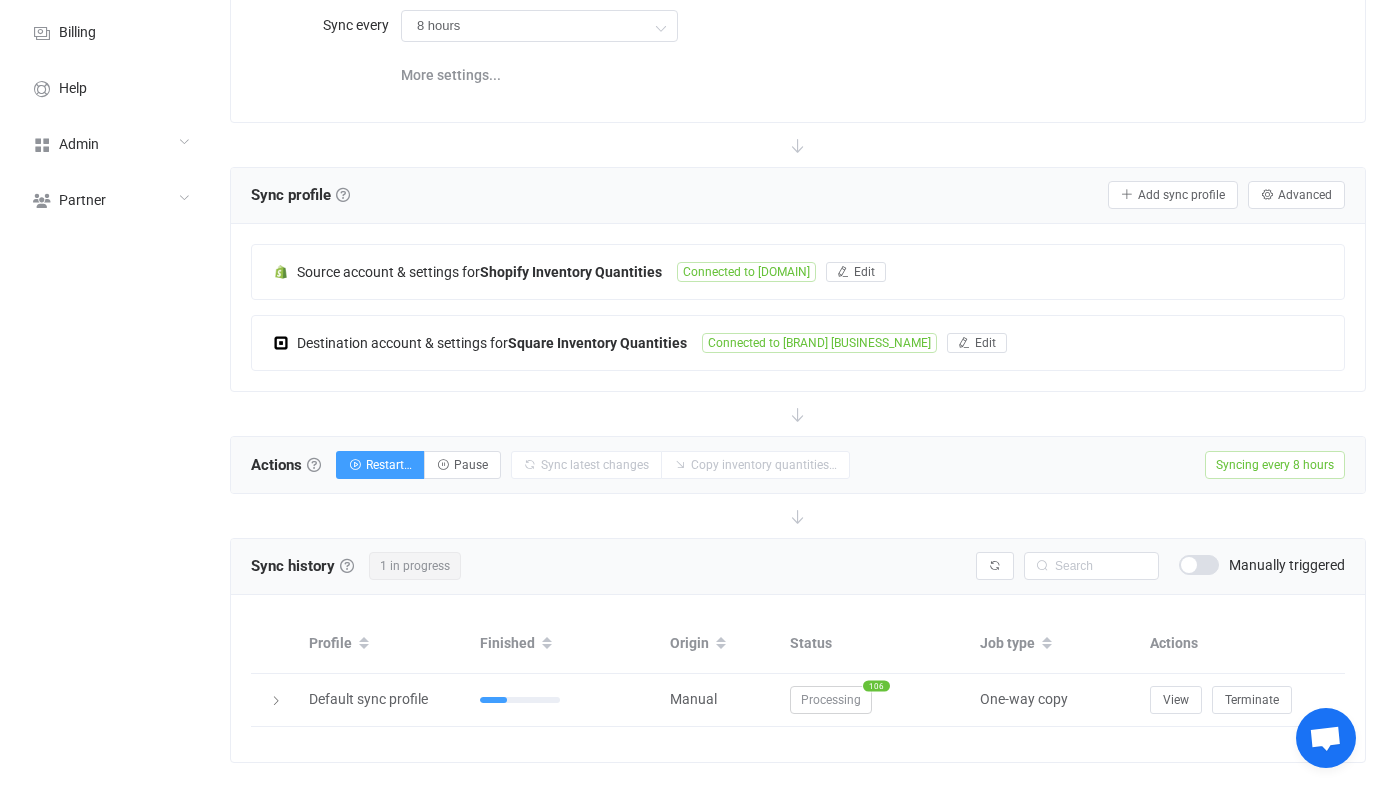 scroll, scrollTop: 268, scrollLeft: 0, axis: vertical 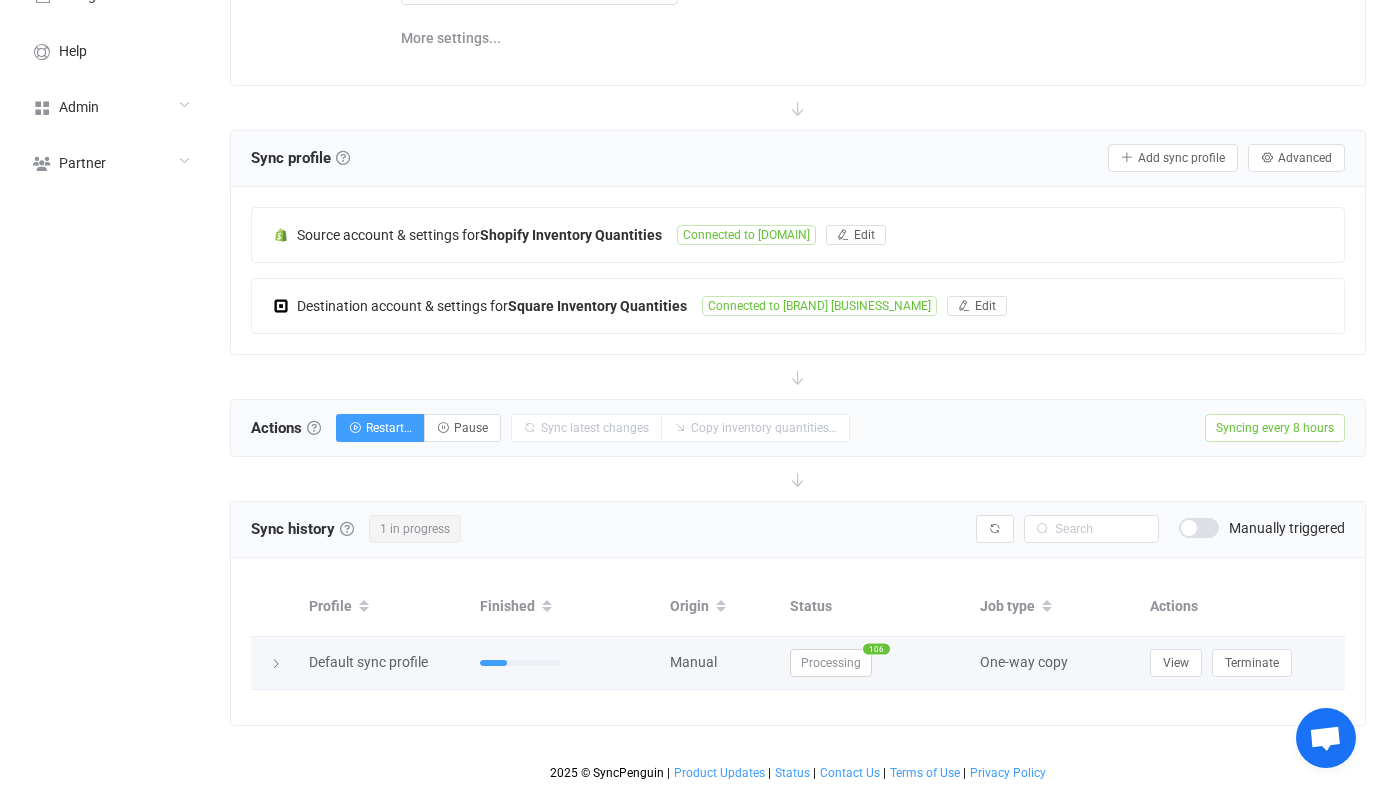 click on "Processing
106" at bounding box center [875, 663] 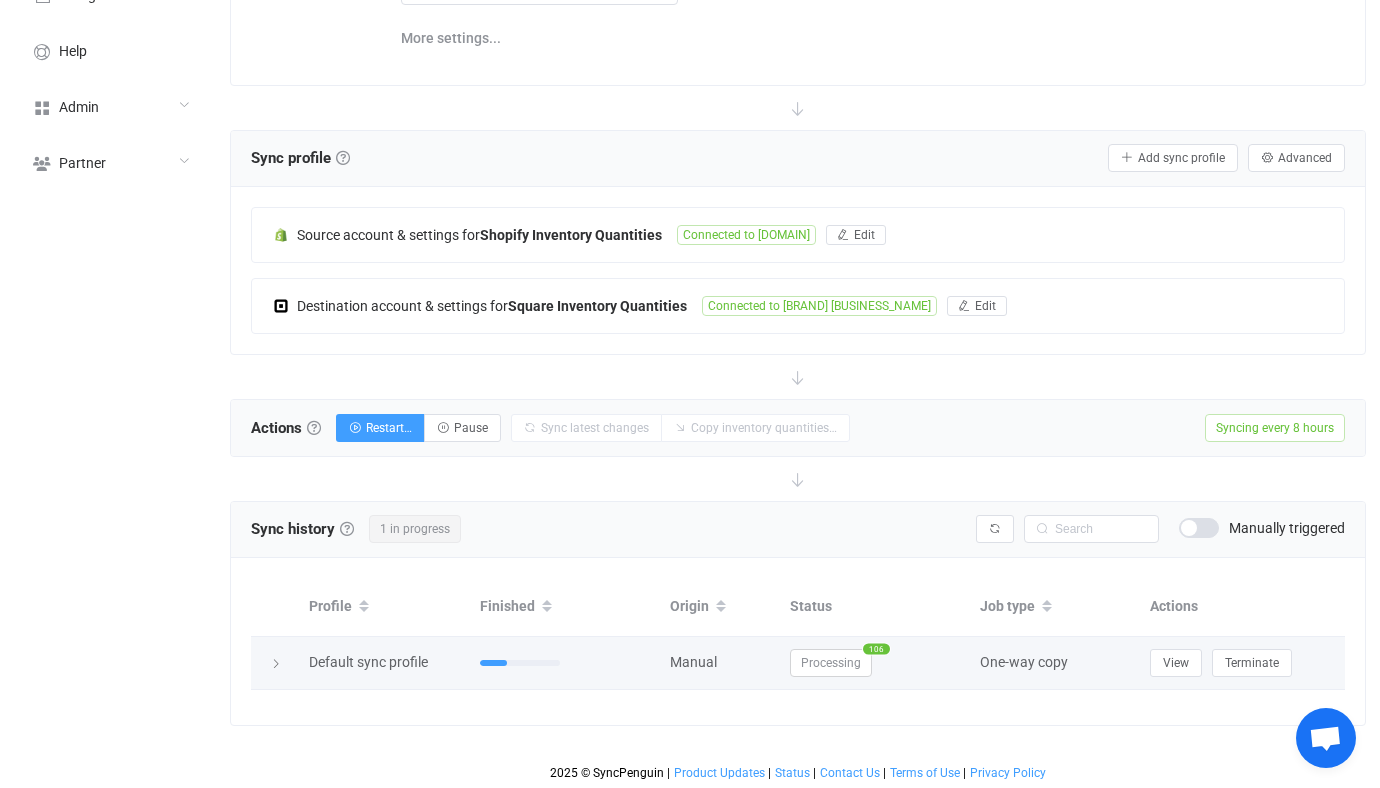 click on "Processing
106" at bounding box center [875, 663] 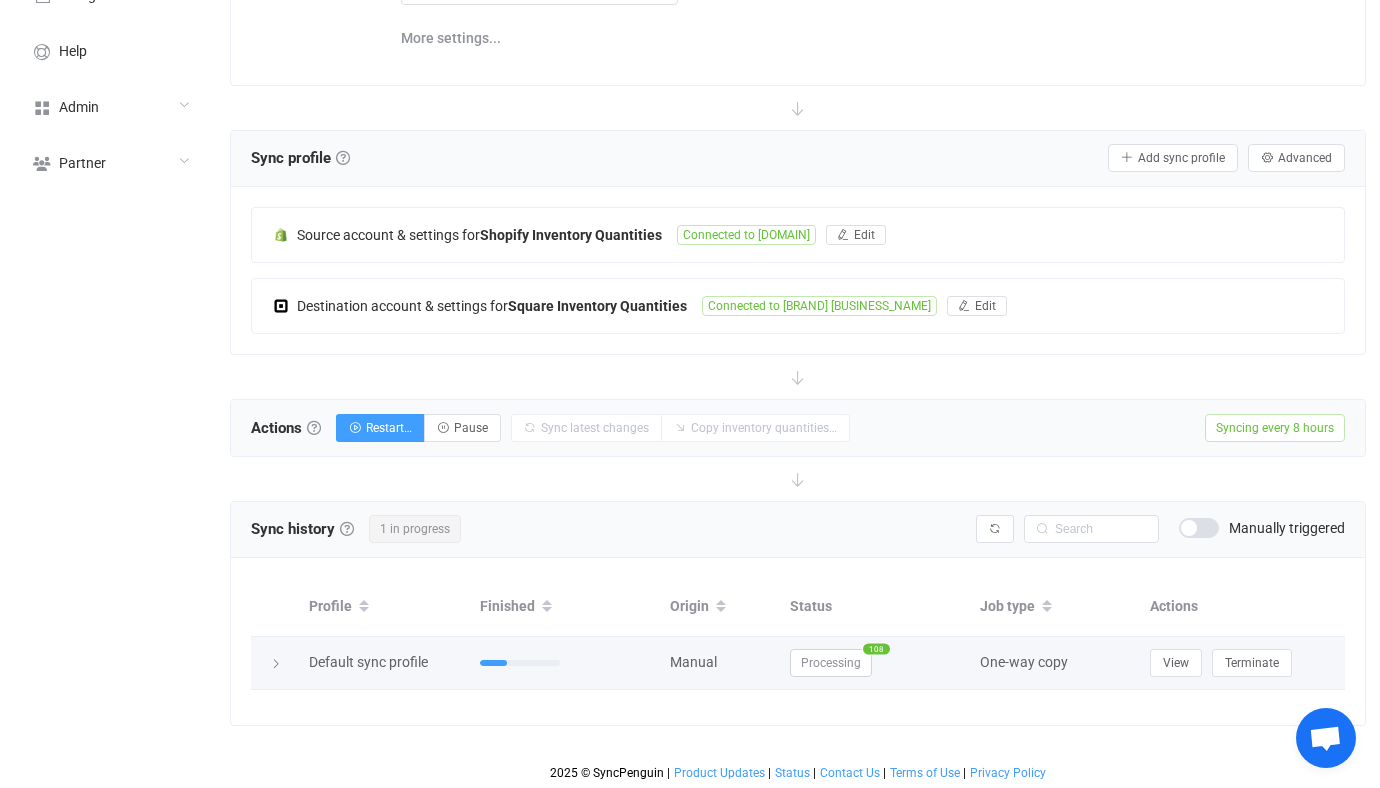 click on "Processing" at bounding box center (831, 663) 